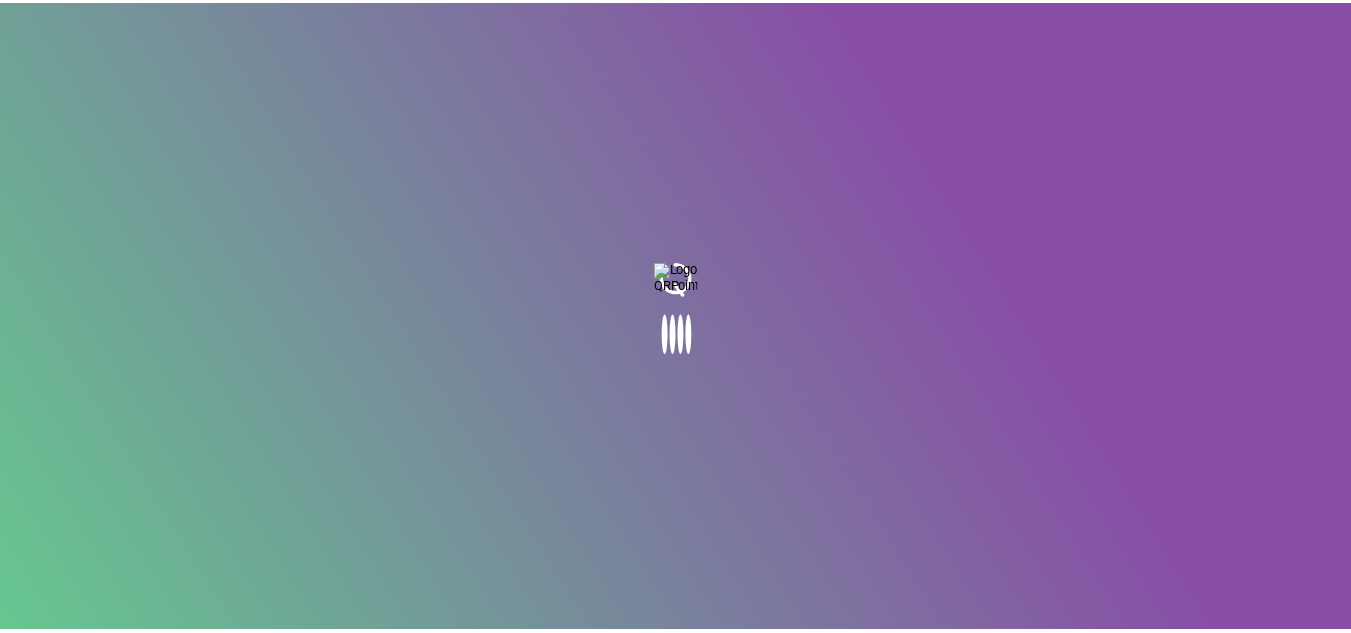 scroll, scrollTop: 0, scrollLeft: 0, axis: both 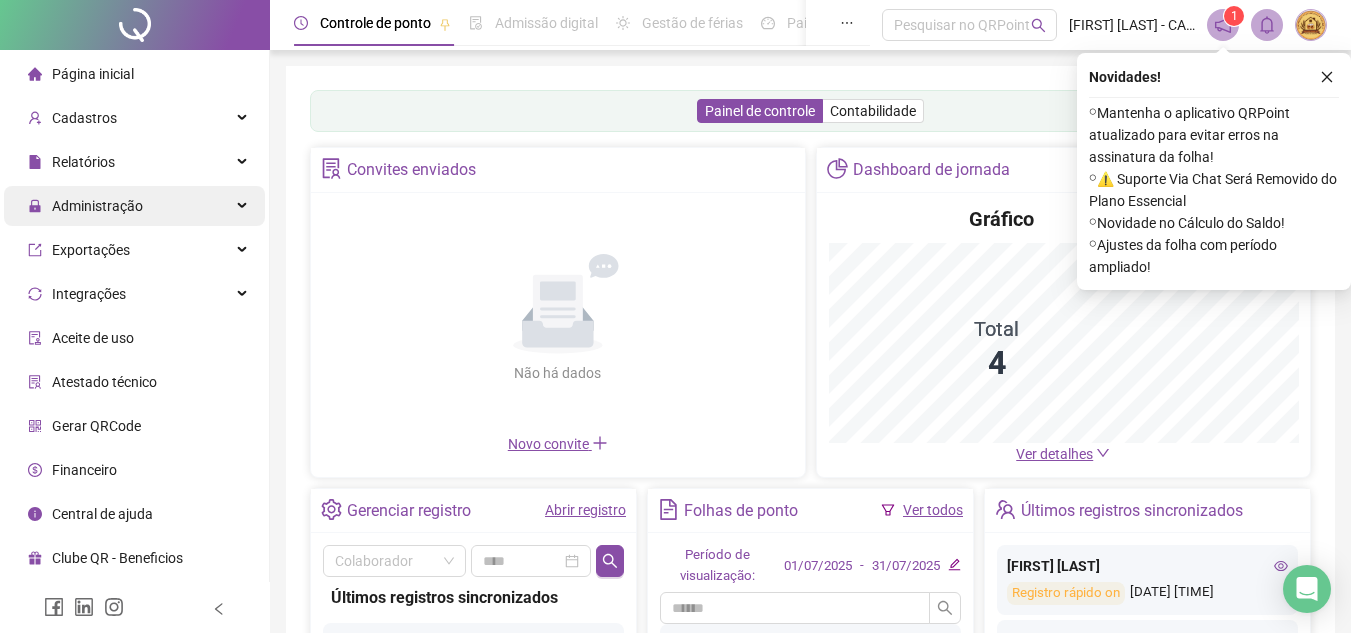 click on "Administração" at bounding box center [97, 206] 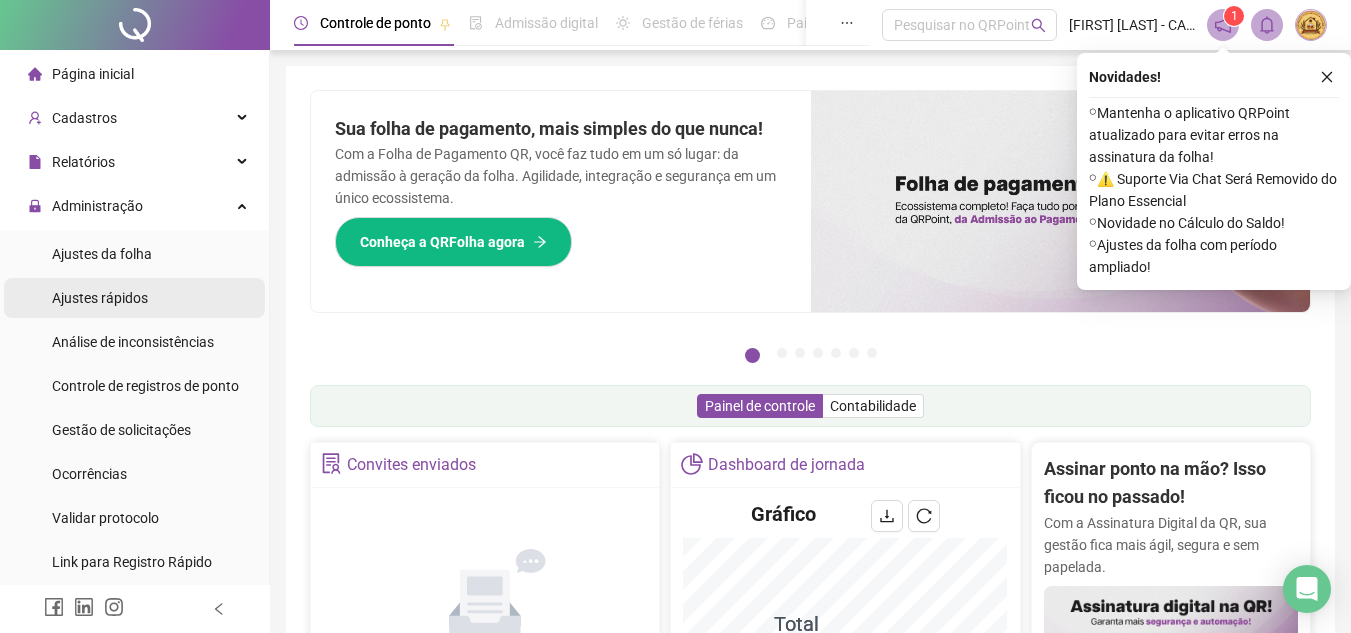 click on "Ajustes rápidos" at bounding box center [134, 298] 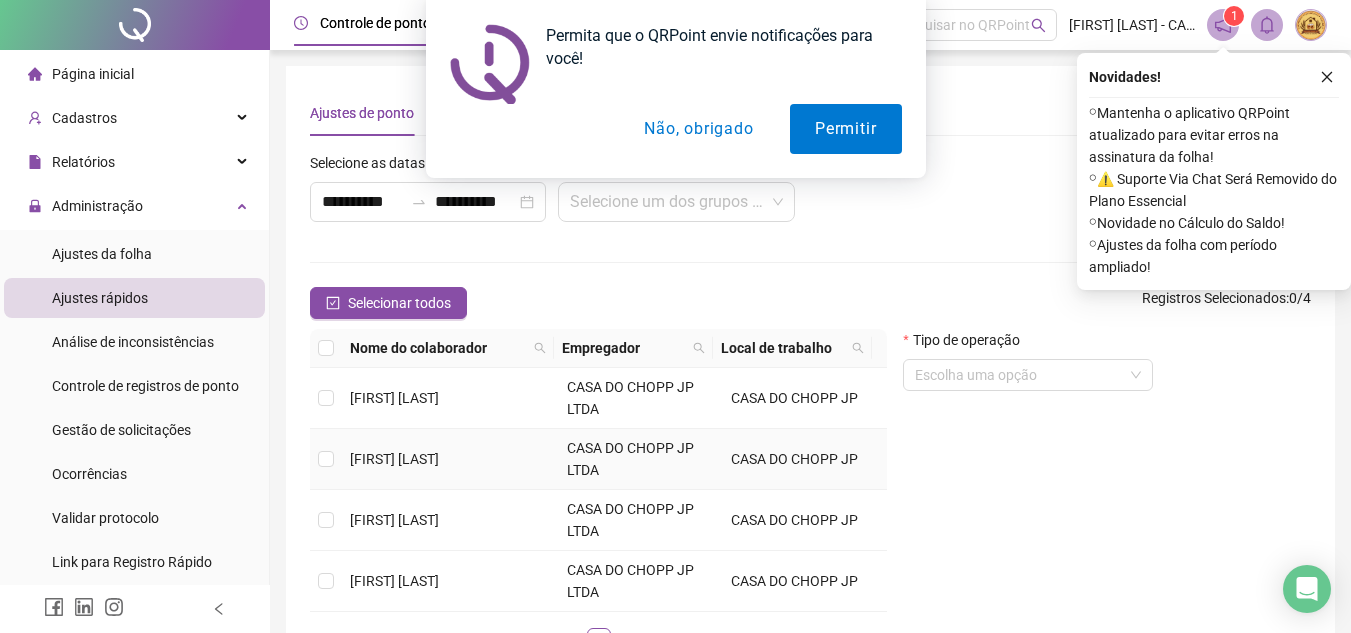 click on "[FIRST] [LAST]" at bounding box center (394, 459) 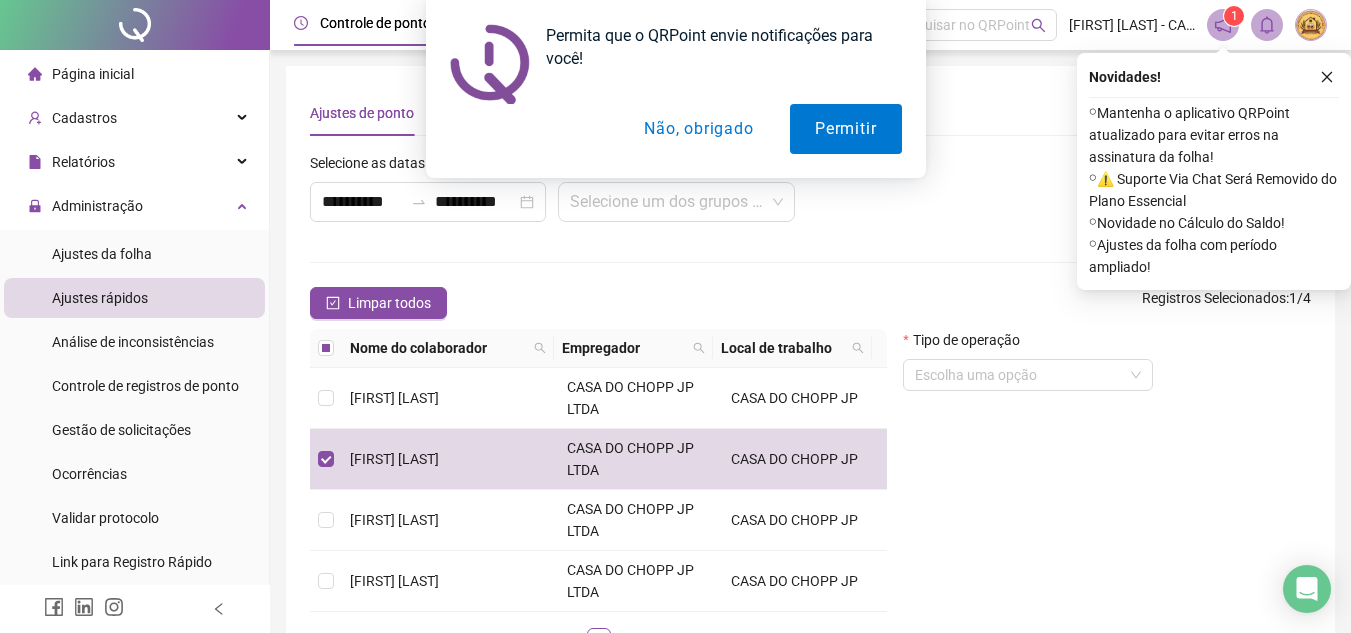 click on "Não, obrigado" at bounding box center [698, 129] 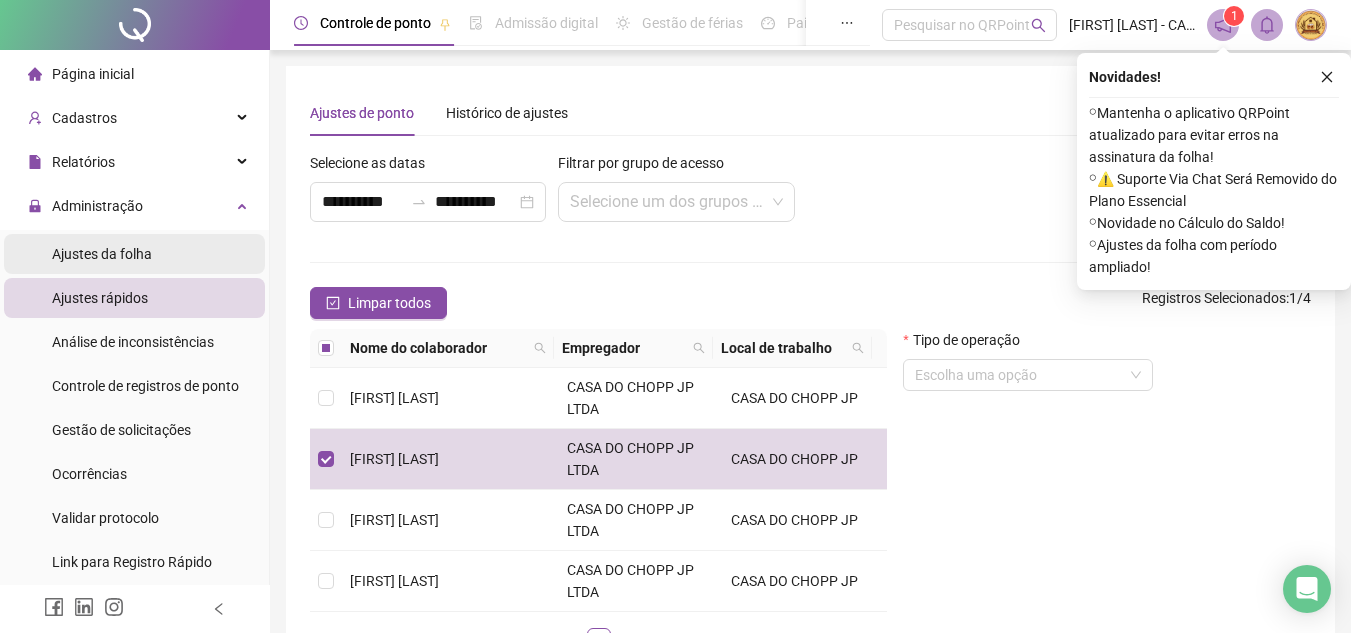 click on "Ajustes da folha" at bounding box center [134, 254] 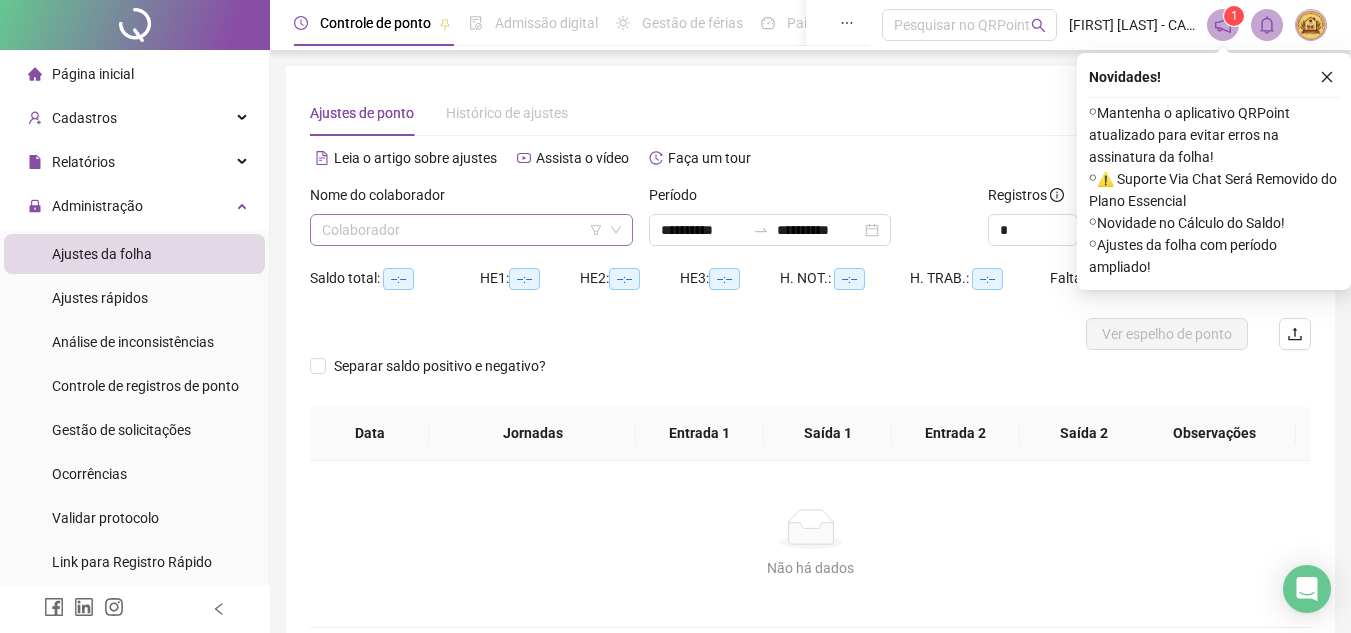 click at bounding box center (462, 230) 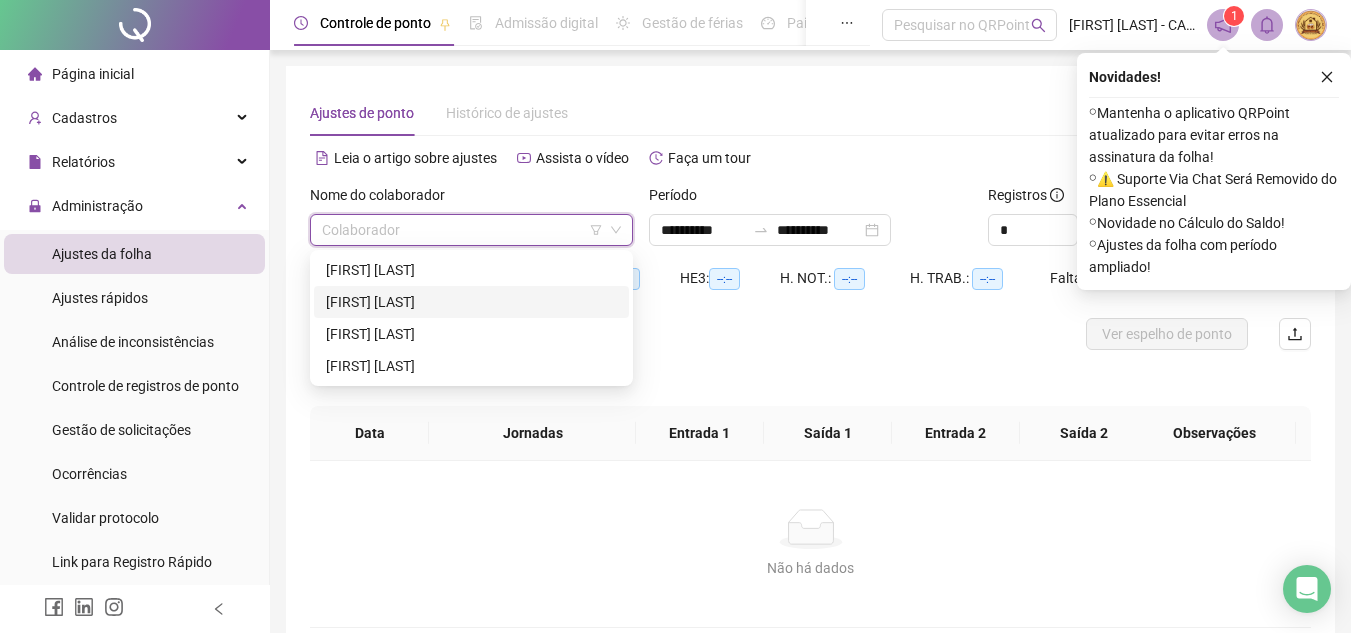 click on "[FIRST] [LAST]" at bounding box center [471, 302] 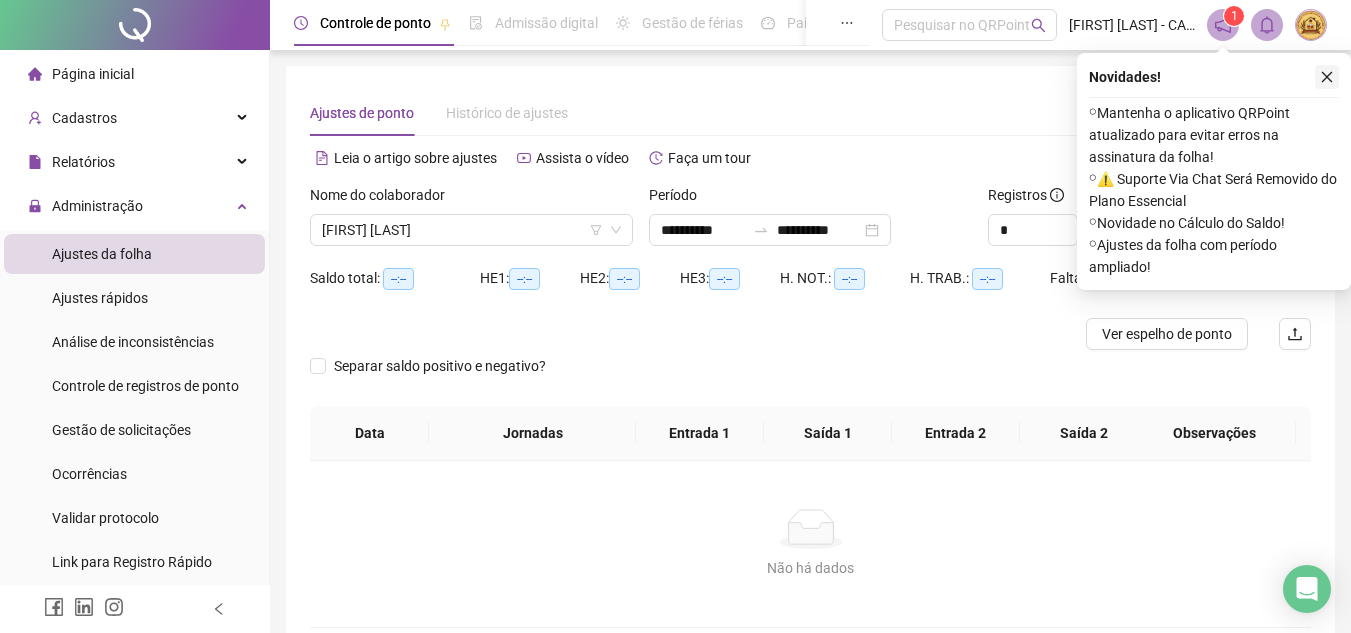 click 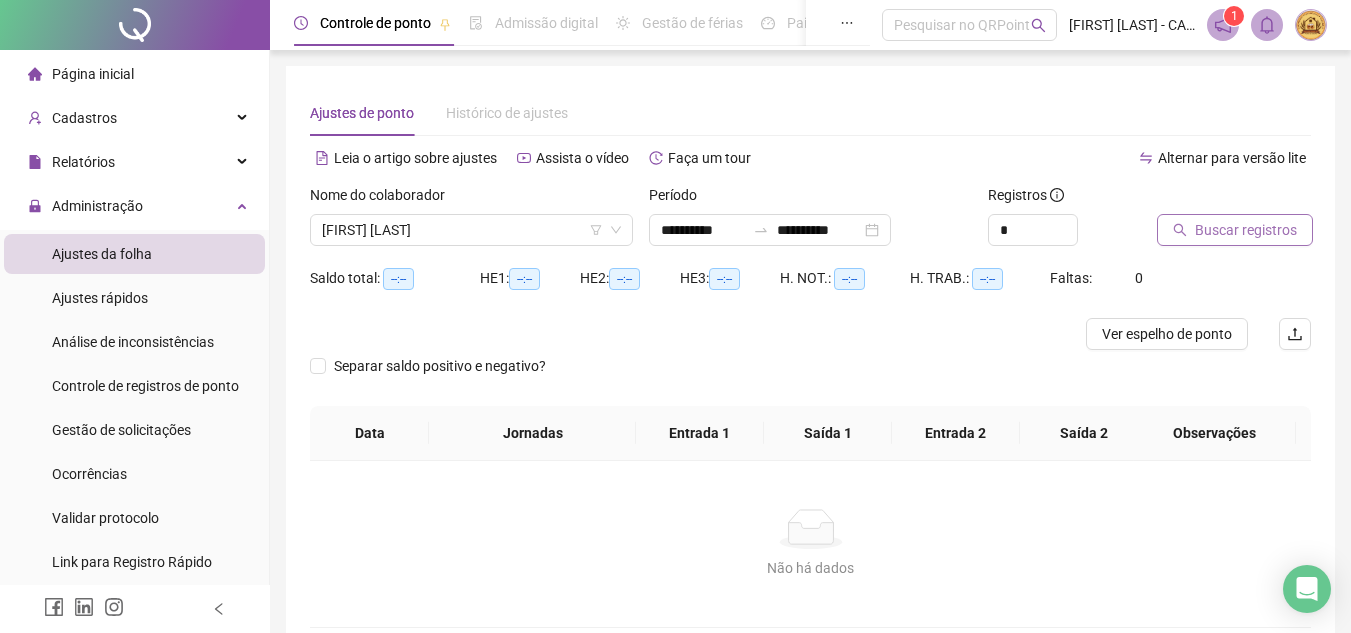 click on "Buscar registros" at bounding box center [1246, 230] 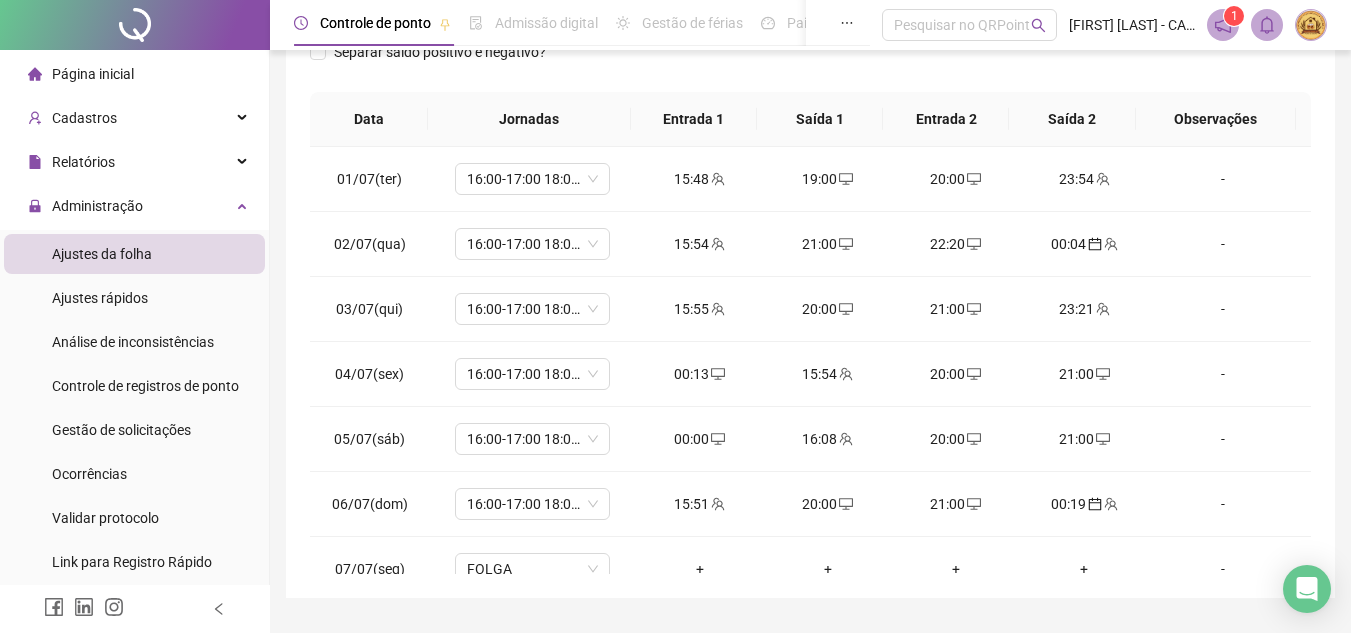 scroll, scrollTop: 389, scrollLeft: 0, axis: vertical 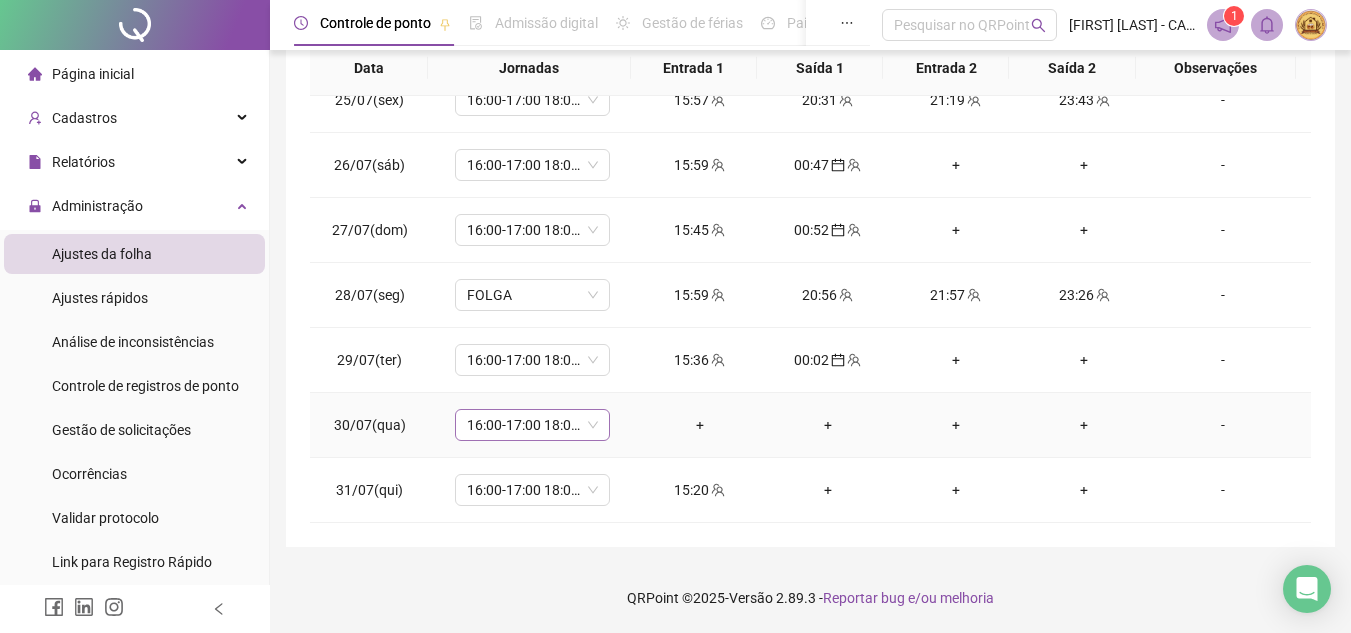 click on "16:00-17:00 18:00-00:00" at bounding box center [532, 425] 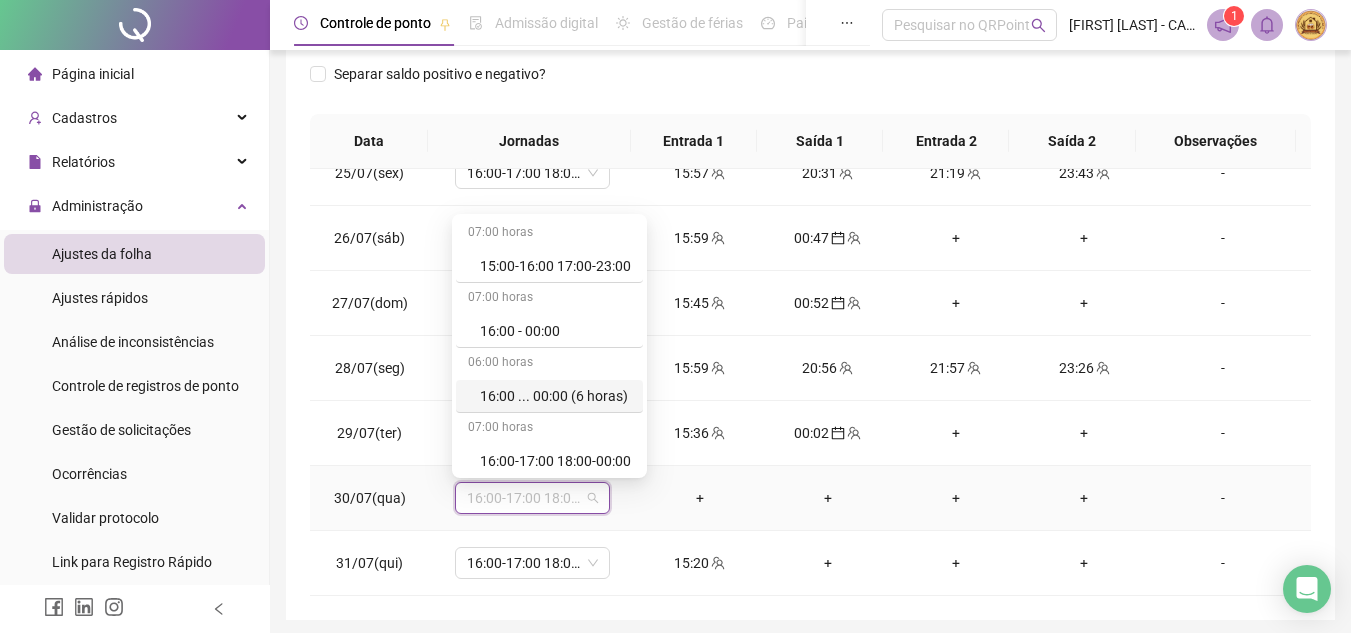 scroll, scrollTop: 289, scrollLeft: 0, axis: vertical 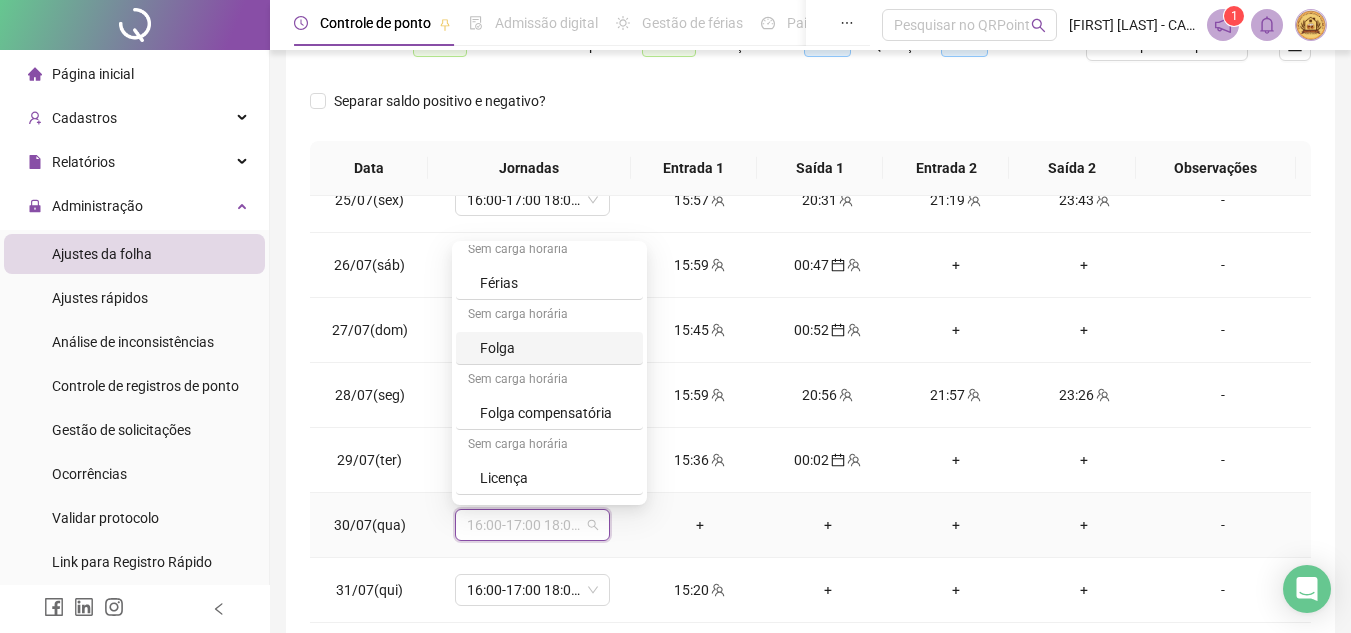 click on "Folga" at bounding box center [555, 348] 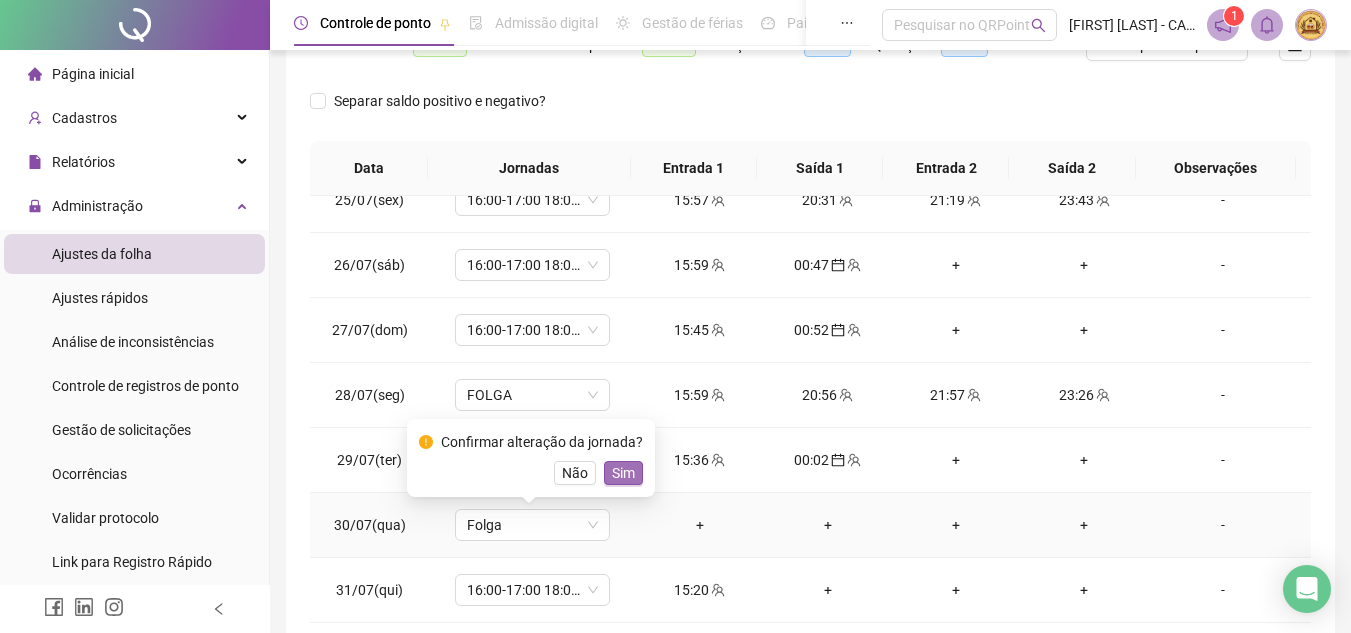 click on "Sim" at bounding box center (623, 473) 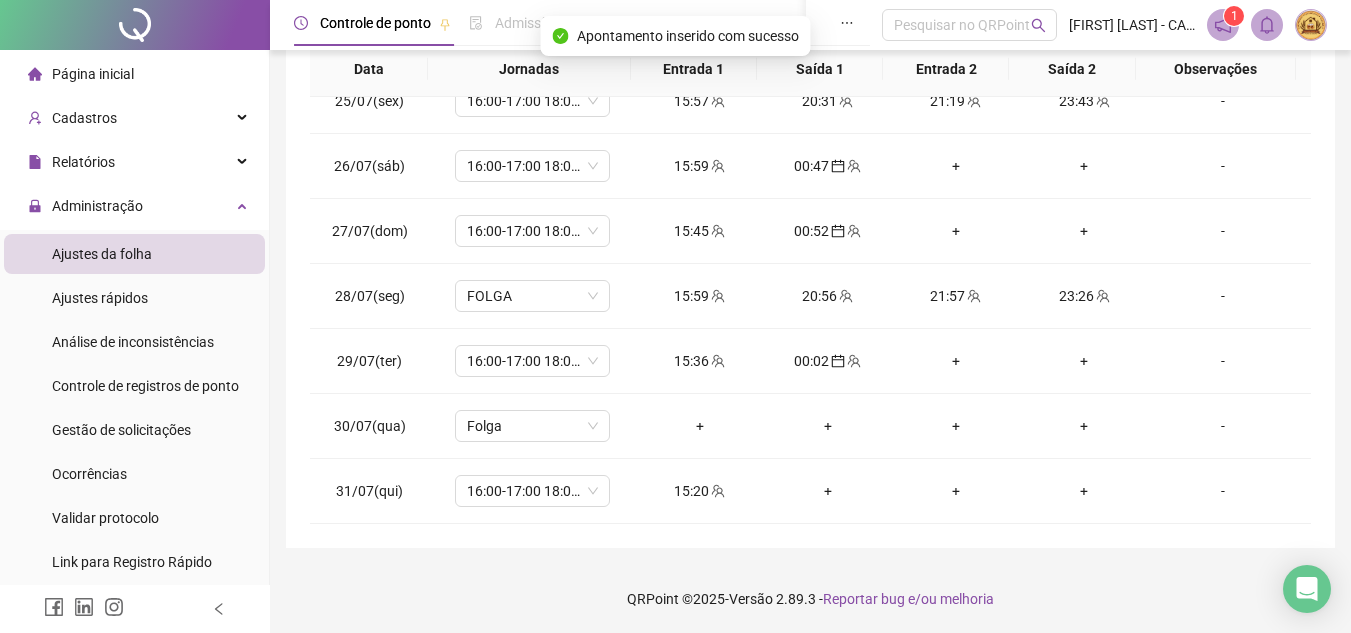 scroll, scrollTop: 389, scrollLeft: 0, axis: vertical 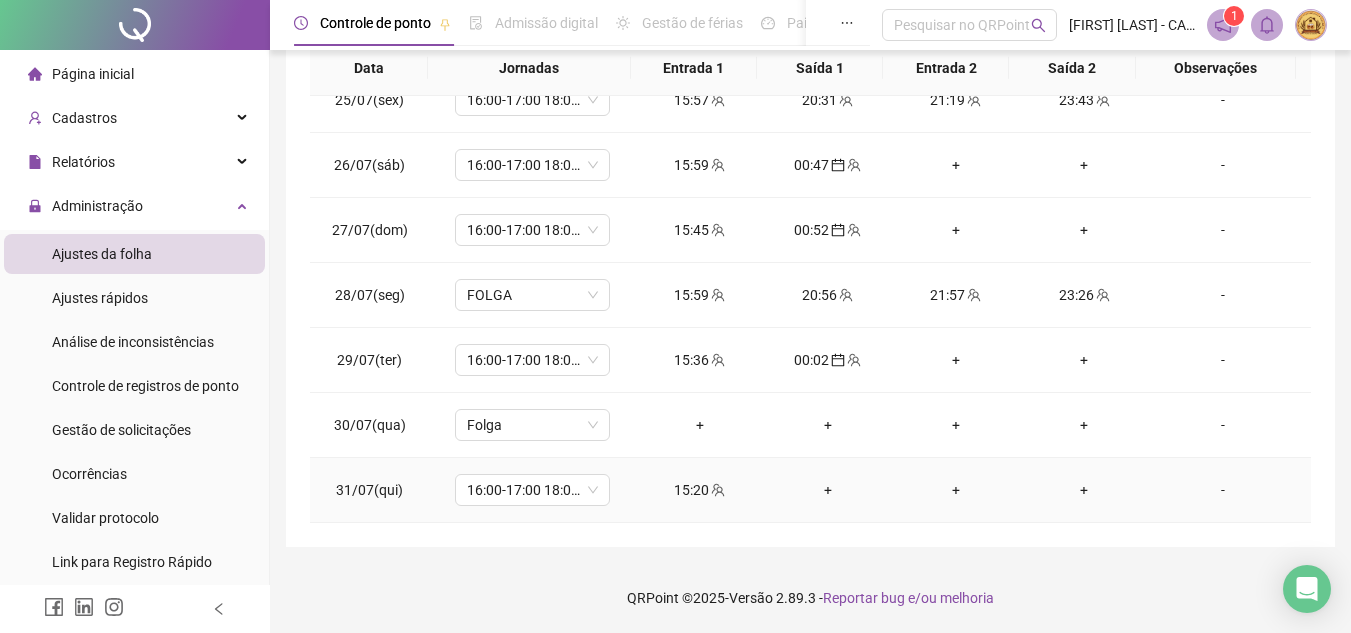 click on "+" at bounding box center [828, 490] 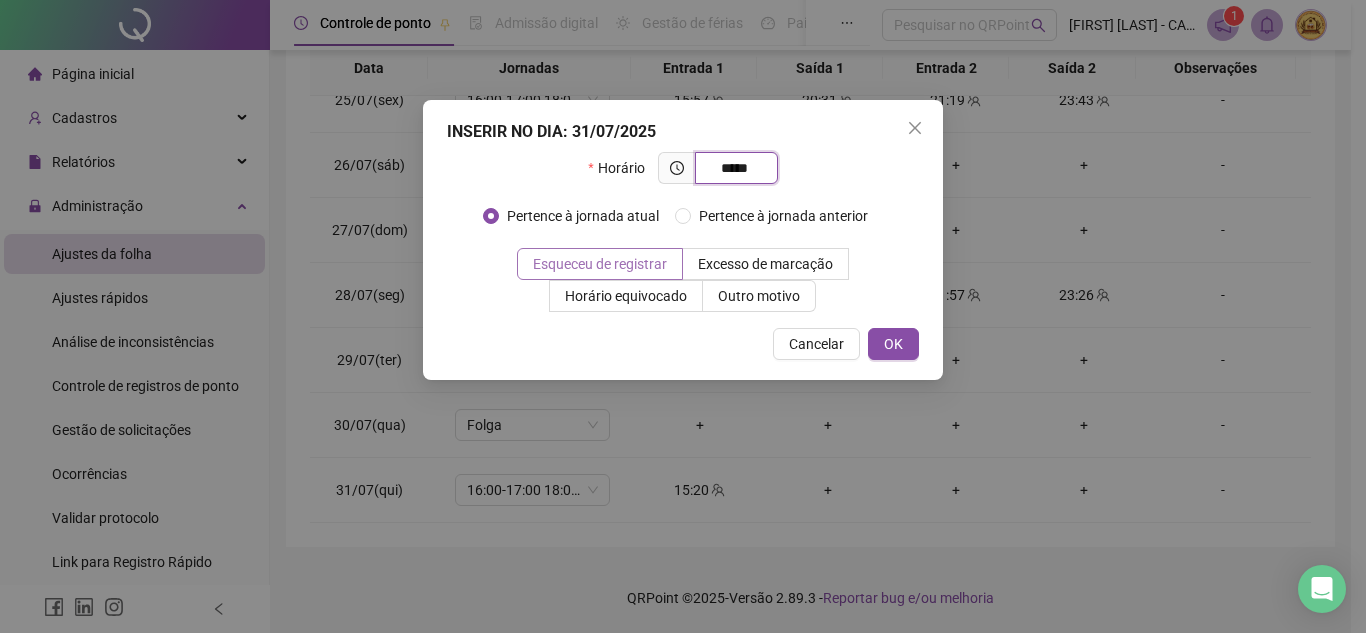 type on "*****" 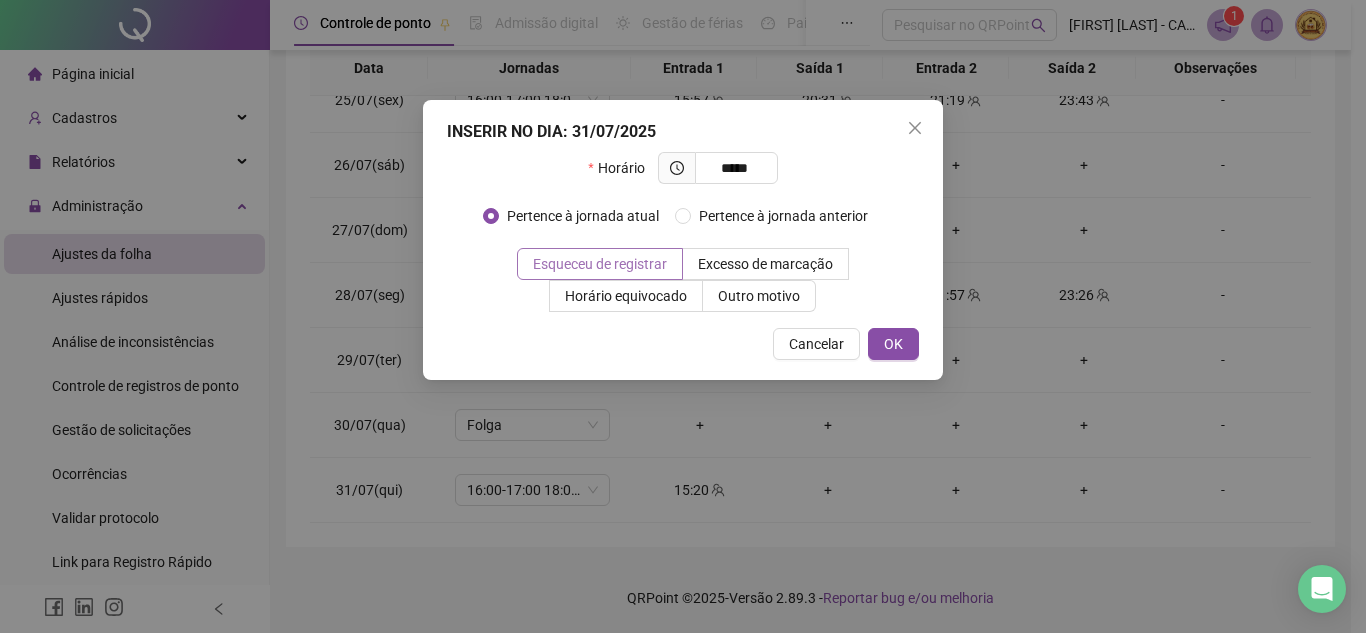 click on "Esqueceu de registrar" at bounding box center [600, 264] 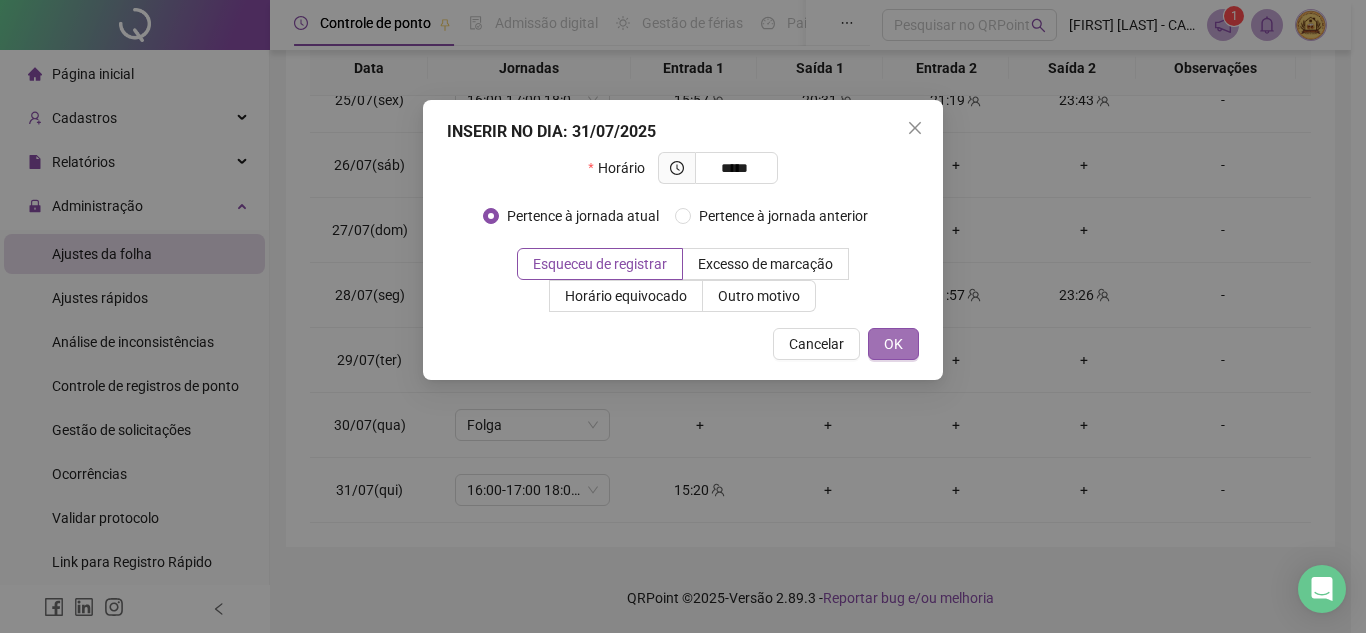 click on "OK" at bounding box center (893, 344) 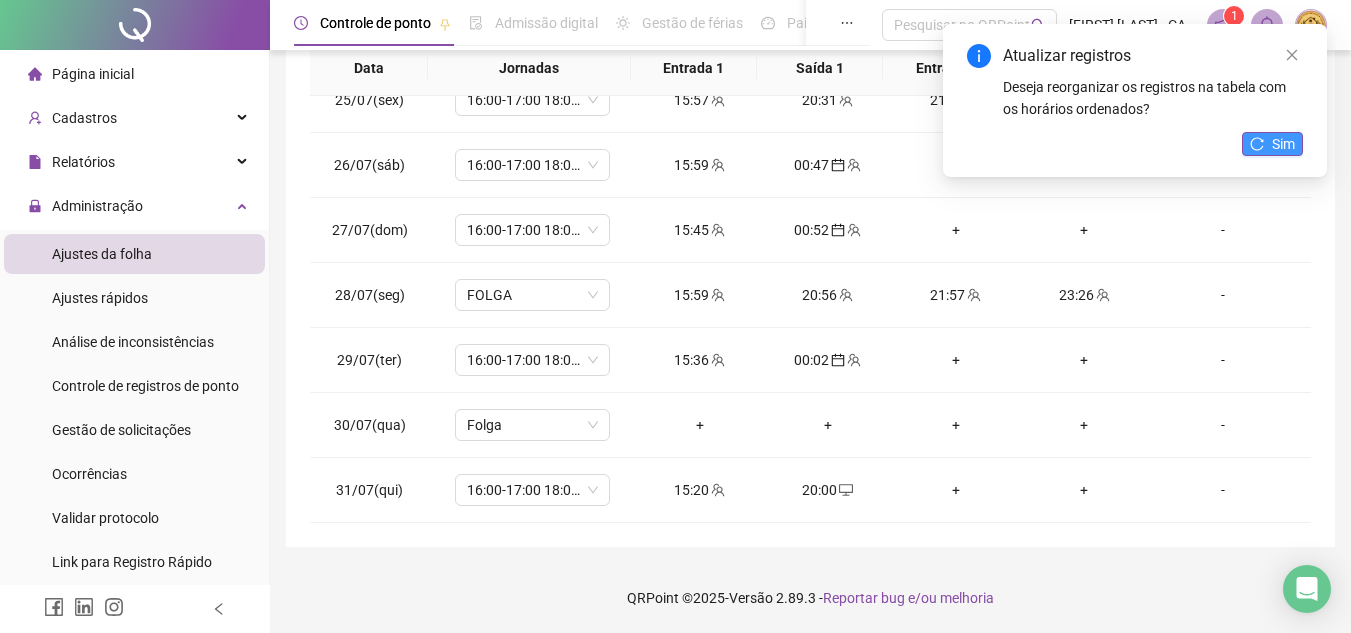 click on "Sim" at bounding box center (1272, 144) 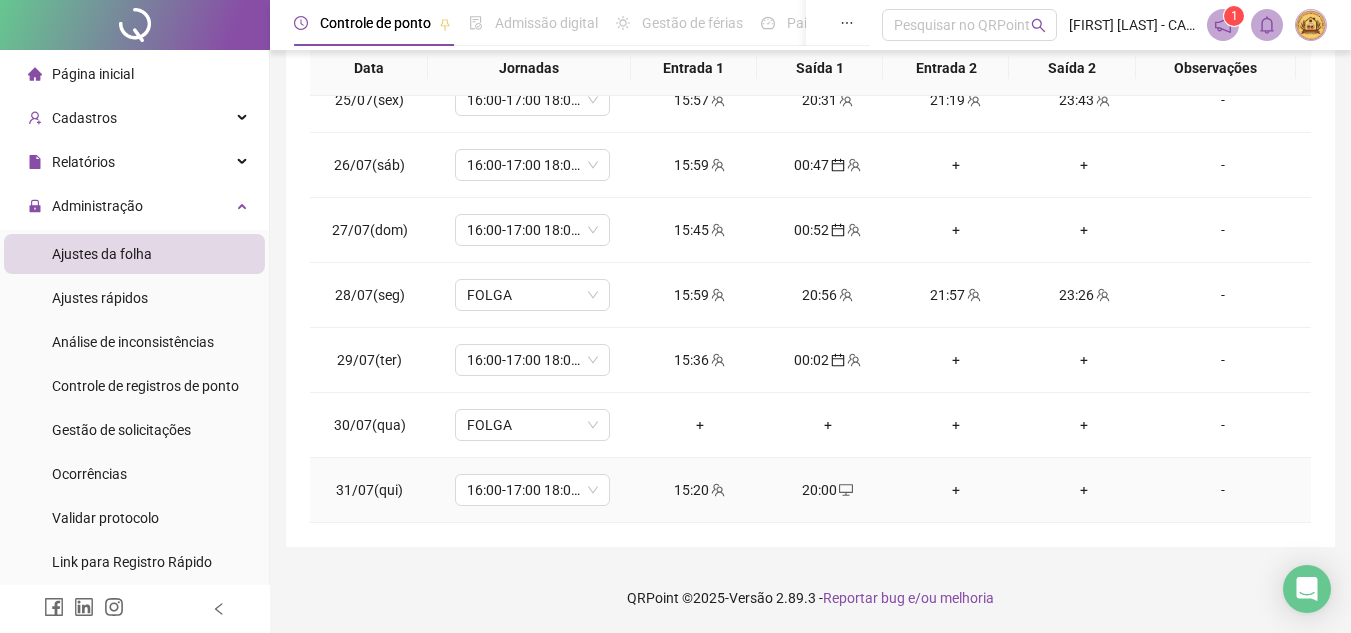 click on "+" at bounding box center [956, 490] 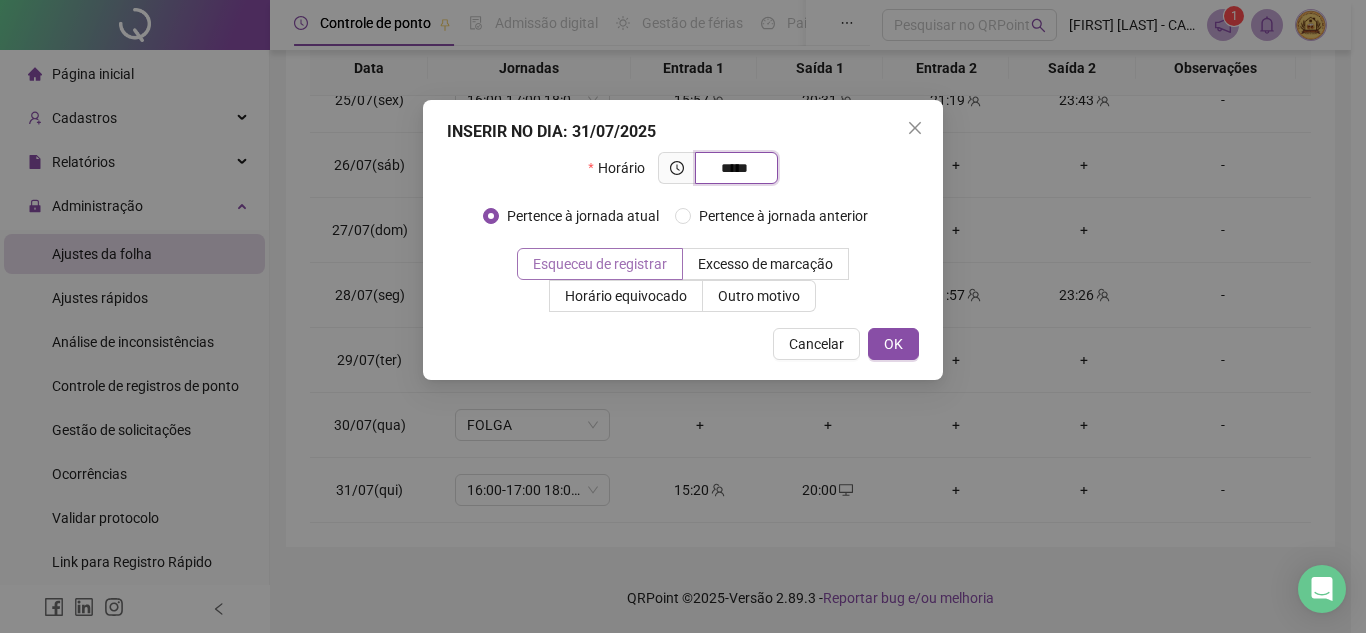 type on "*****" 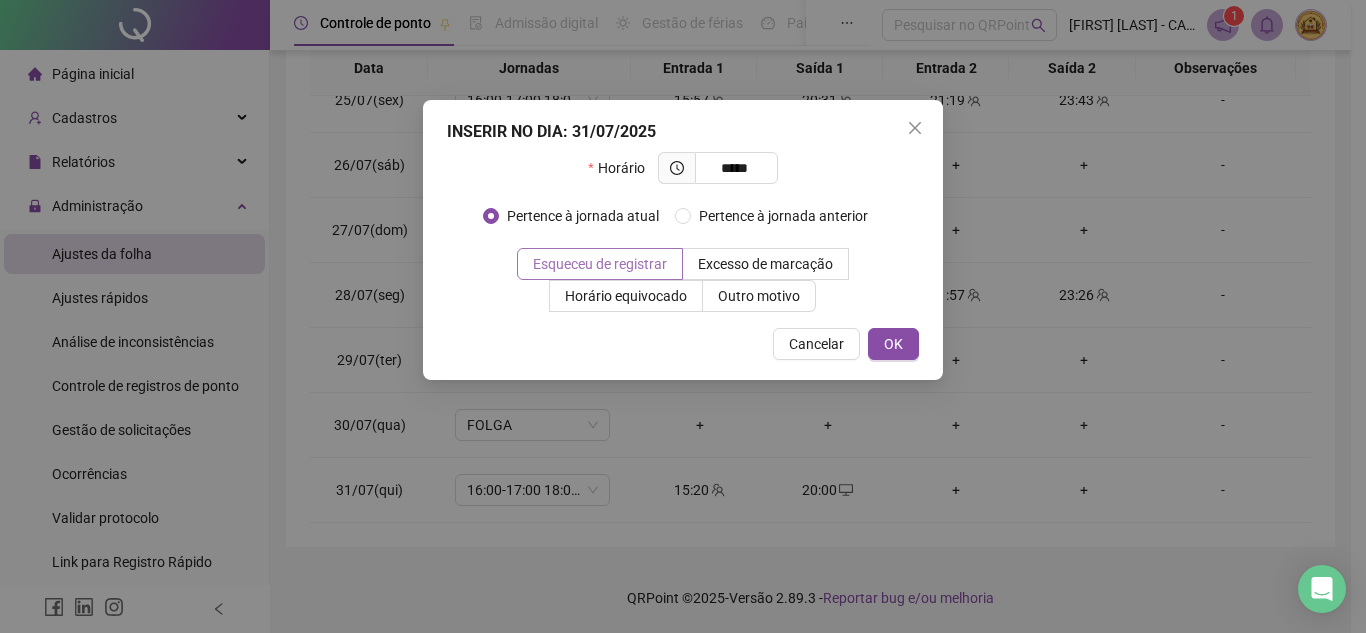 click on "Esqueceu de registrar" at bounding box center (600, 264) 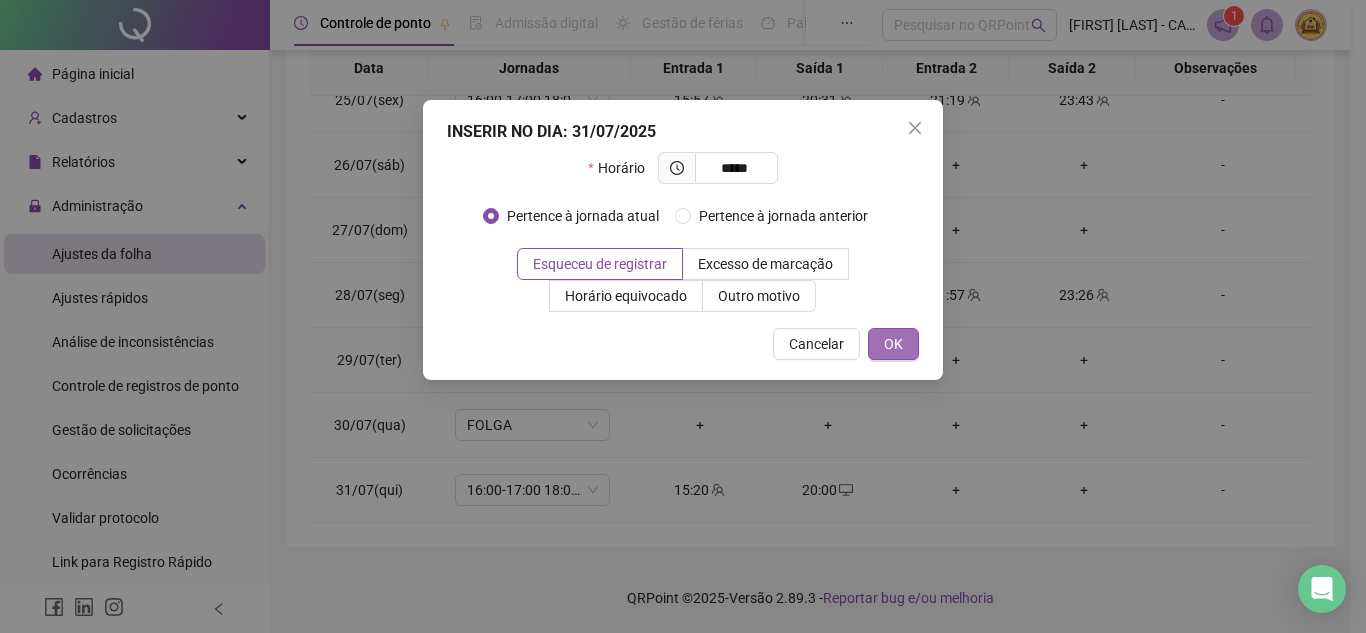 click on "OK" at bounding box center [893, 344] 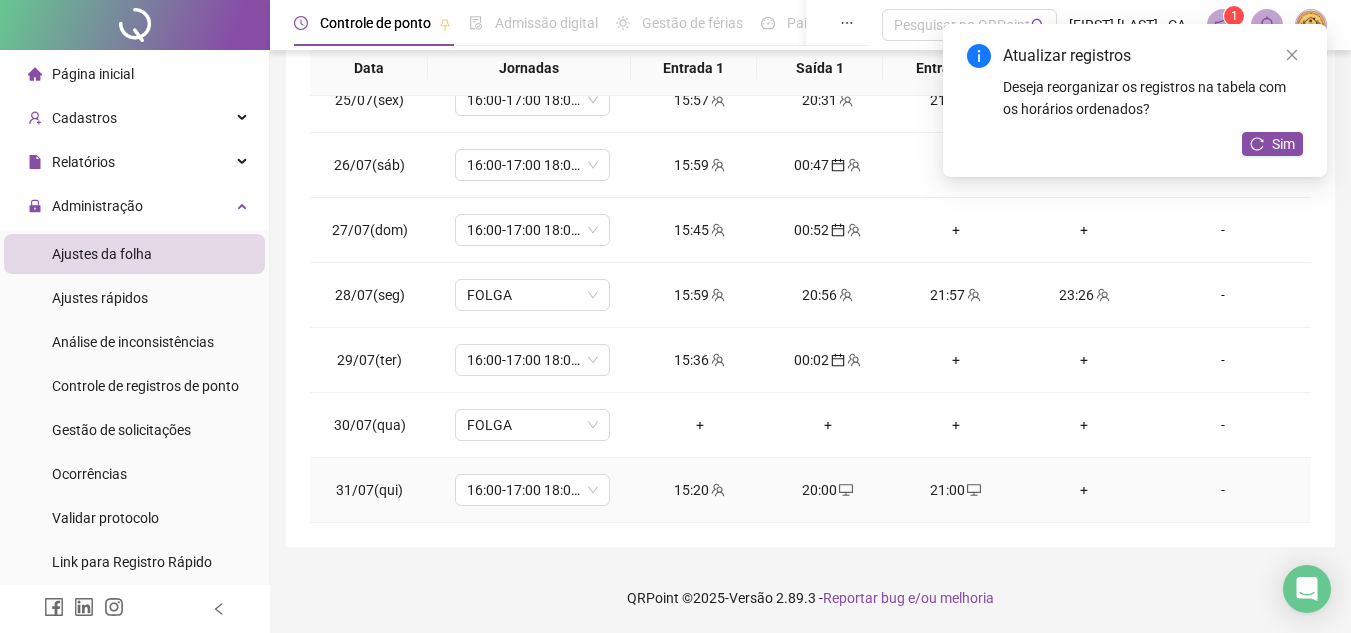 click on "+" at bounding box center (1084, 490) 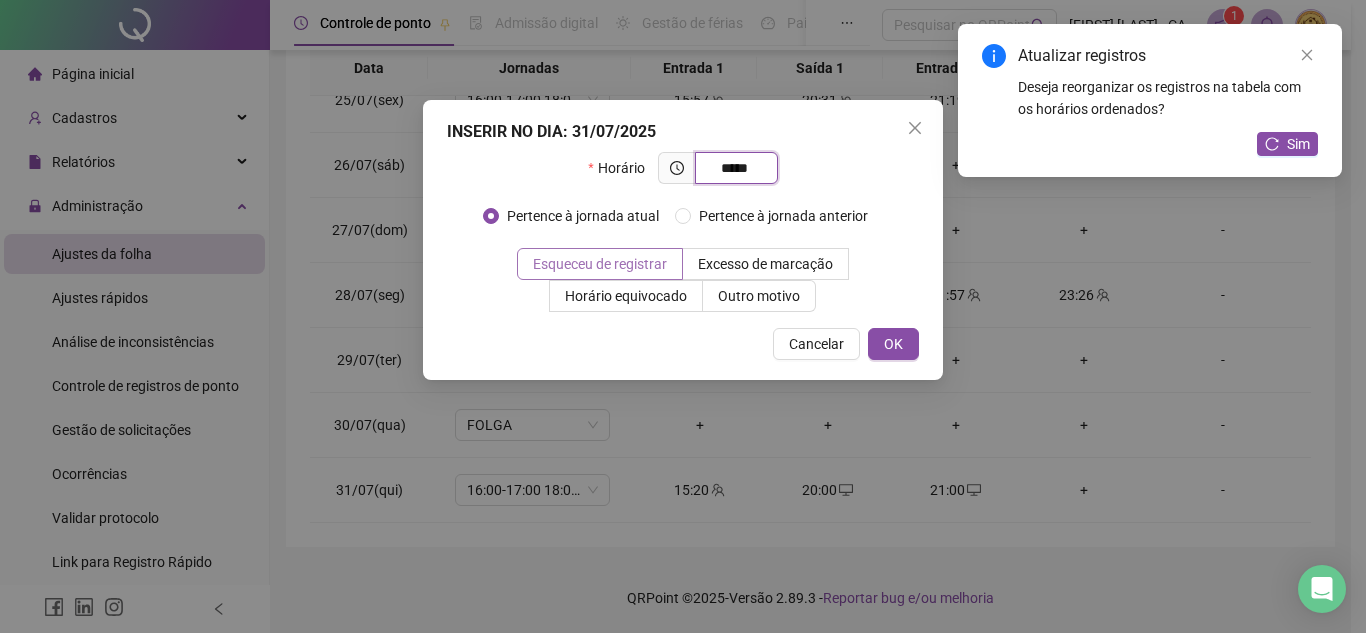 type on "*****" 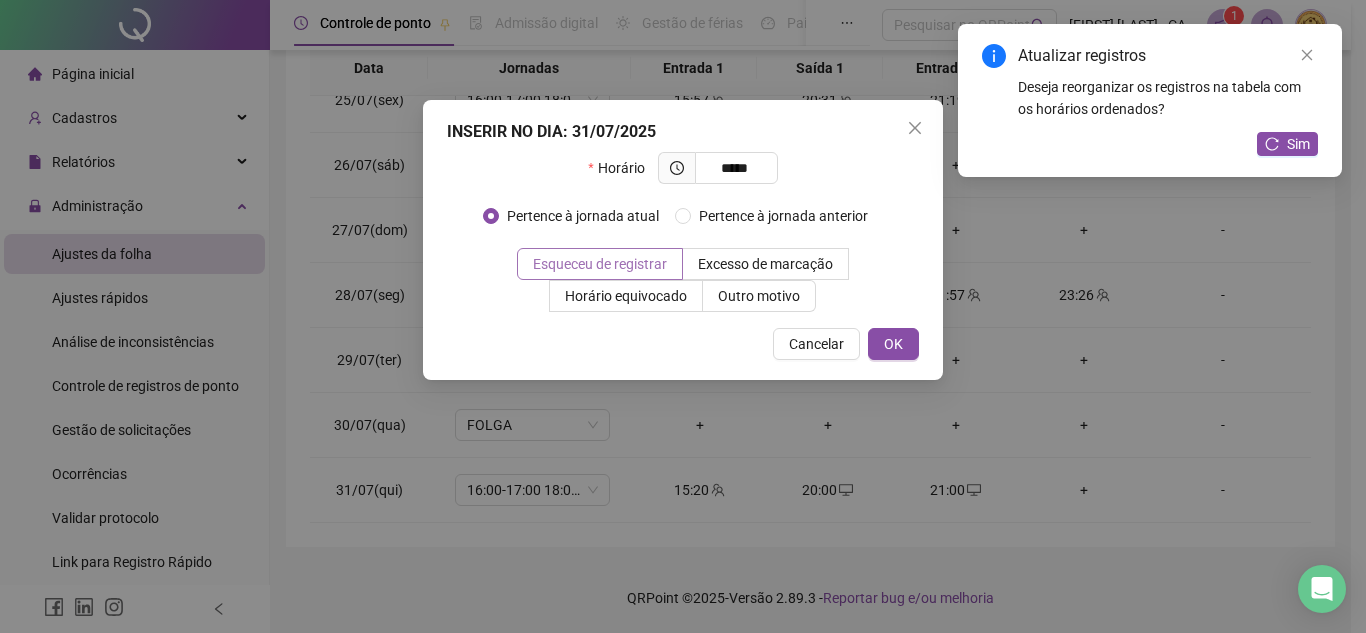drag, startPoint x: 653, startPoint y: 257, endPoint x: 665, endPoint y: 260, distance: 12.369317 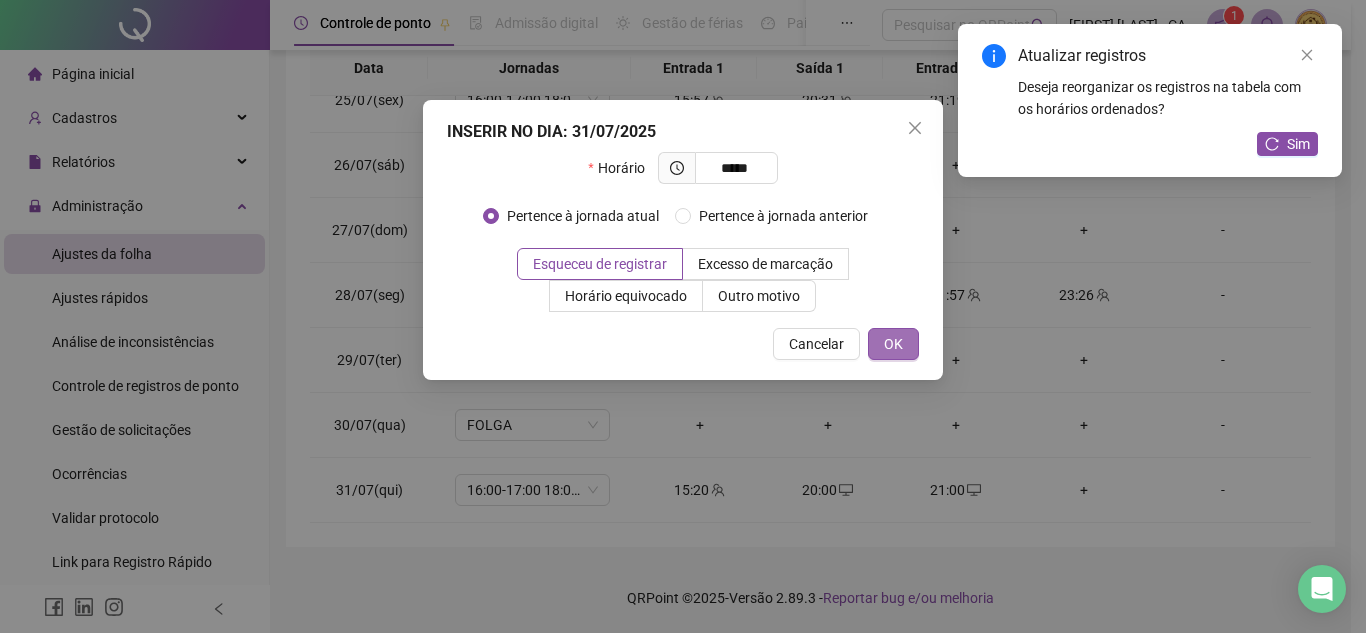 click on "OK" at bounding box center [893, 344] 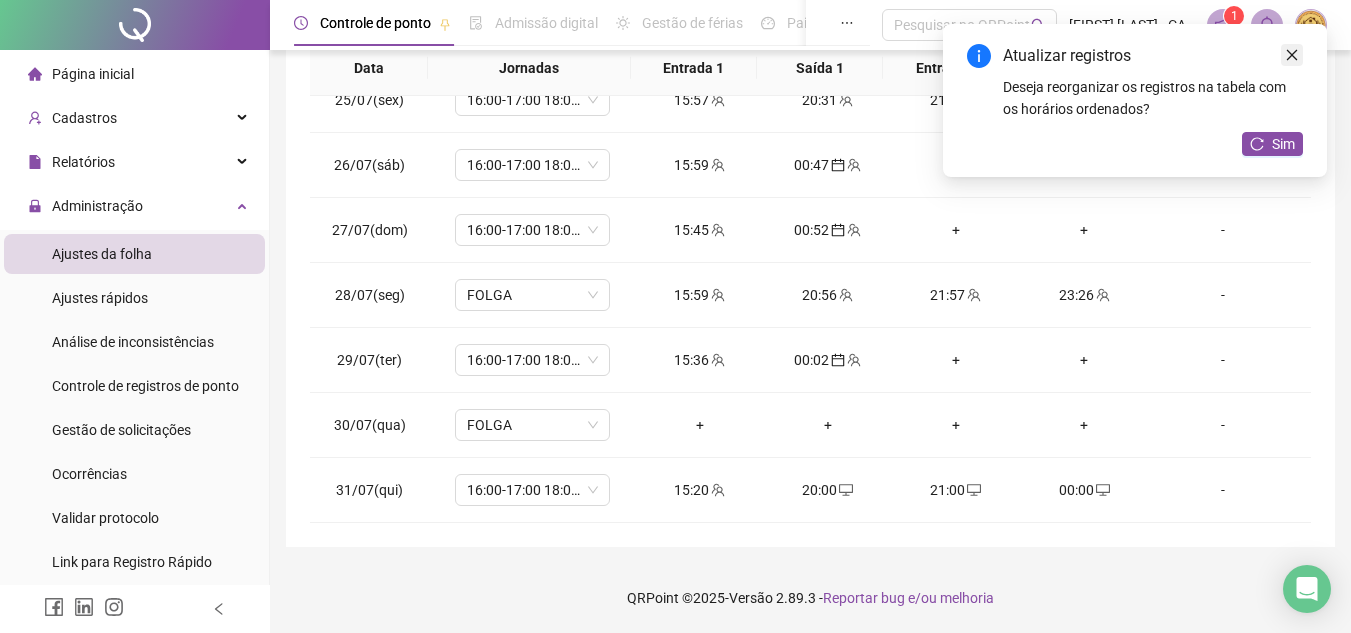 click at bounding box center [1292, 55] 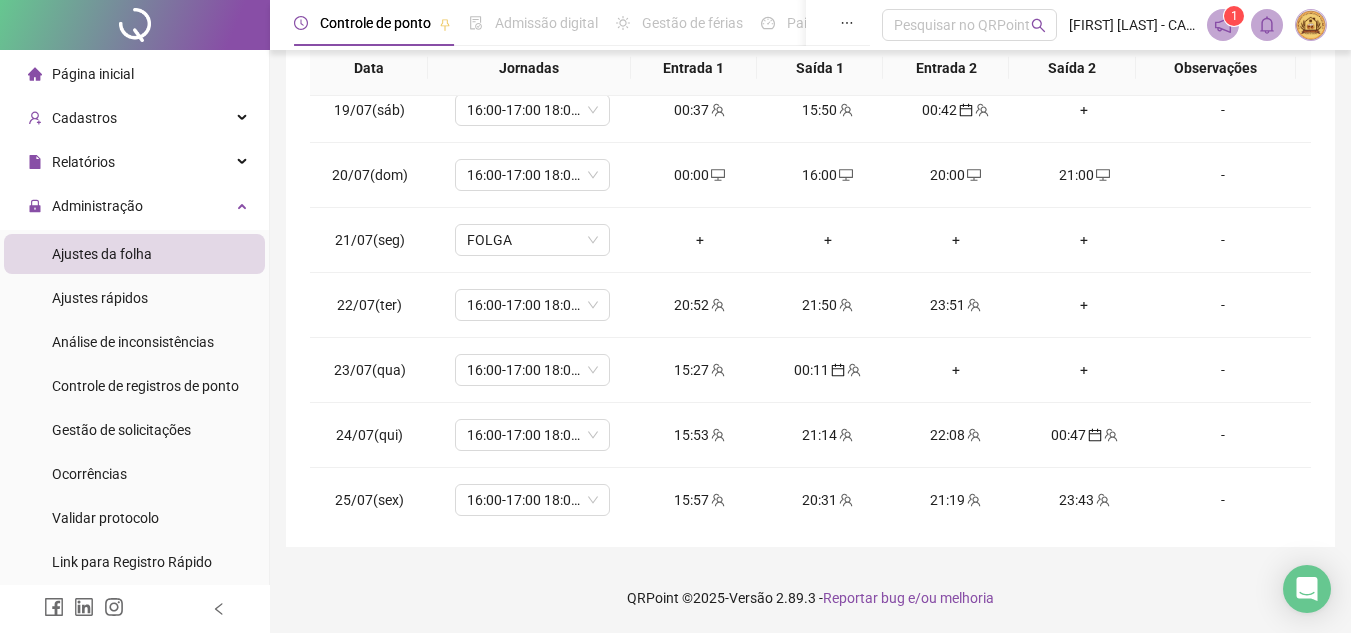 scroll, scrollTop: 688, scrollLeft: 0, axis: vertical 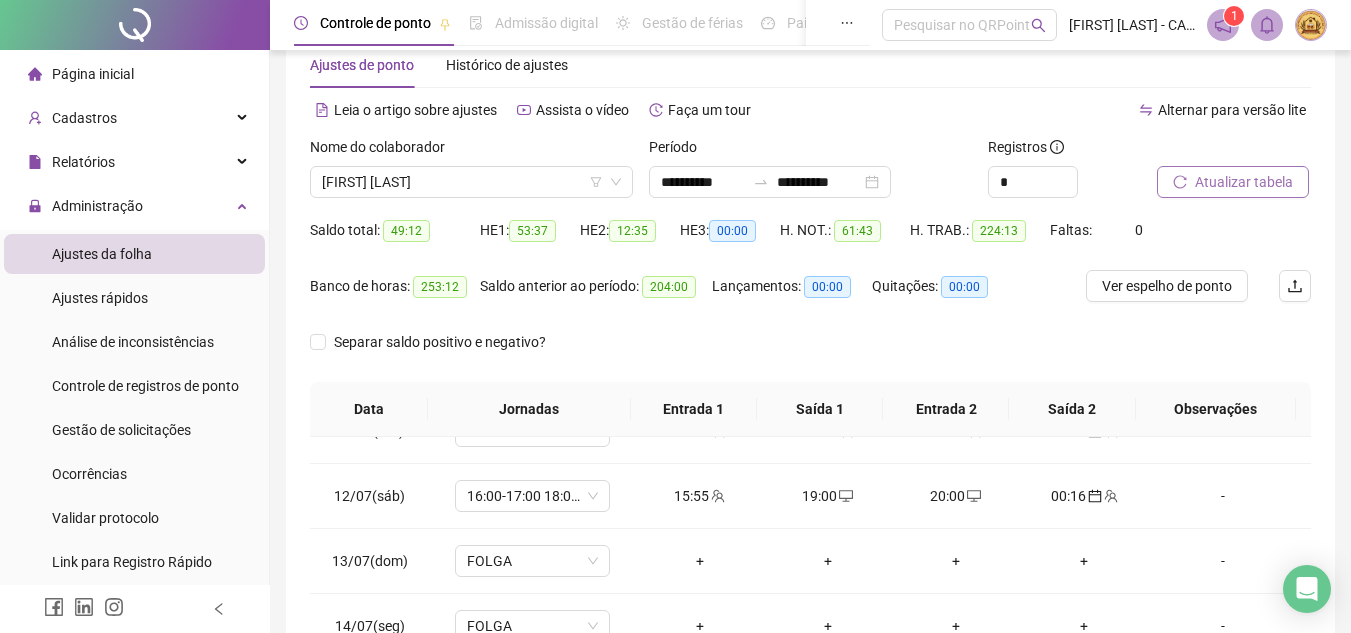 click on "Atualizar tabela" at bounding box center (1244, 182) 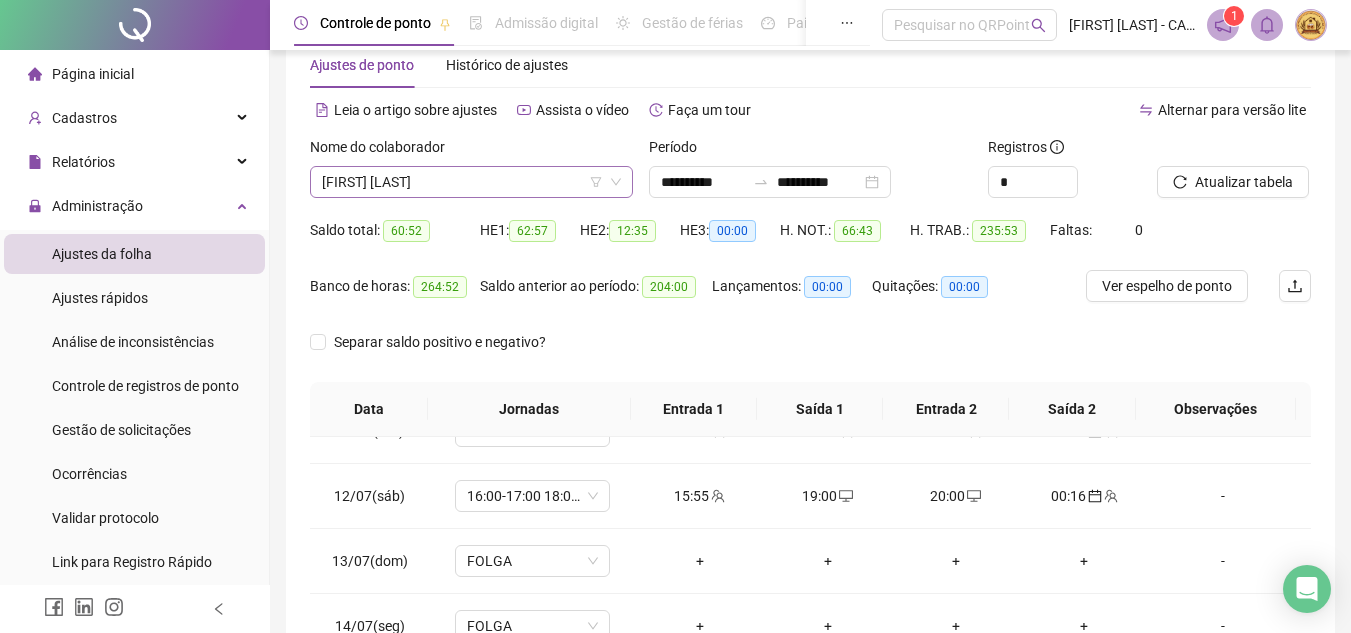 click 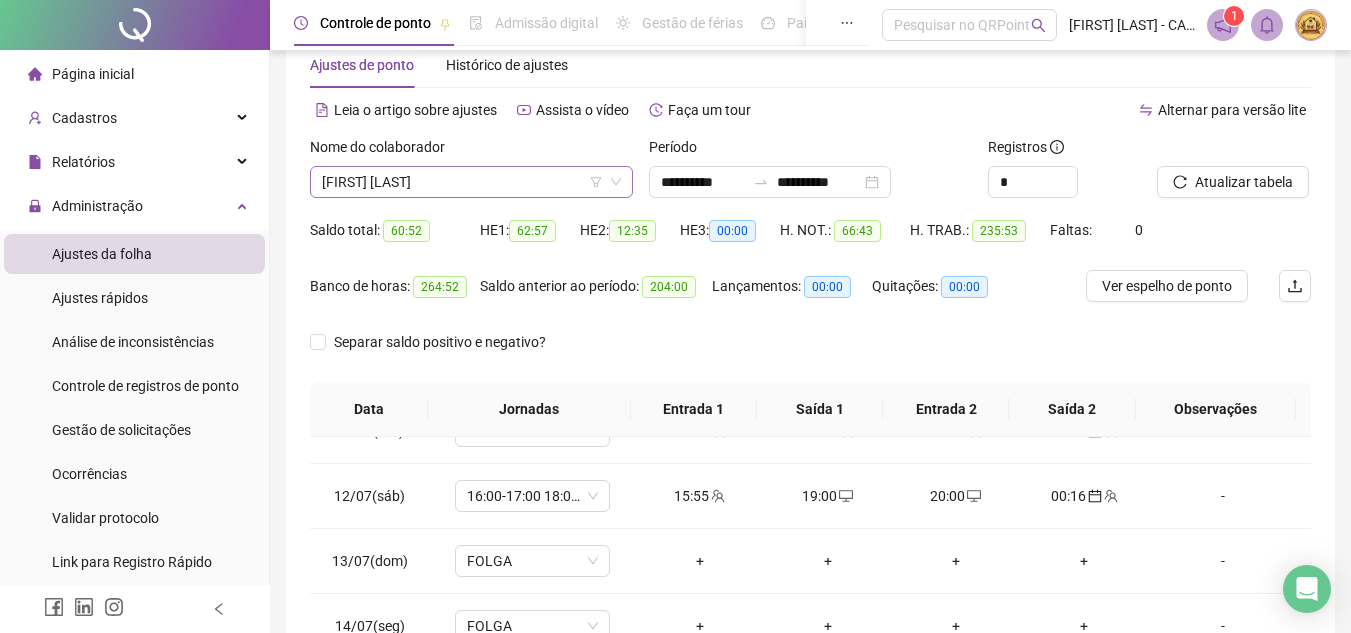 click 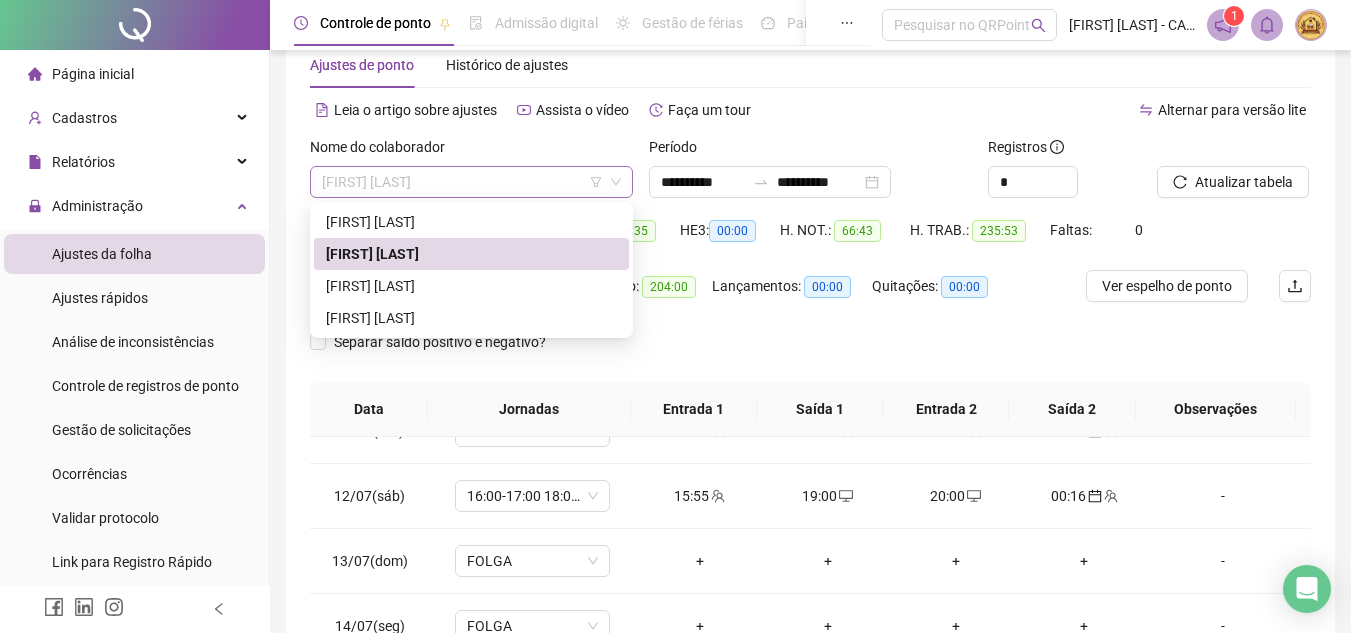 click on "[FIRST] [LAST]" at bounding box center (471, 182) 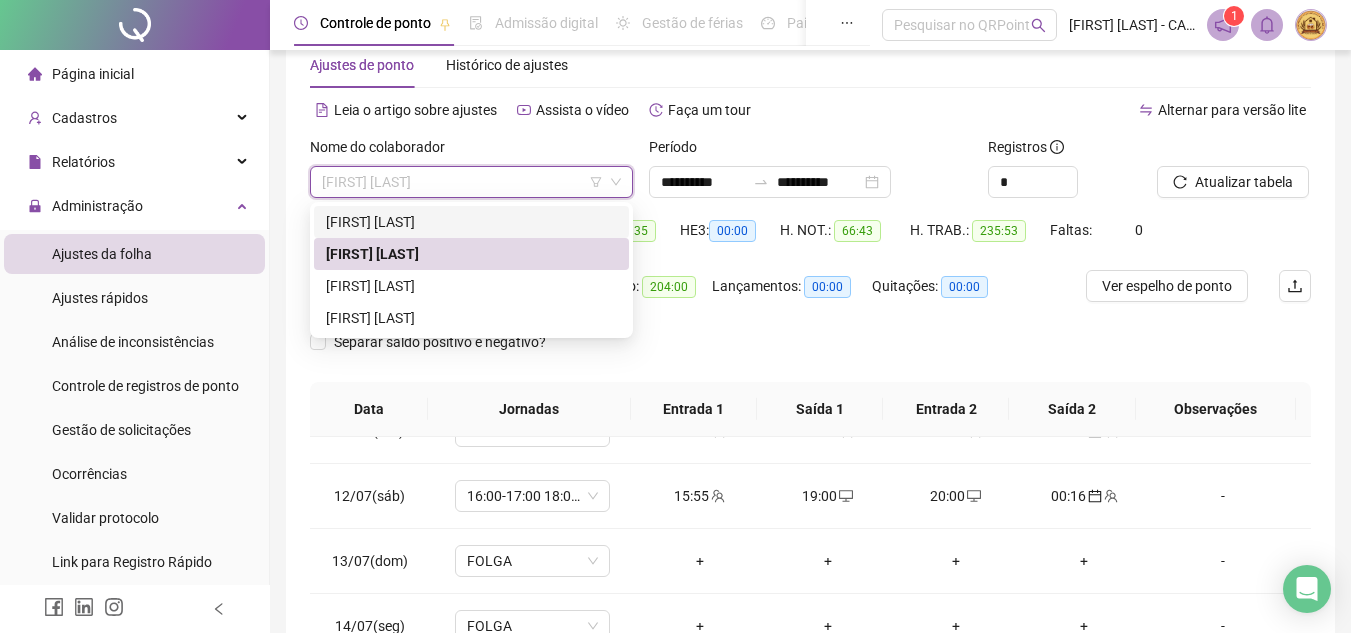 click on "[FIRST] [LAST]" at bounding box center [471, 222] 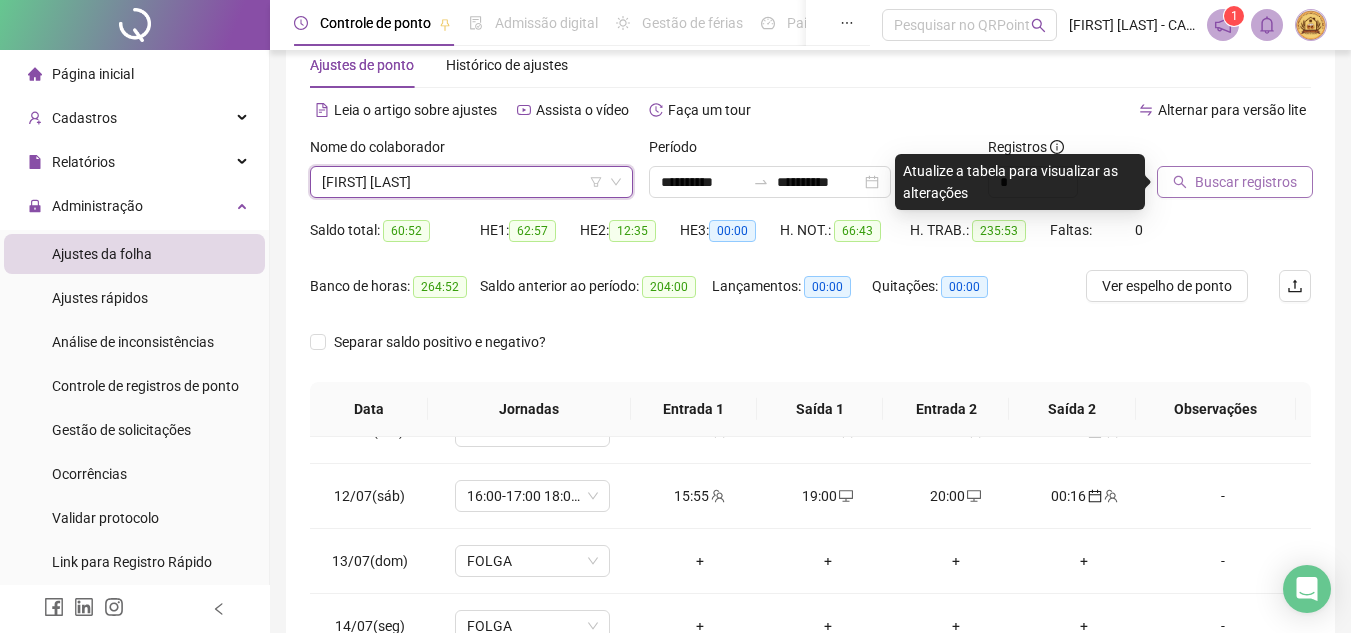 click on "Buscar registros" at bounding box center [1246, 182] 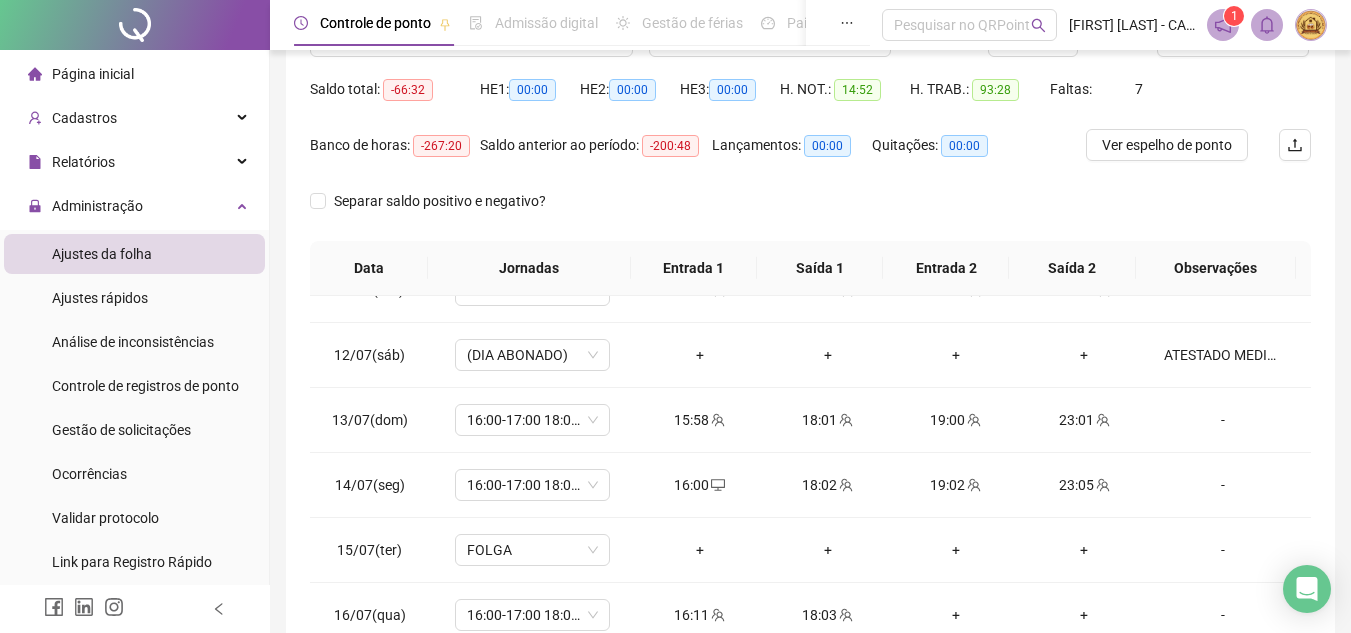 scroll, scrollTop: 389, scrollLeft: 0, axis: vertical 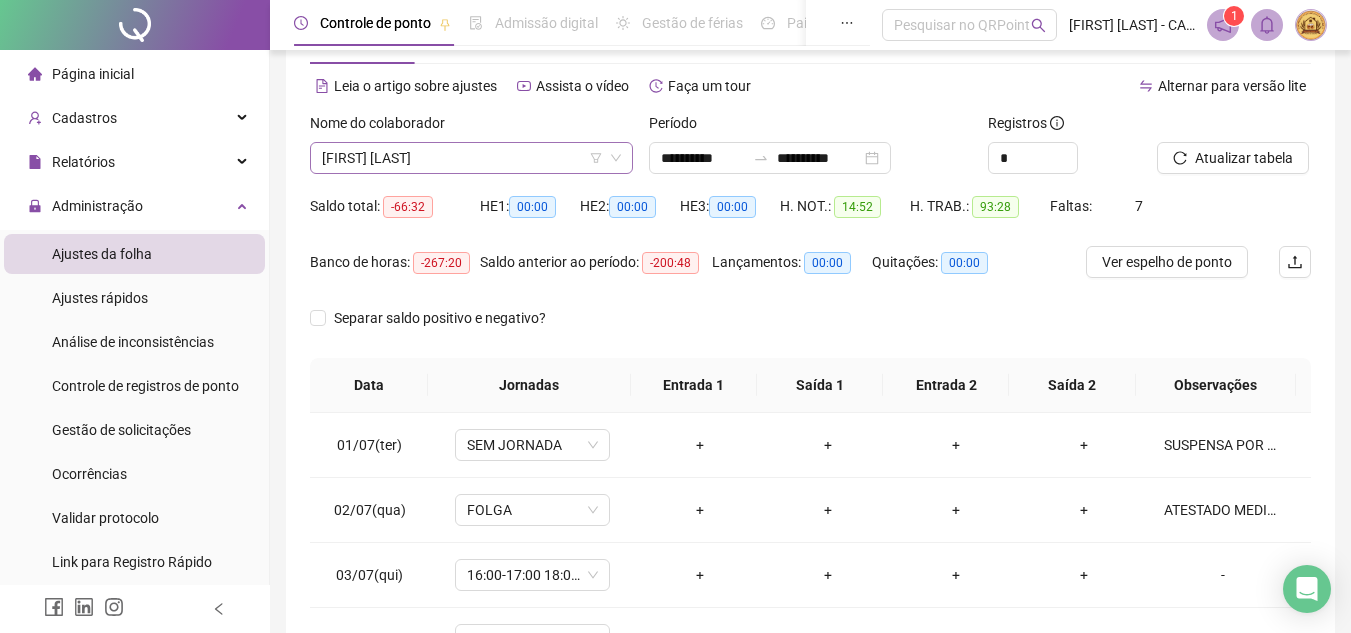 click 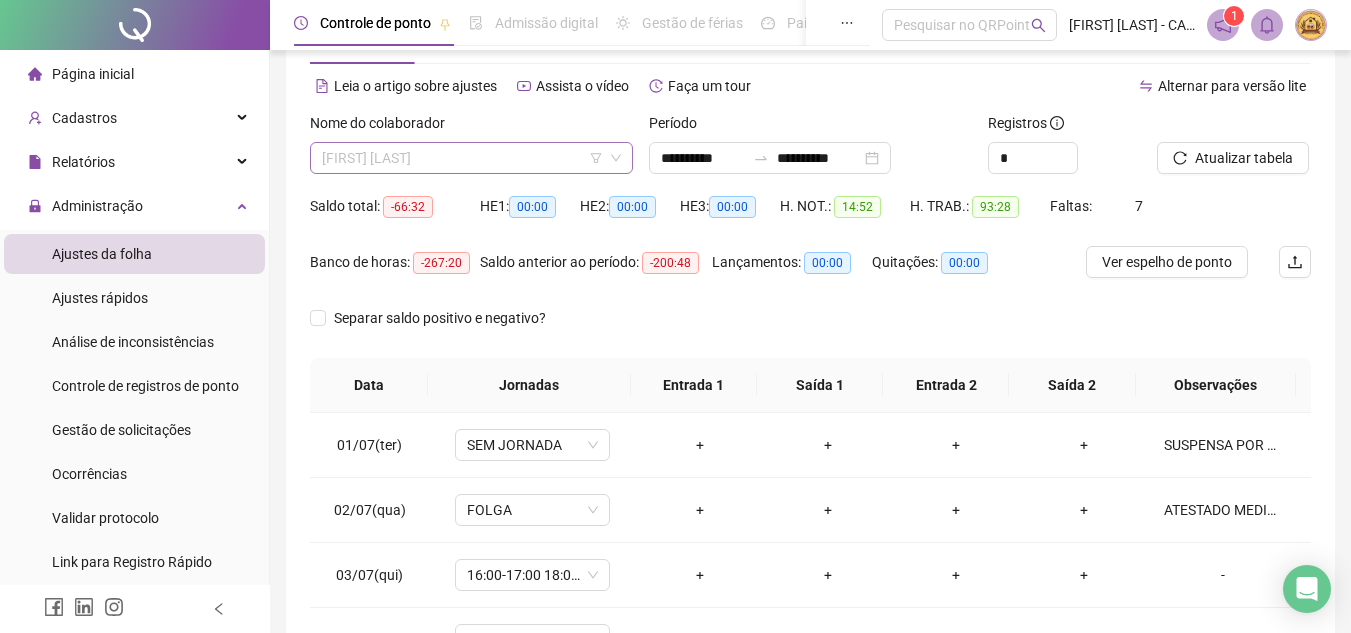 click on "[FIRST] [LAST]" at bounding box center (471, 158) 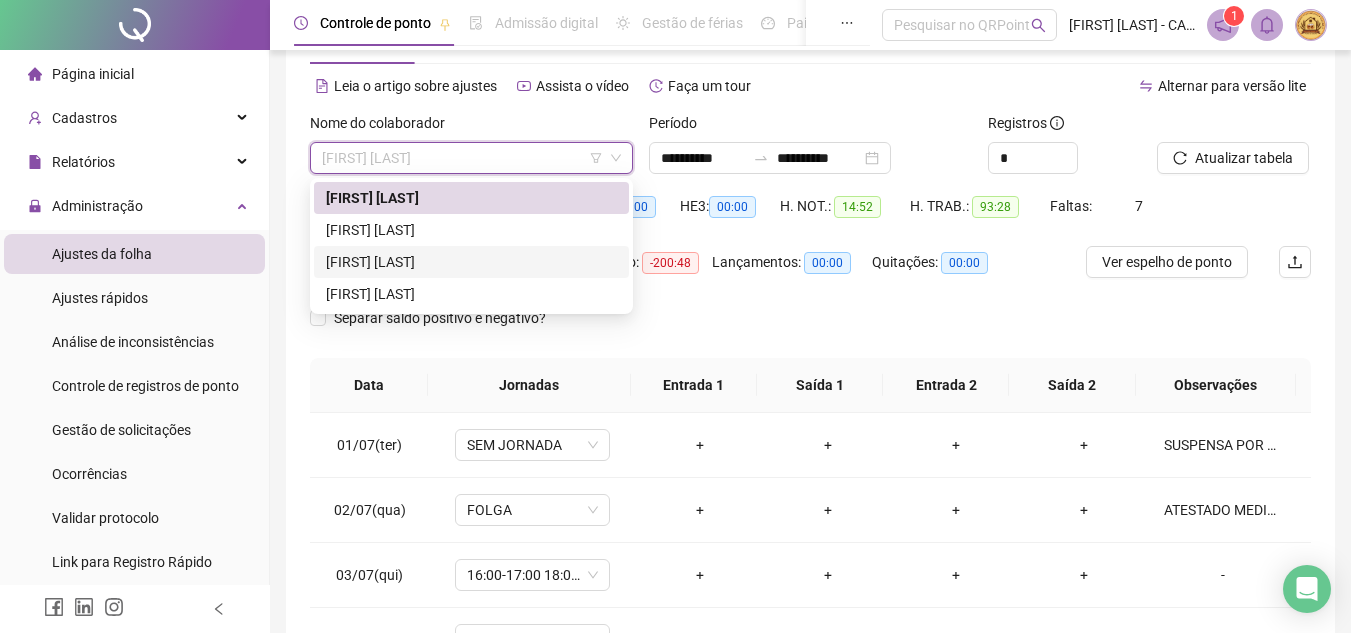 click on "[FIRST] [LAST]" at bounding box center (471, 262) 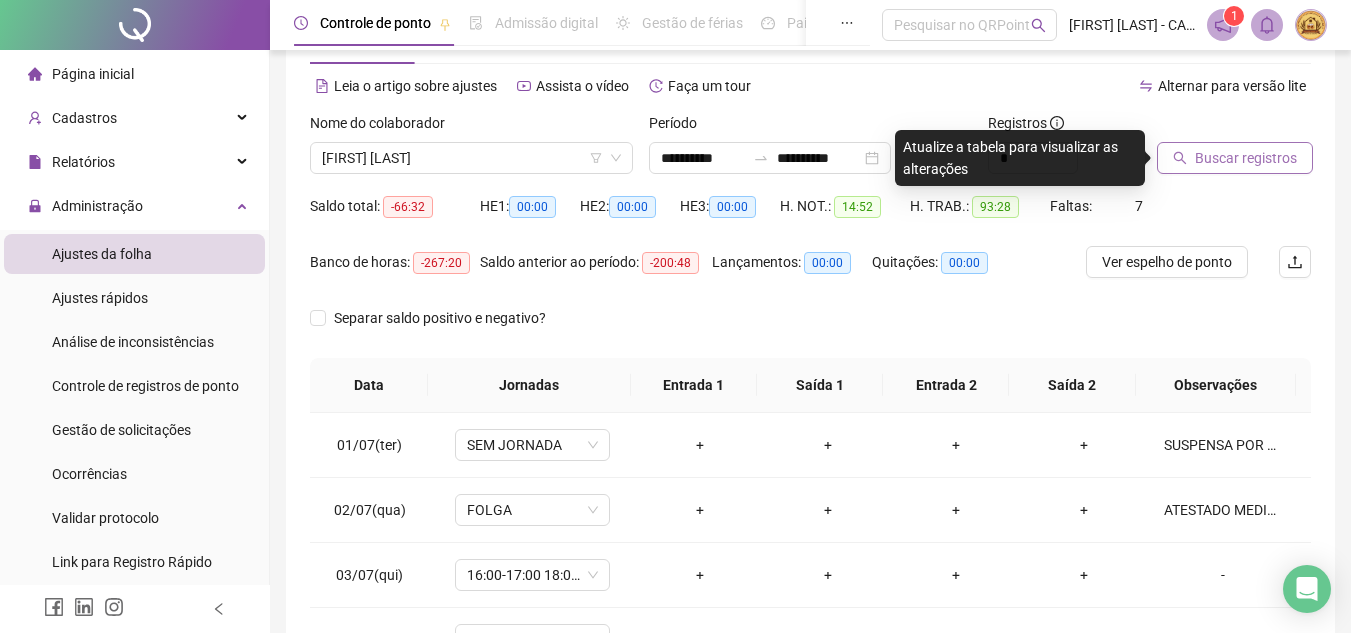 click on "Buscar registros" at bounding box center (1246, 158) 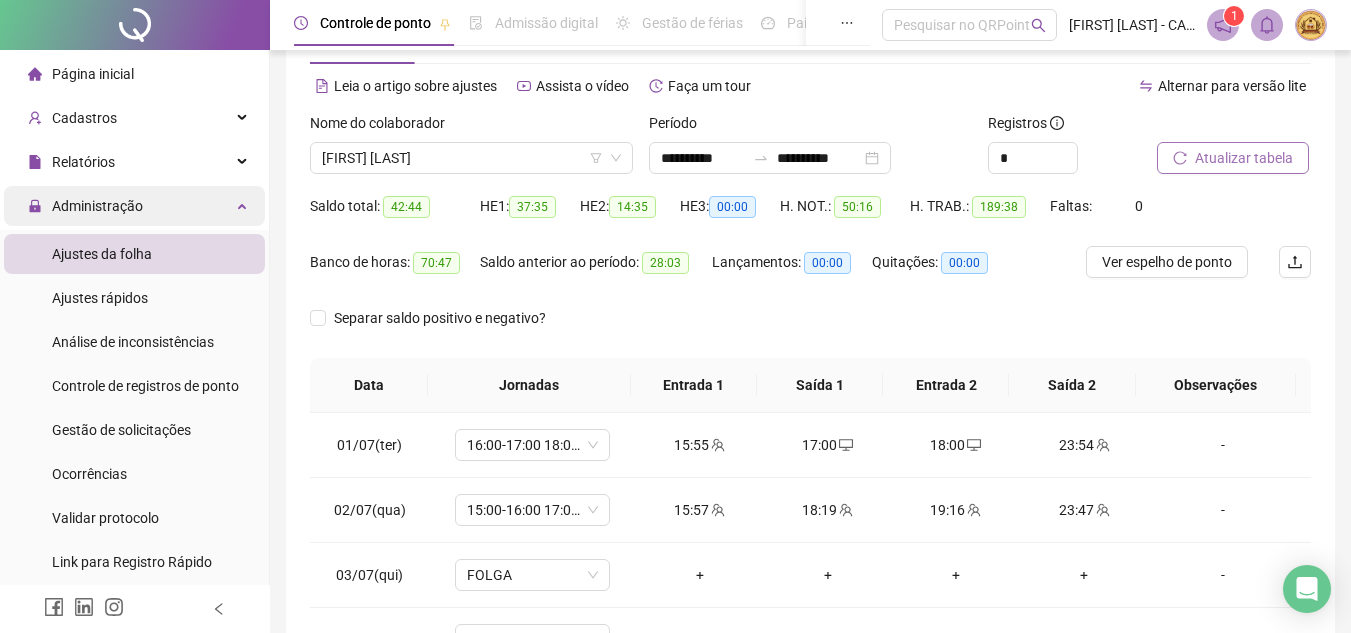 click on "Administração" at bounding box center (134, 206) 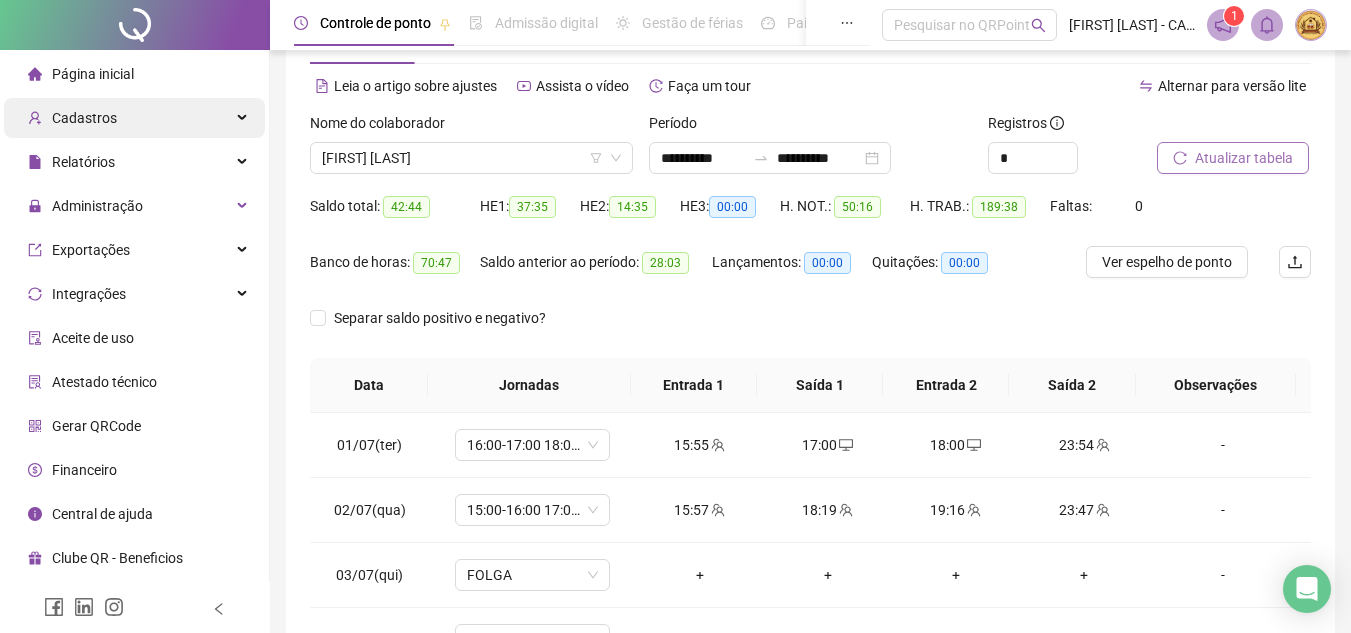 click on "Cadastros" at bounding box center [134, 118] 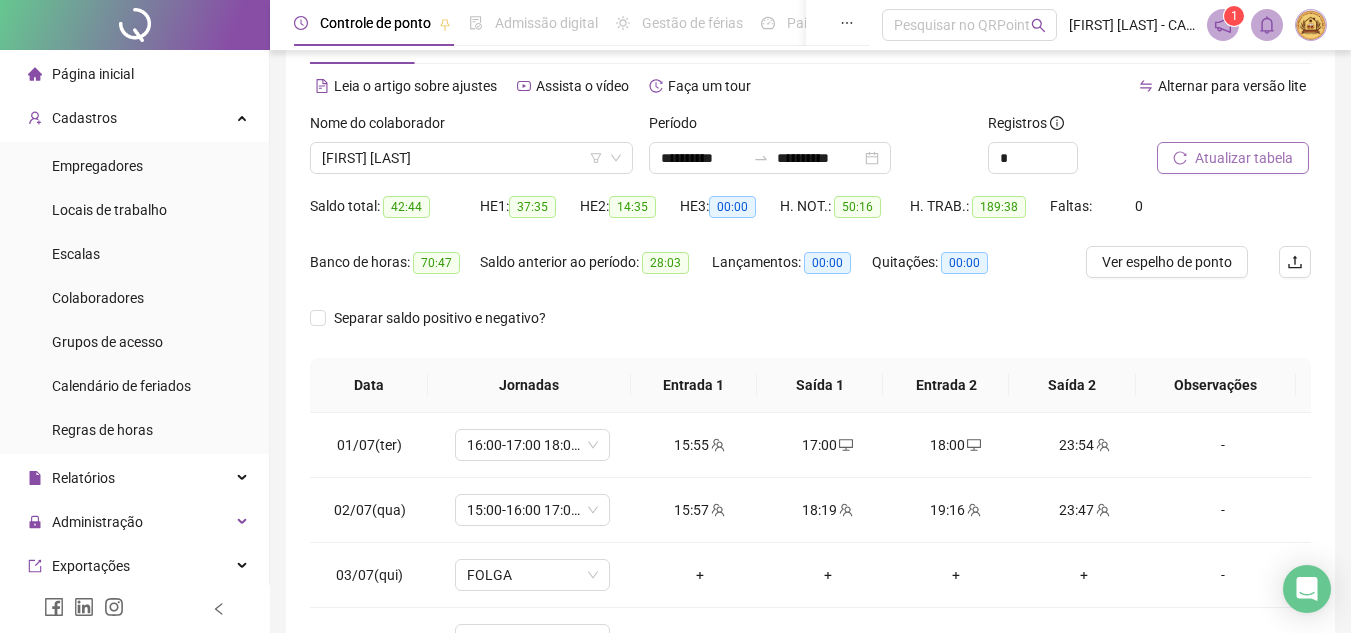 click on "Página inicial" at bounding box center [134, 74] 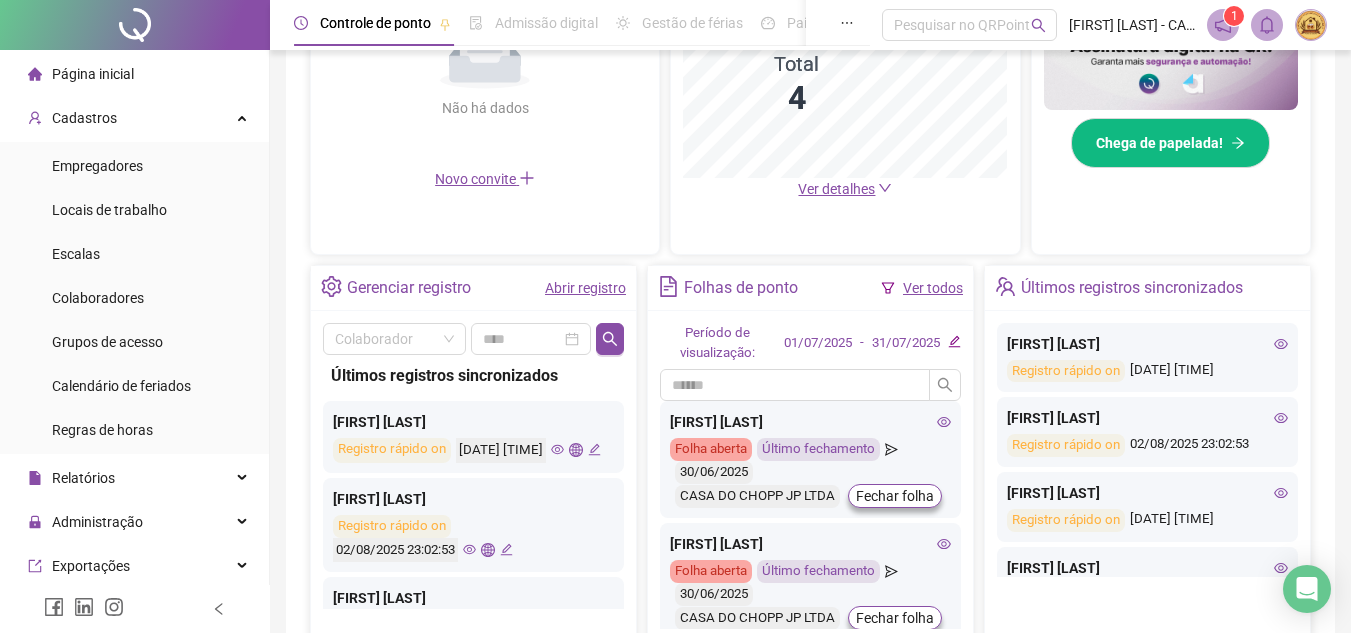 scroll, scrollTop: 556, scrollLeft: 0, axis: vertical 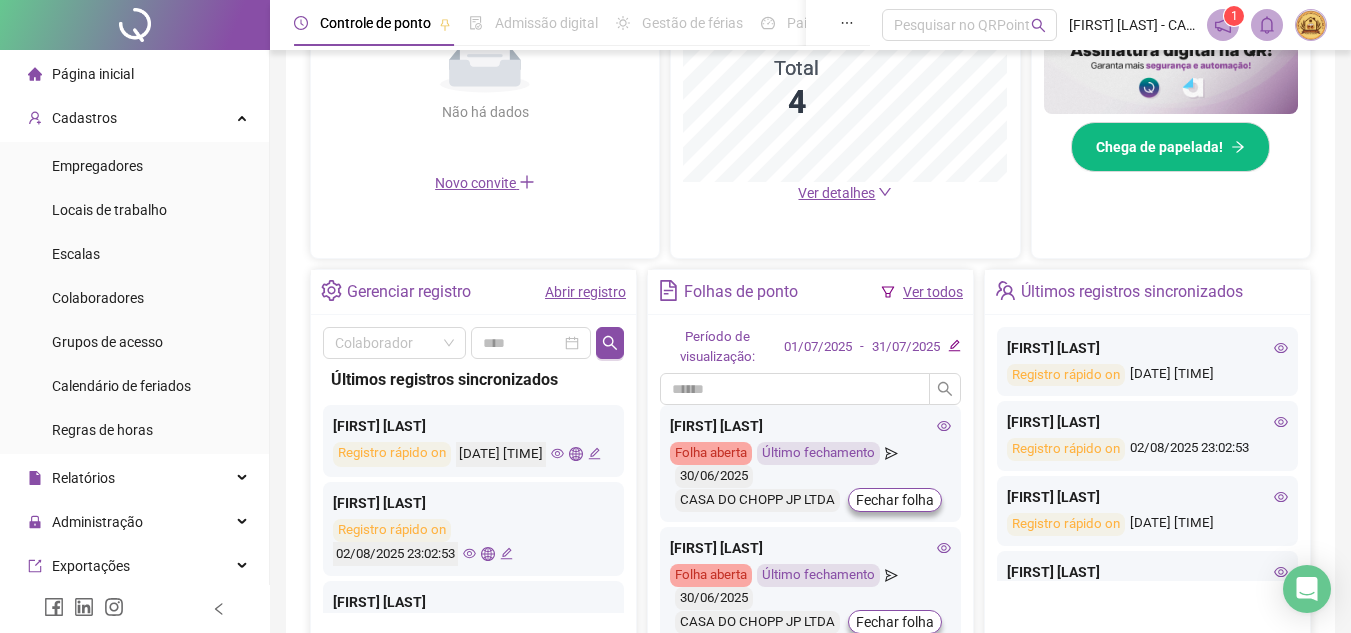 click on "Abrir registro" at bounding box center [585, 292] 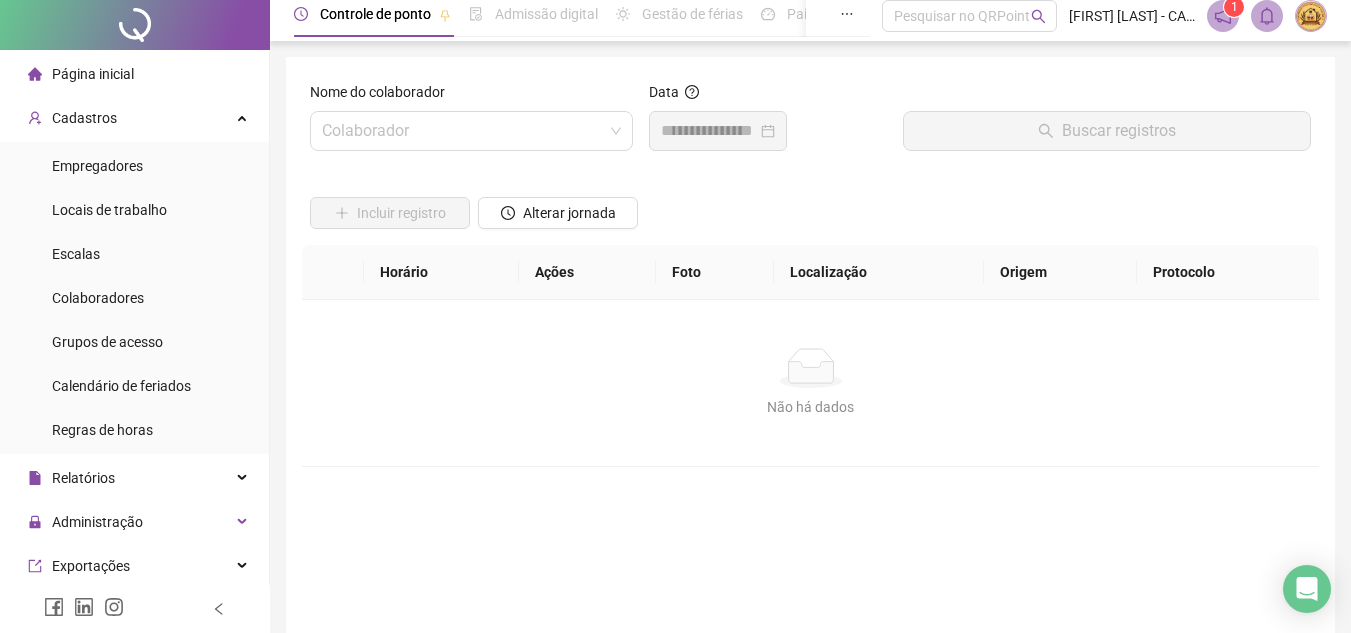 scroll, scrollTop: 0, scrollLeft: 0, axis: both 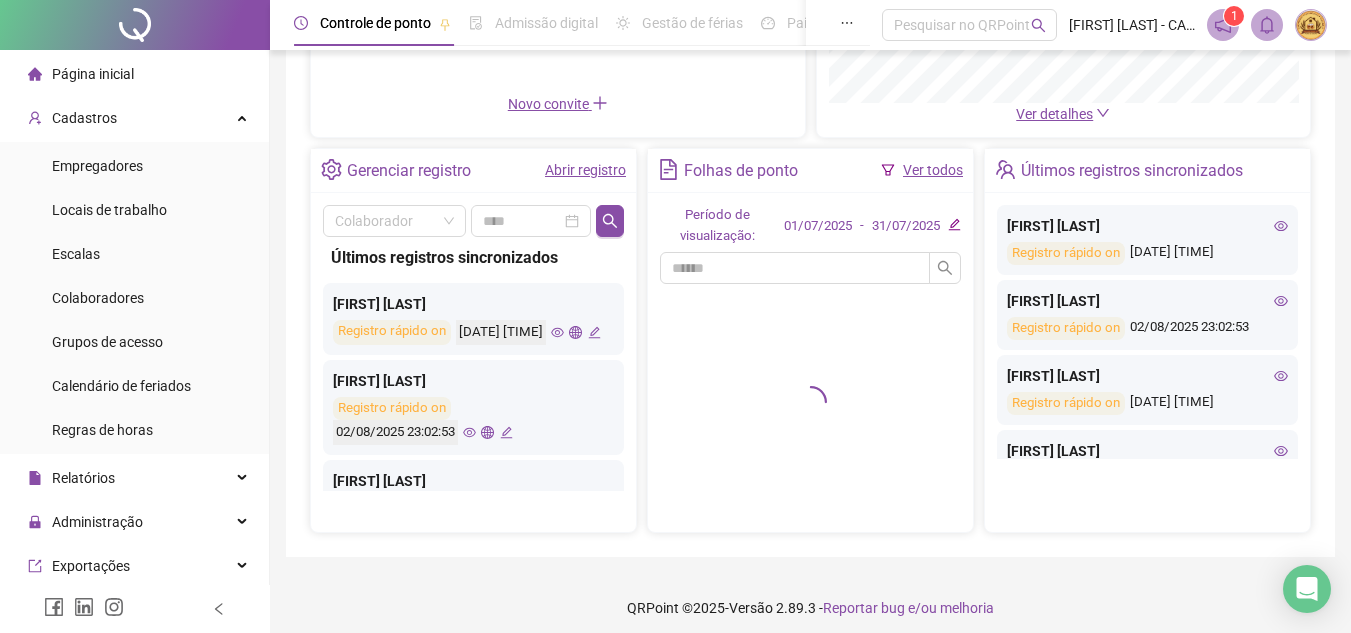 click on "Dashboard de jornada Gráfico Total 4 Ver detalhes" at bounding box center [1064, -28] 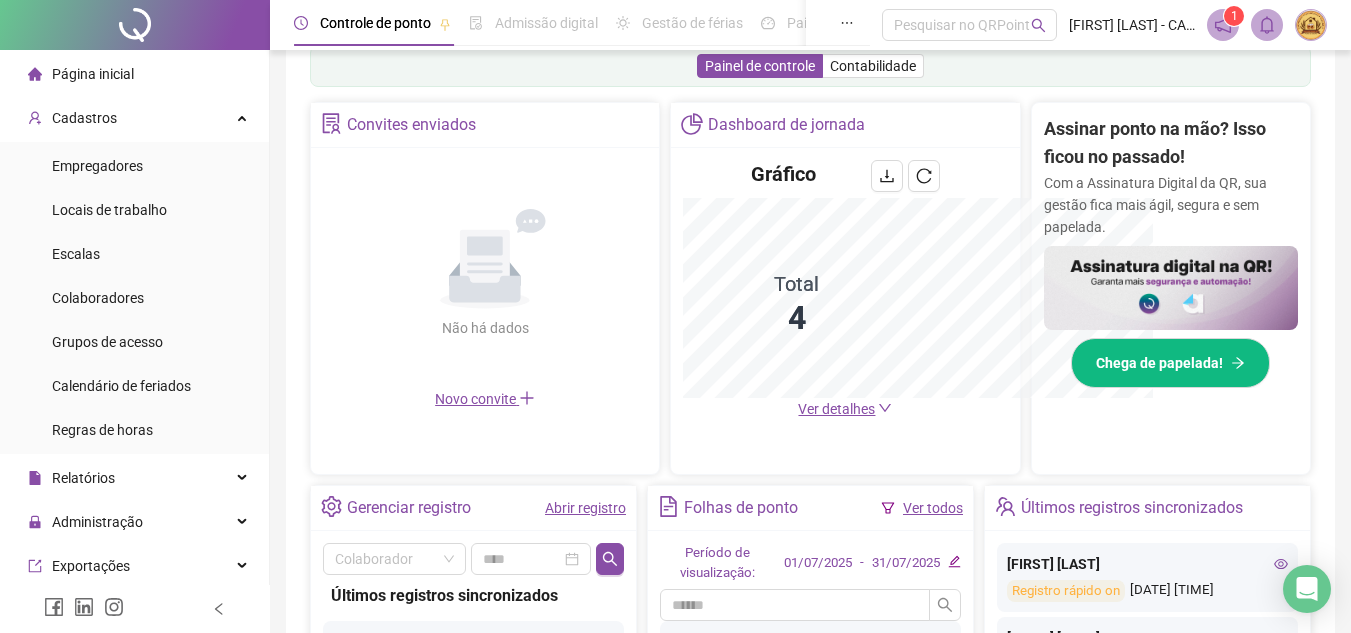 scroll, scrollTop: 635, scrollLeft: 0, axis: vertical 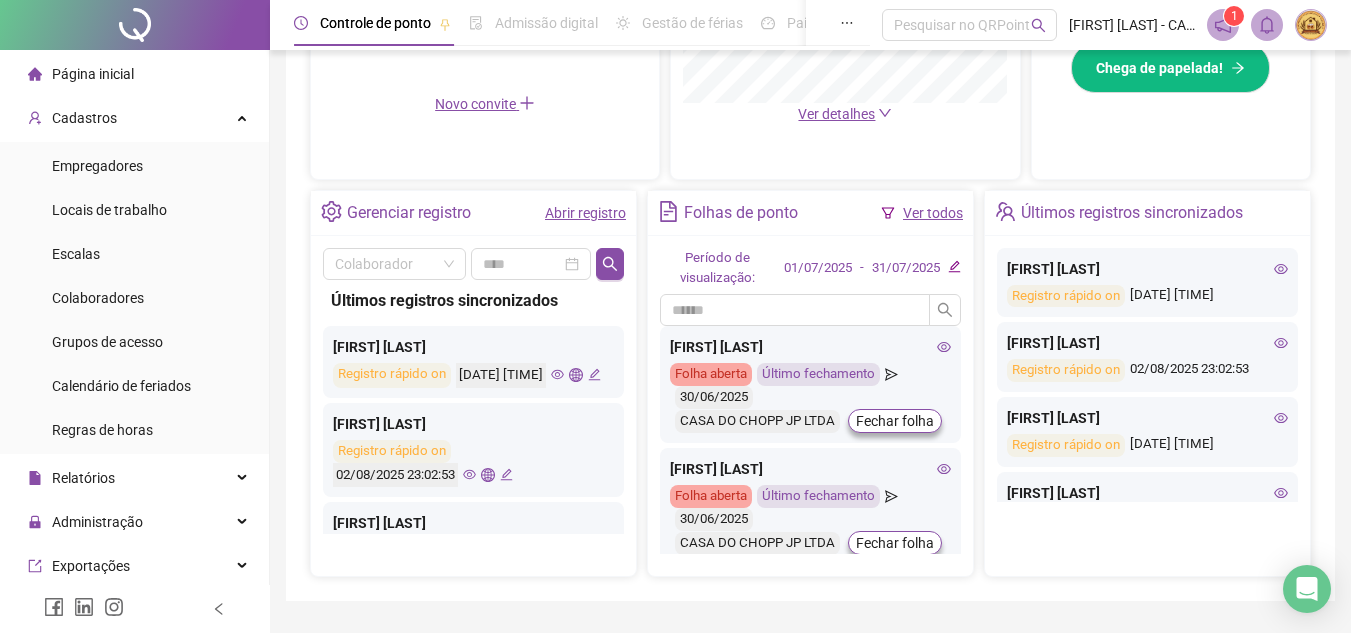 click on "Ver todos" at bounding box center (933, 213) 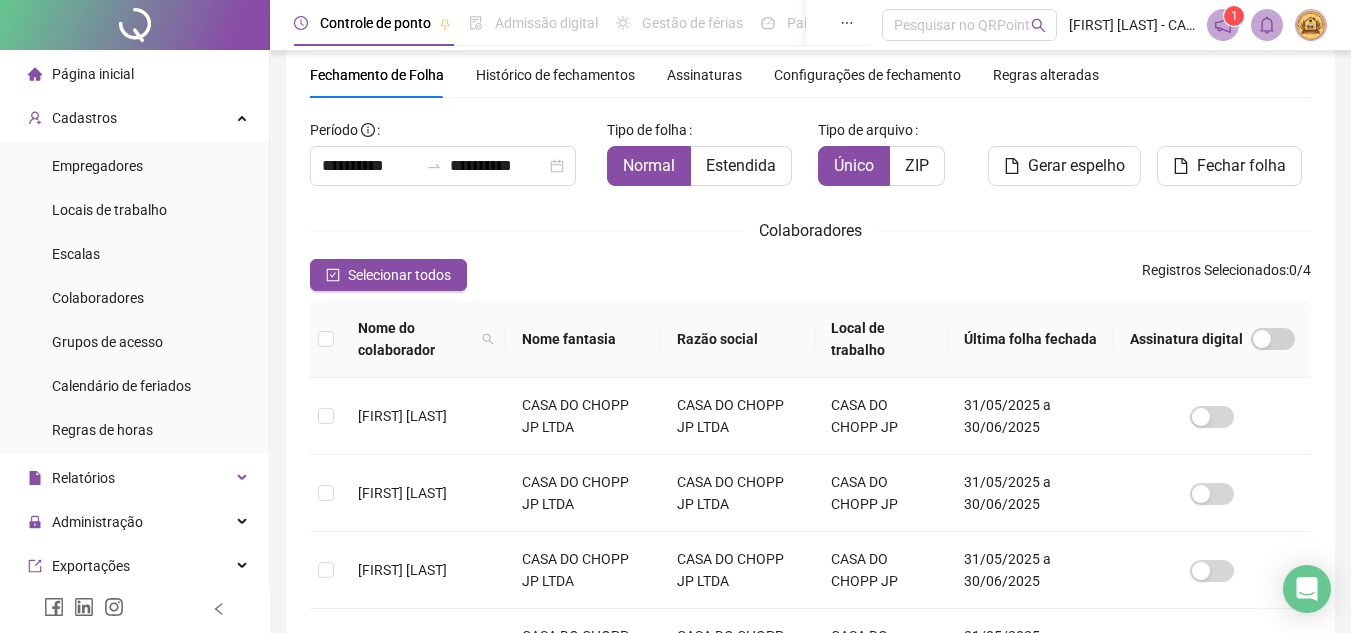 scroll, scrollTop: 93, scrollLeft: 0, axis: vertical 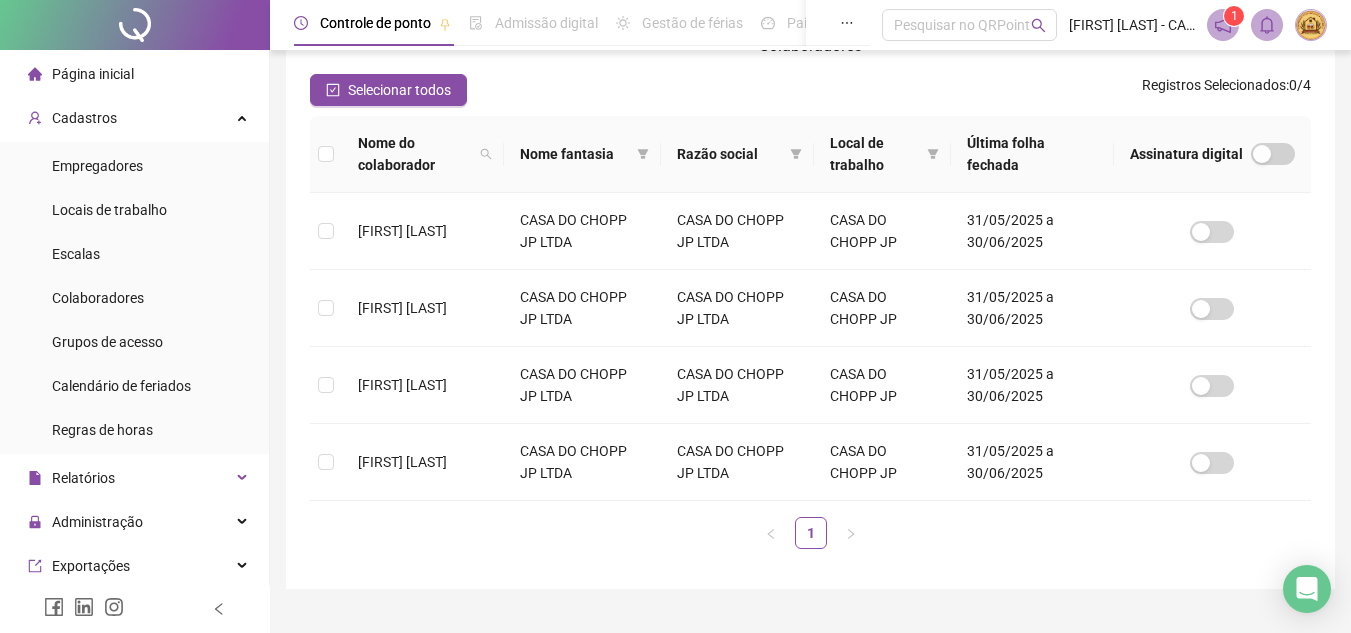 click at bounding box center [326, 154] 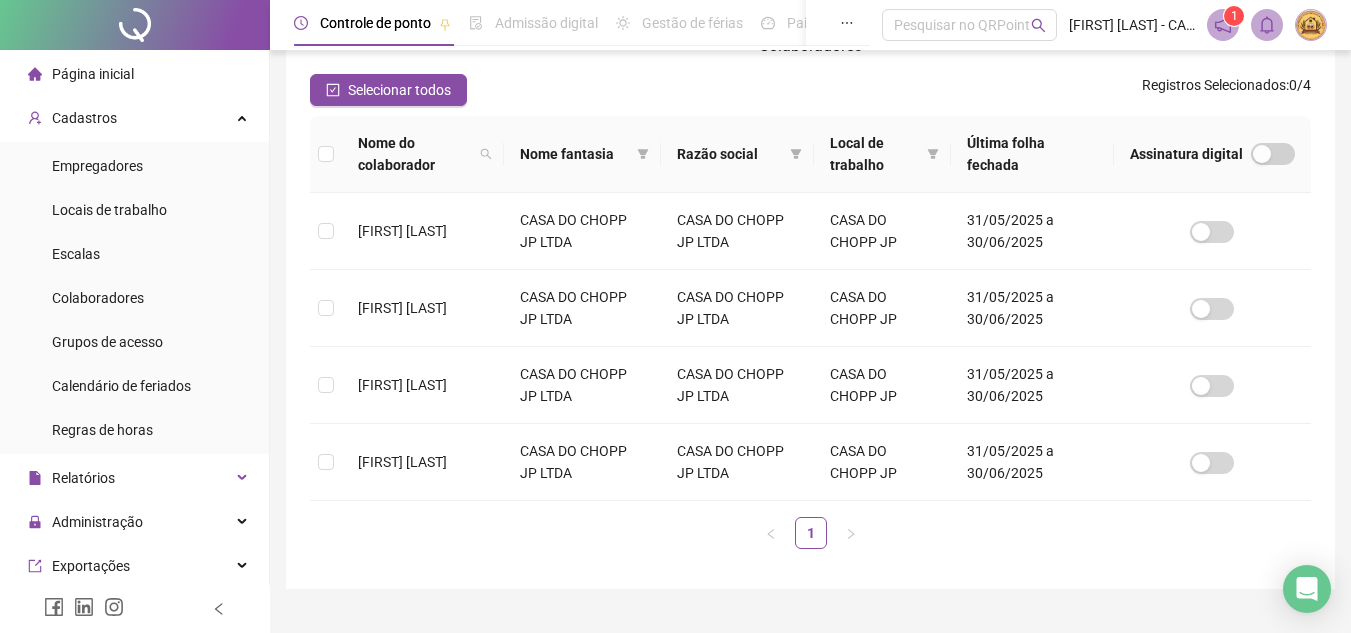 click at bounding box center [326, 154] 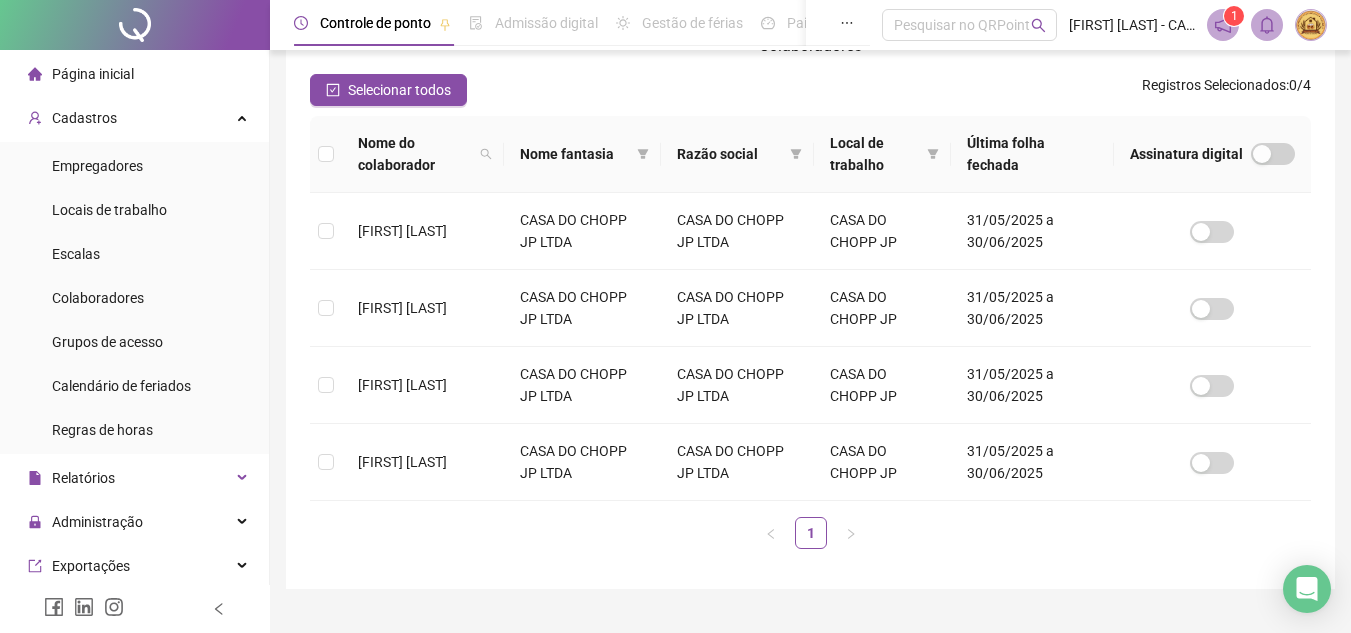 click at bounding box center [326, 154] 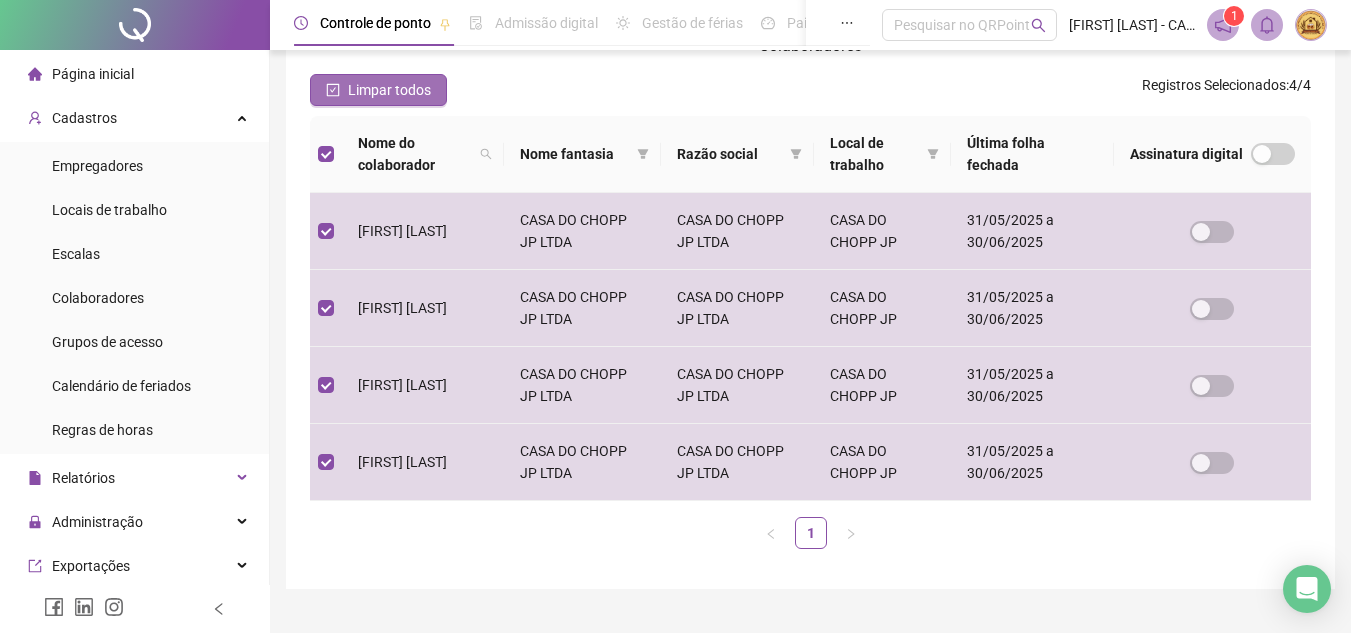 scroll, scrollTop: 93, scrollLeft: 0, axis: vertical 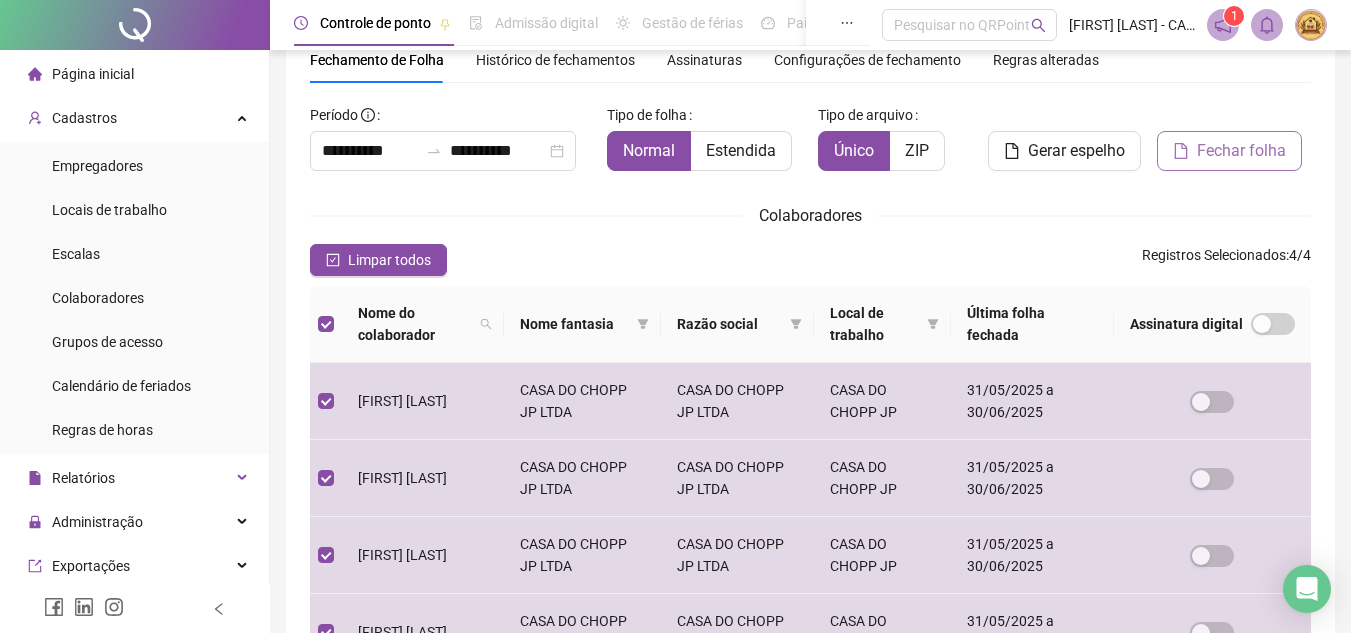 click on "Fechar folha" at bounding box center (1241, 151) 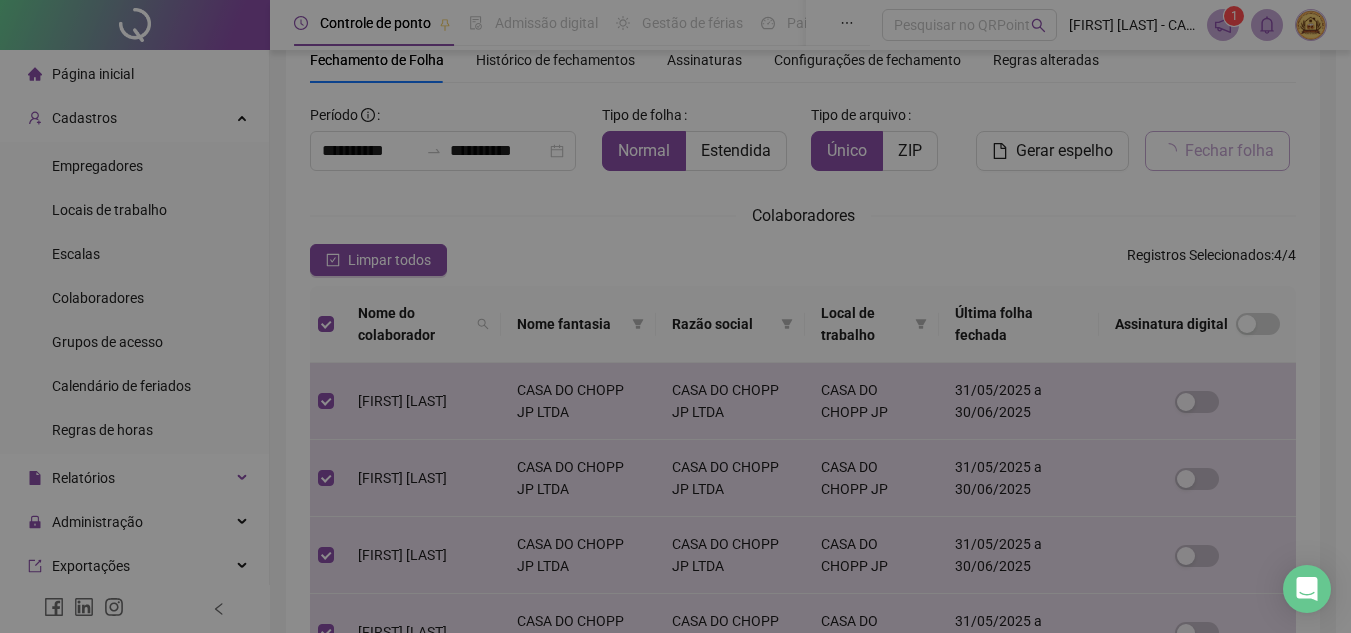 scroll, scrollTop: 93, scrollLeft: 0, axis: vertical 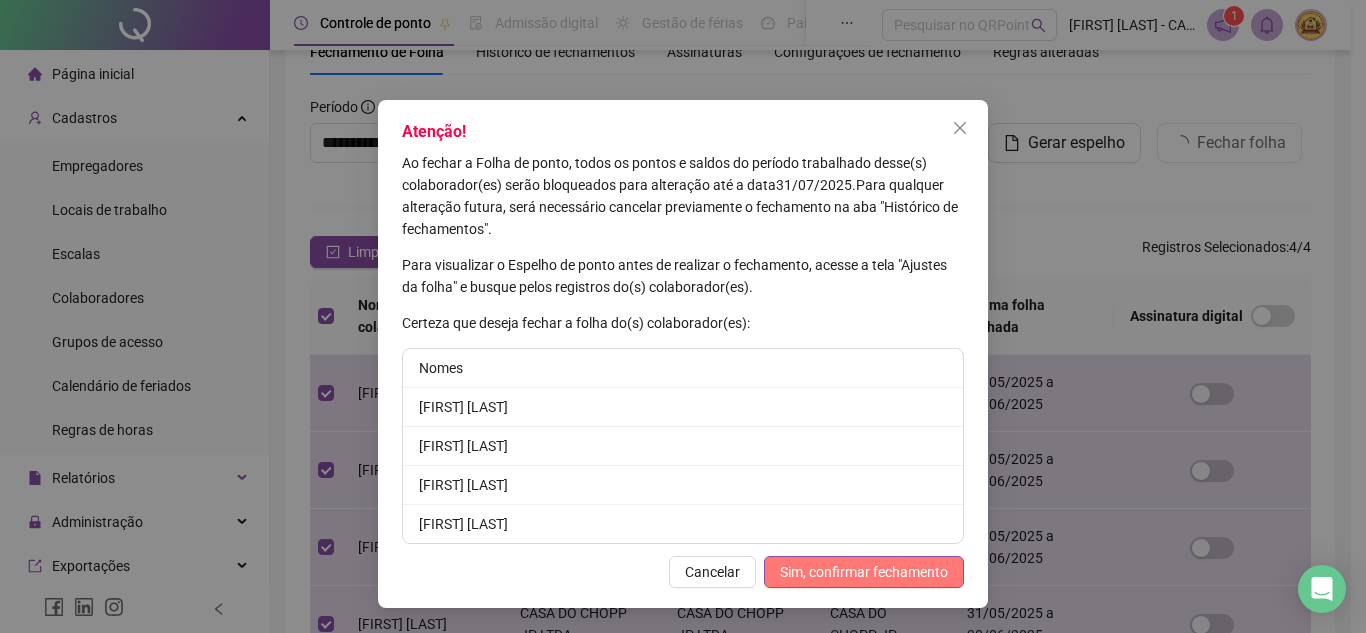 click on "Sim, confirmar fechamento" at bounding box center (864, 572) 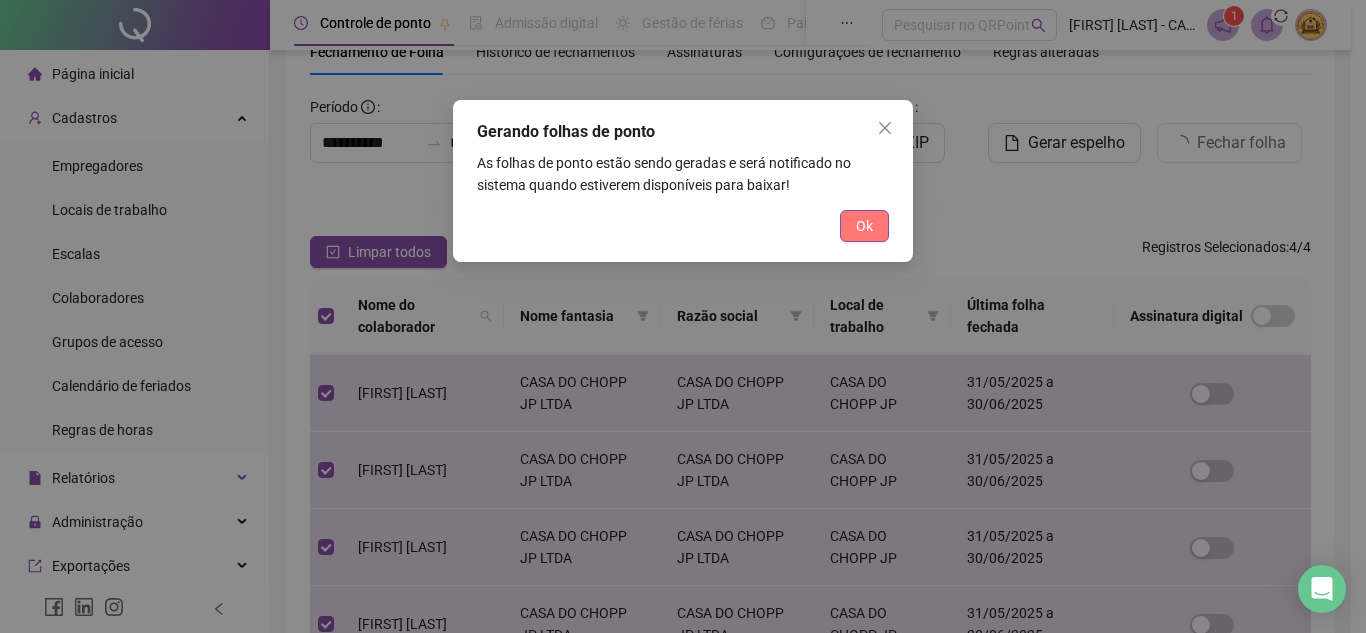 click on "Ok" at bounding box center (864, 226) 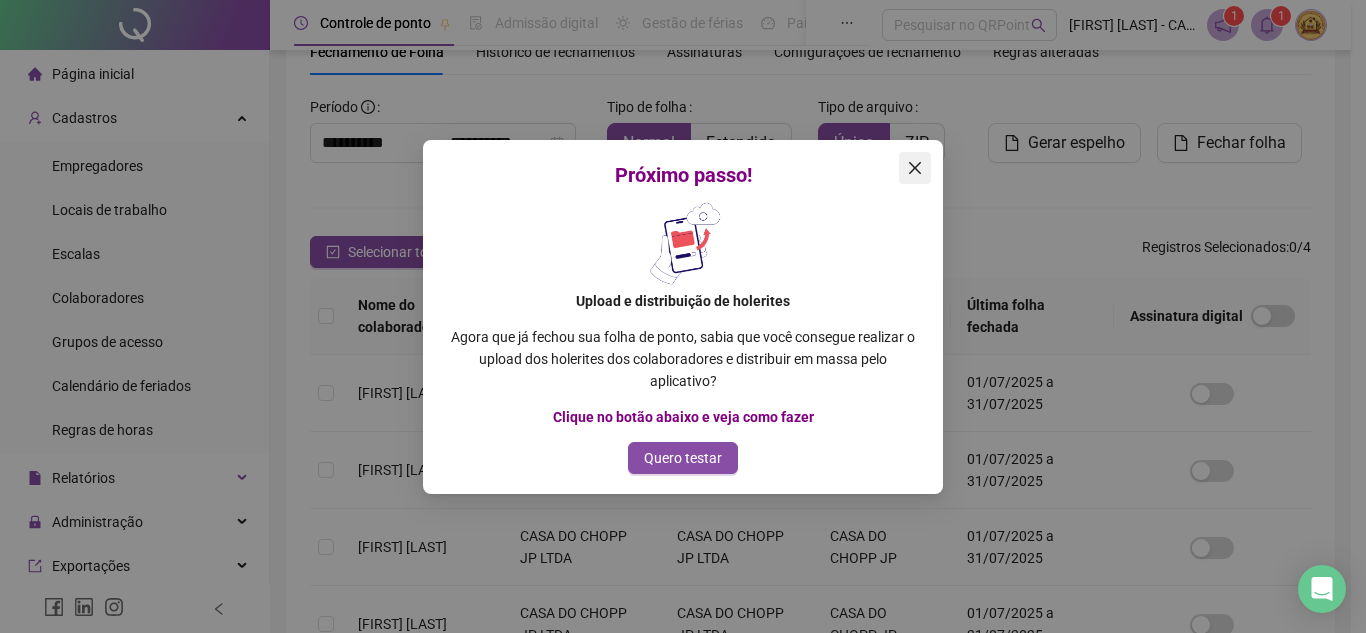 click 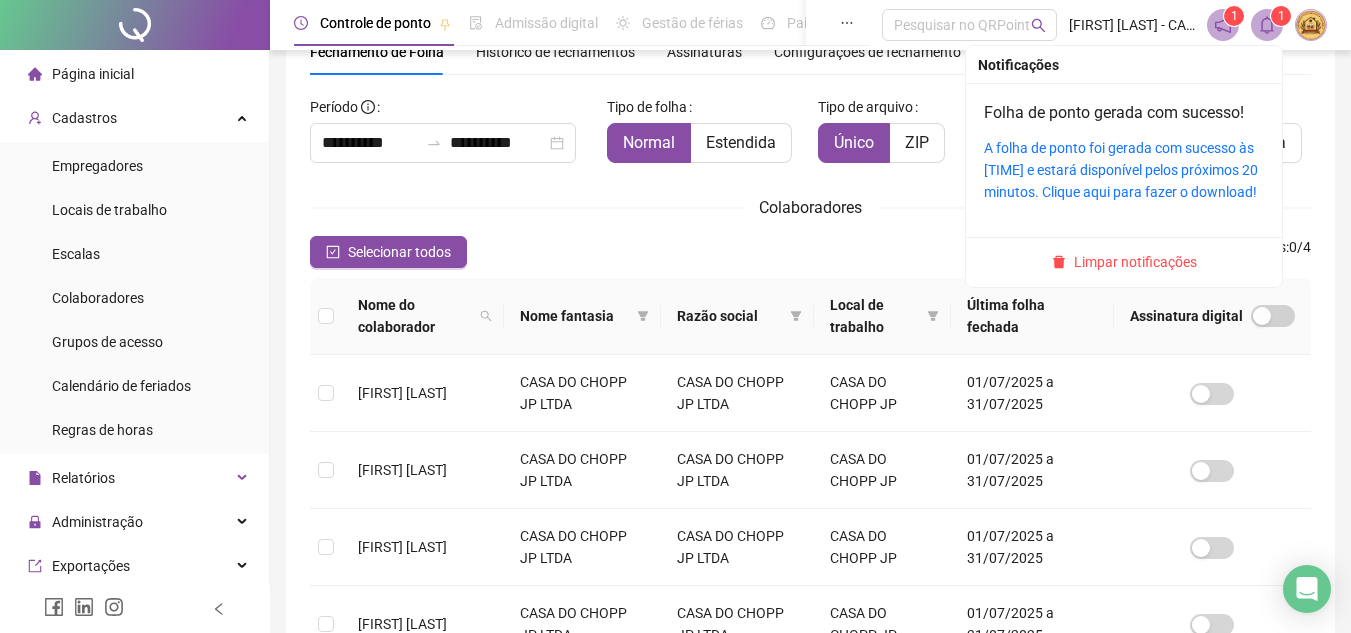 click on "A folha de ponto foi gerada com sucesso às [TIME] e estará disponível pelos próximos 20 minutos.
Clique aqui para fazer o download!" at bounding box center [1124, 170] 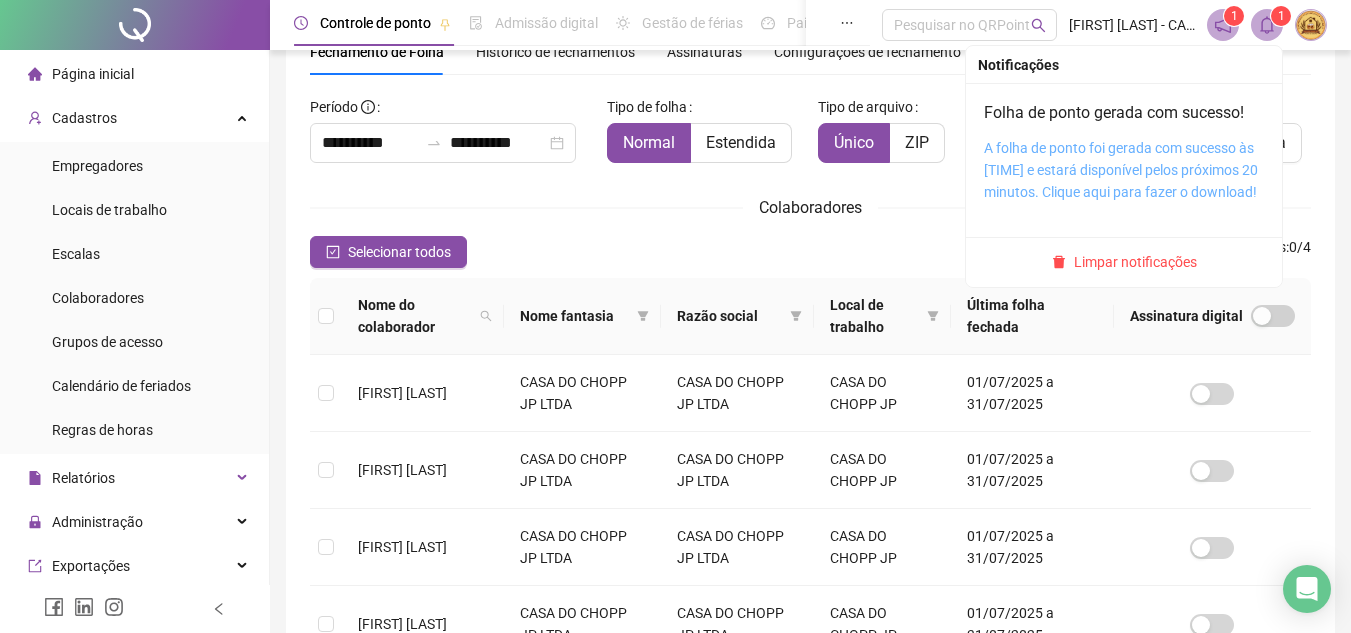 click on "A folha de ponto foi gerada com sucesso às [TIME] e estará disponível pelos próximos 20 minutos.
Clique aqui para fazer o download!" at bounding box center (1121, 170) 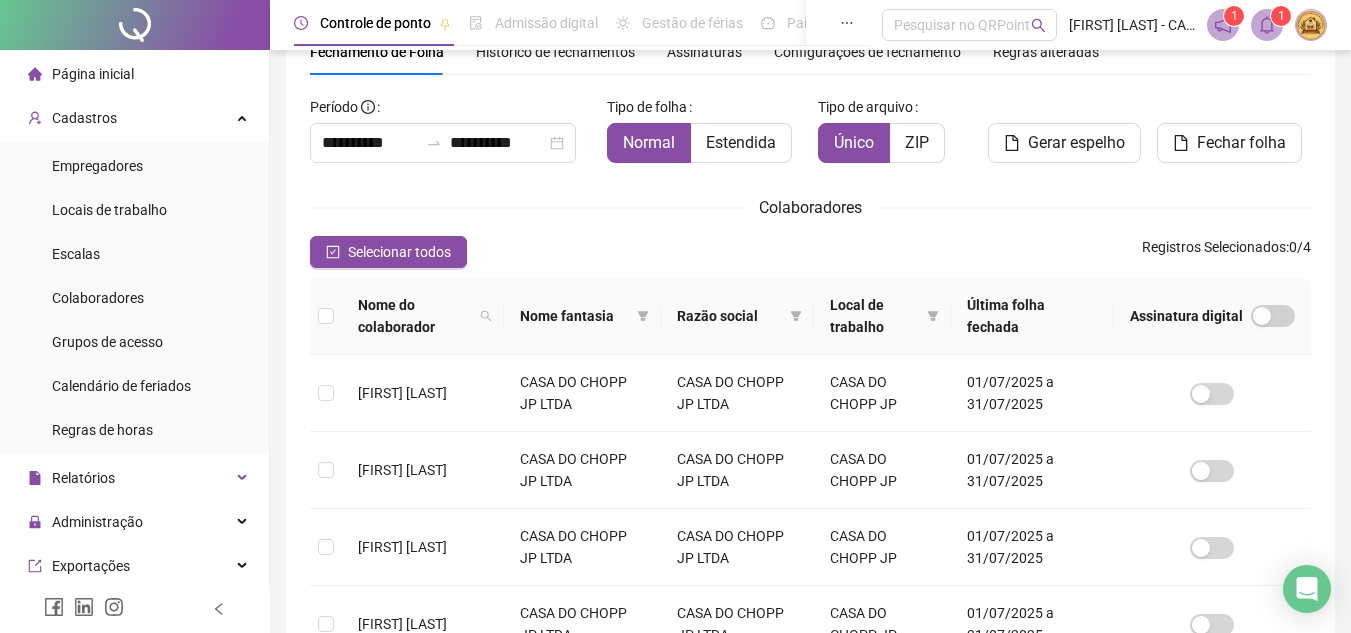 click at bounding box center [1311, 25] 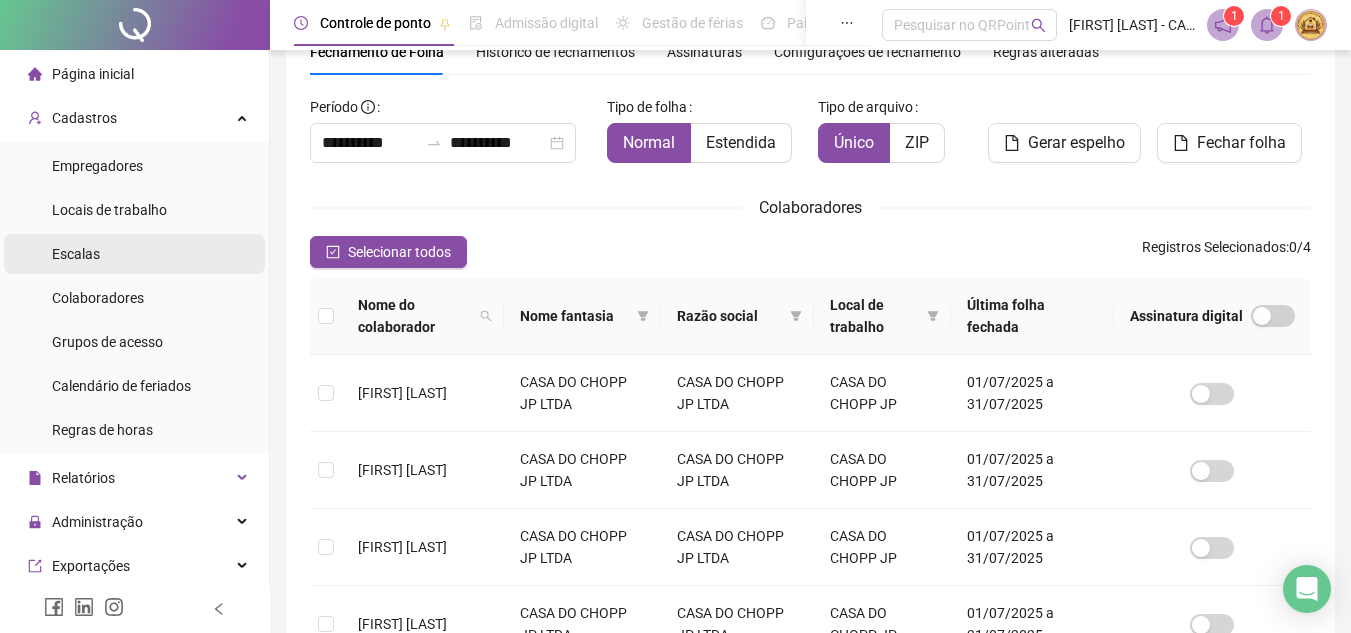 click on "Escalas" at bounding box center [134, 254] 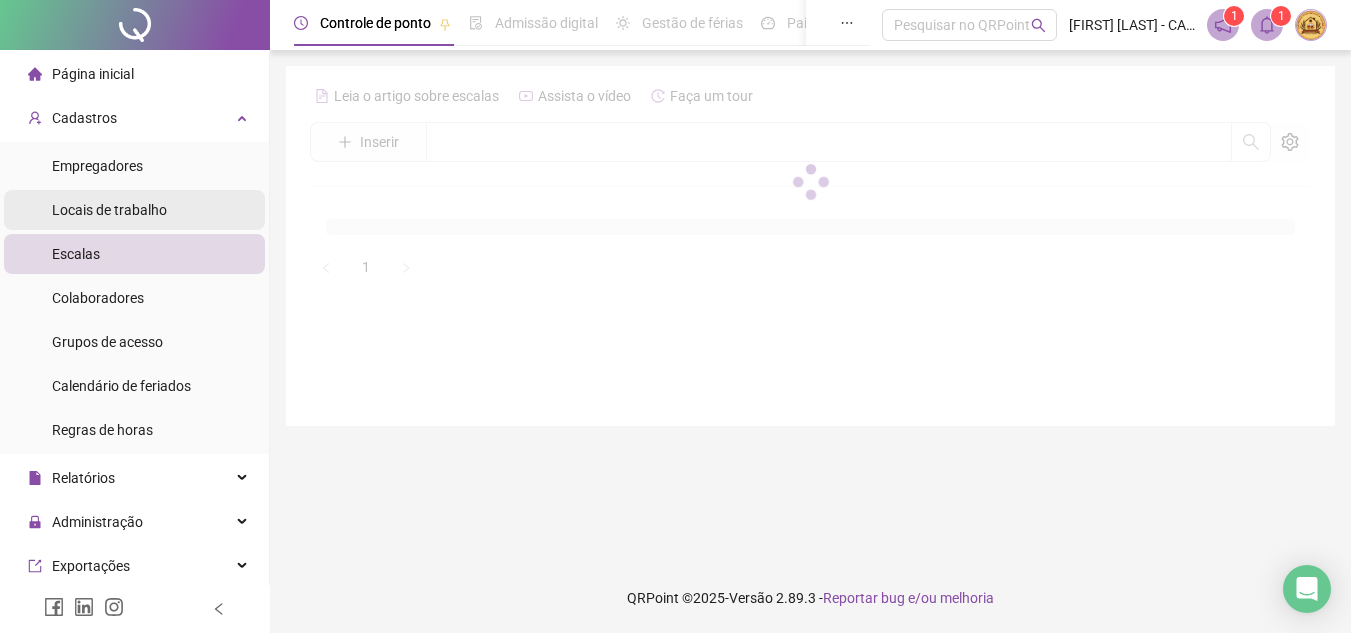 scroll, scrollTop: 0, scrollLeft: 0, axis: both 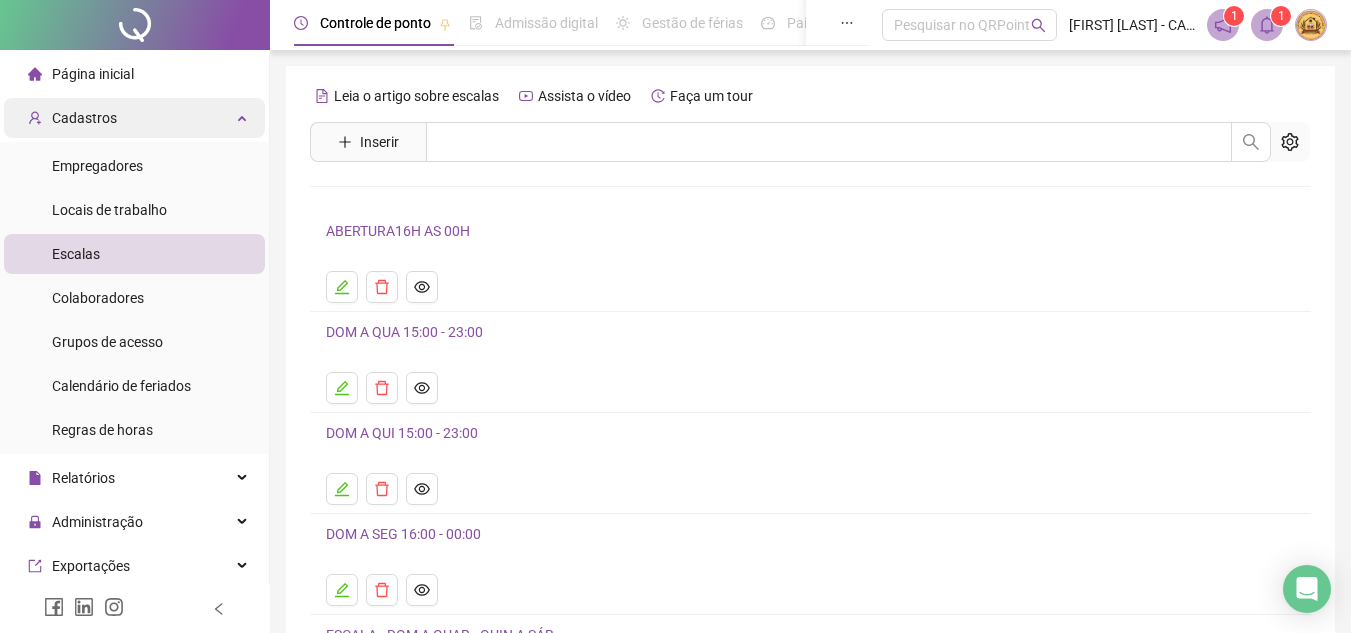 click on "Cadastros" at bounding box center [134, 118] 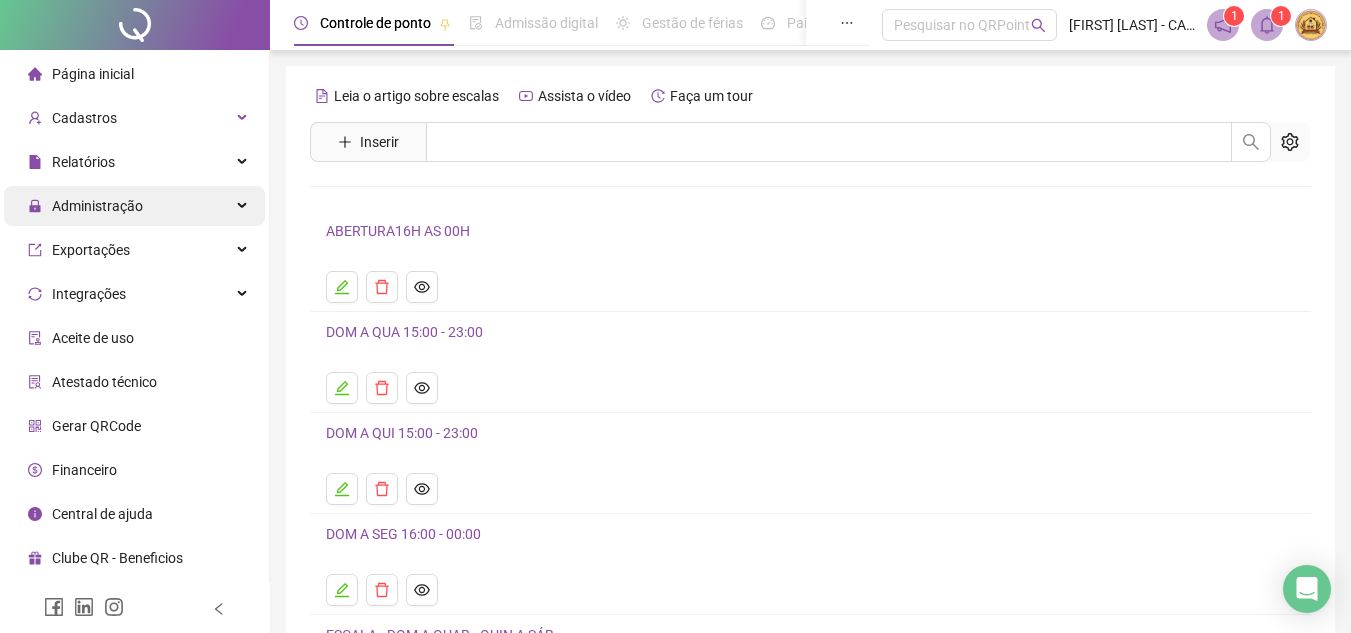 click on "Administração" at bounding box center (134, 206) 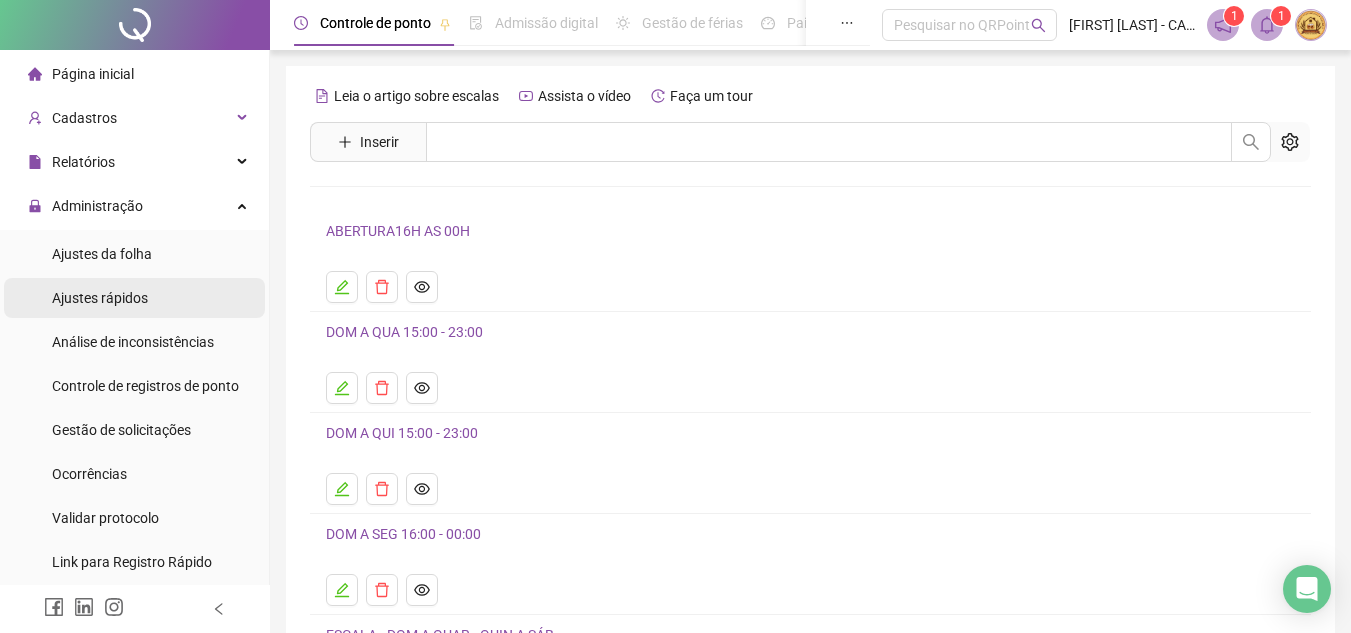 click on "Ajustes rápidos" at bounding box center (100, 298) 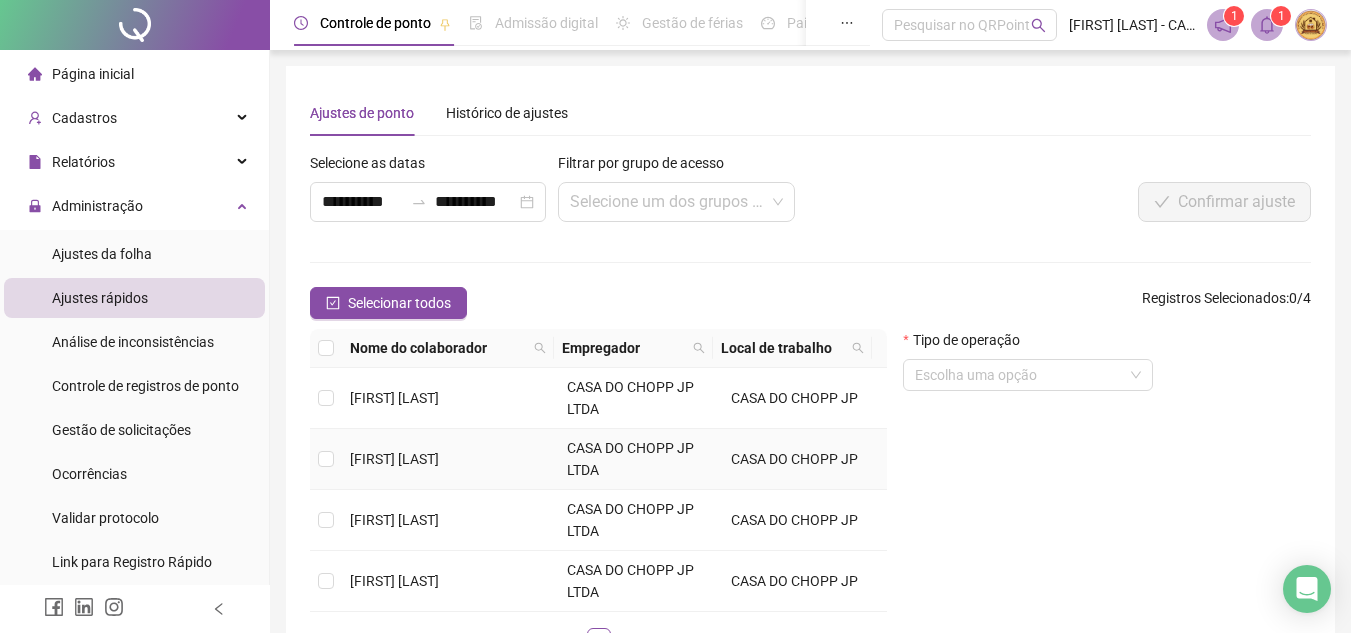 click on "[FIRST] [LAST]" at bounding box center (450, 459) 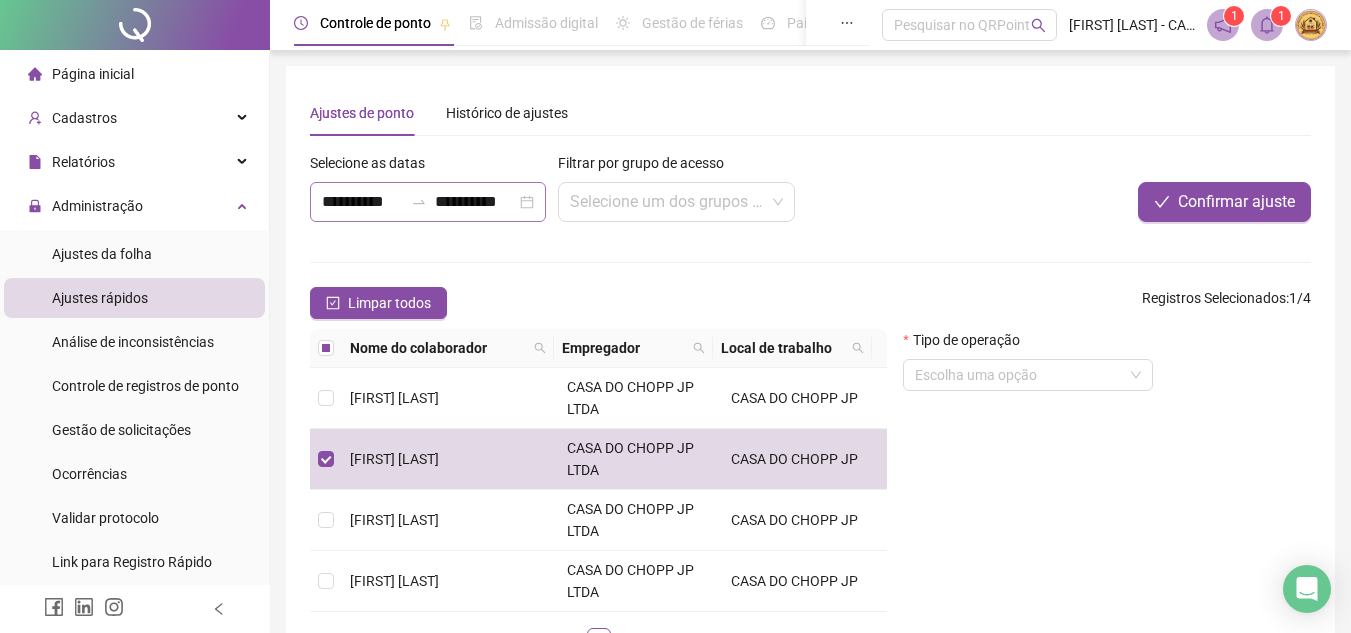 click on "**********" at bounding box center [428, 202] 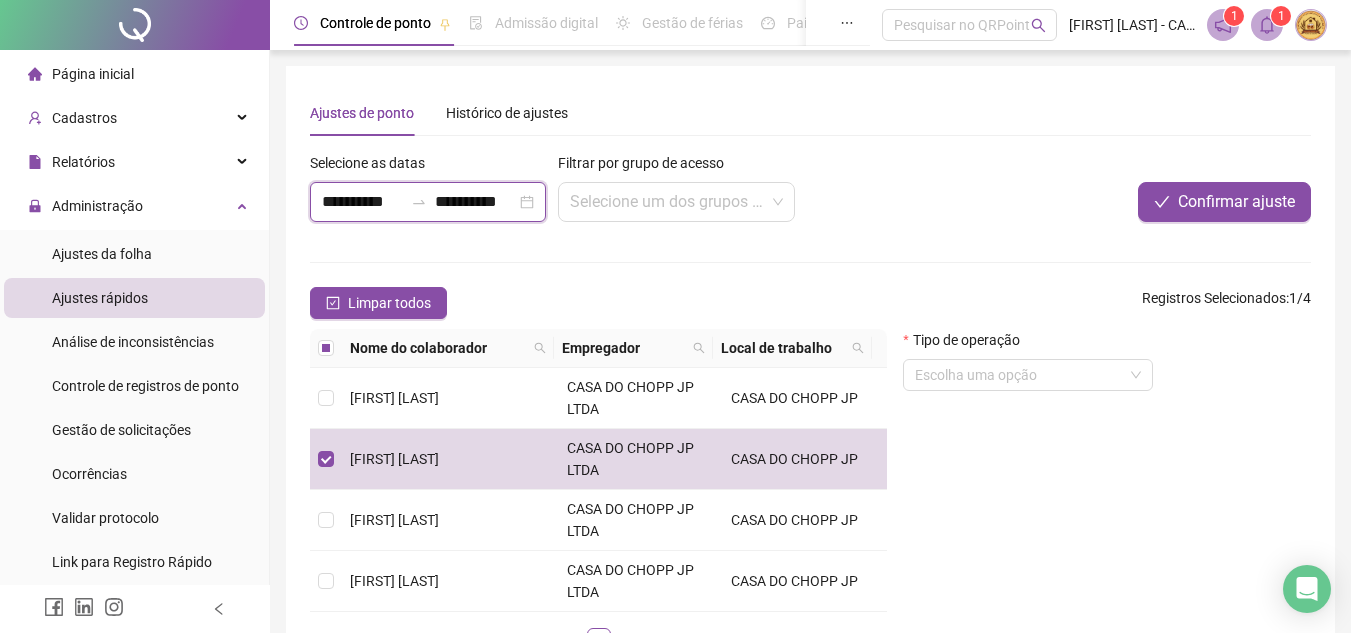 click on "**********" at bounding box center [428, 202] 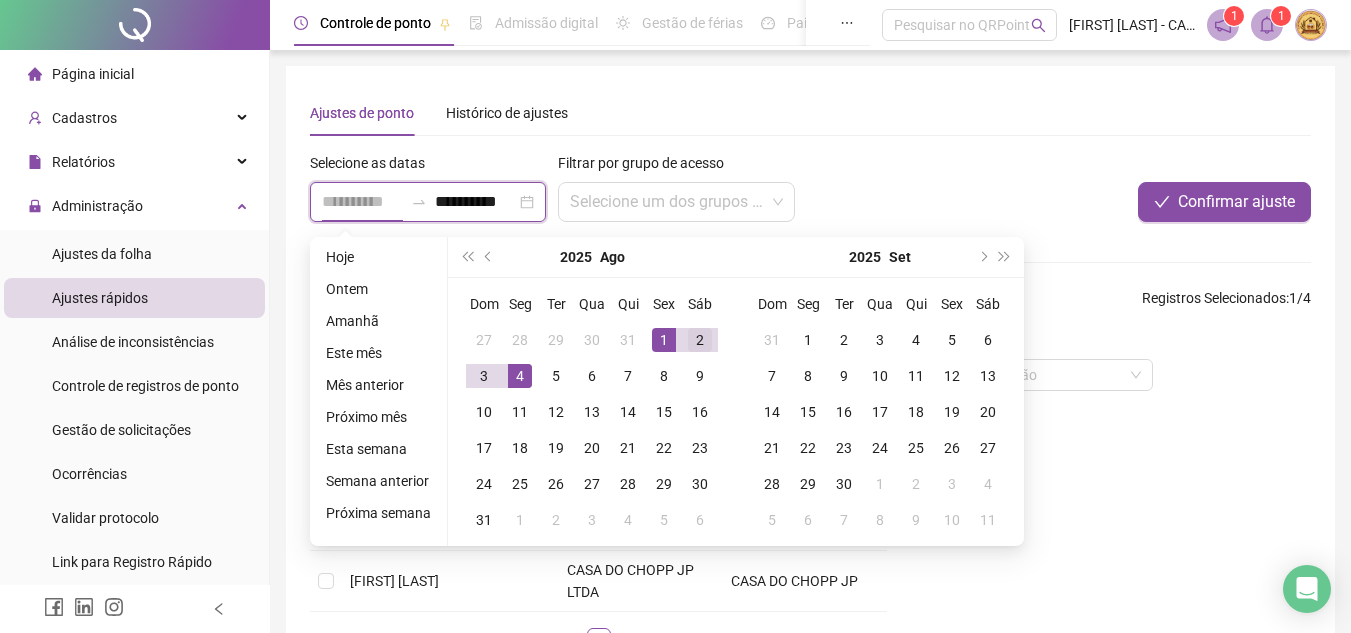 type on "**********" 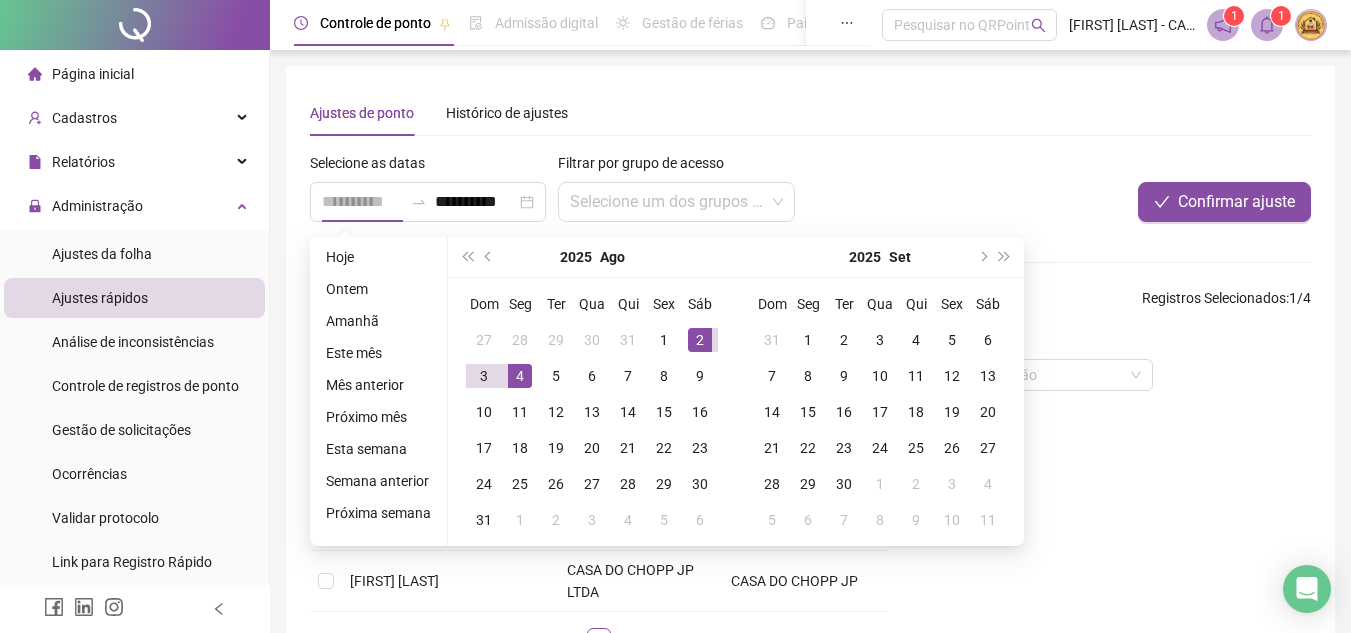 click on "2" at bounding box center [700, 340] 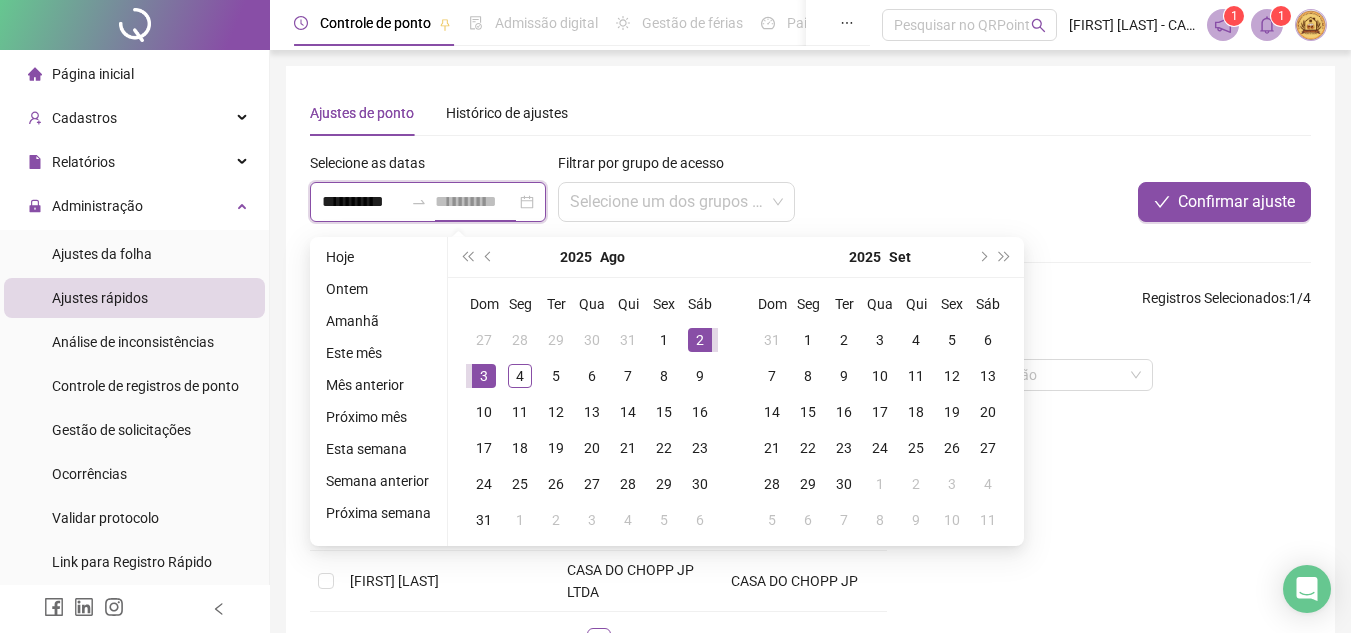 type on "**********" 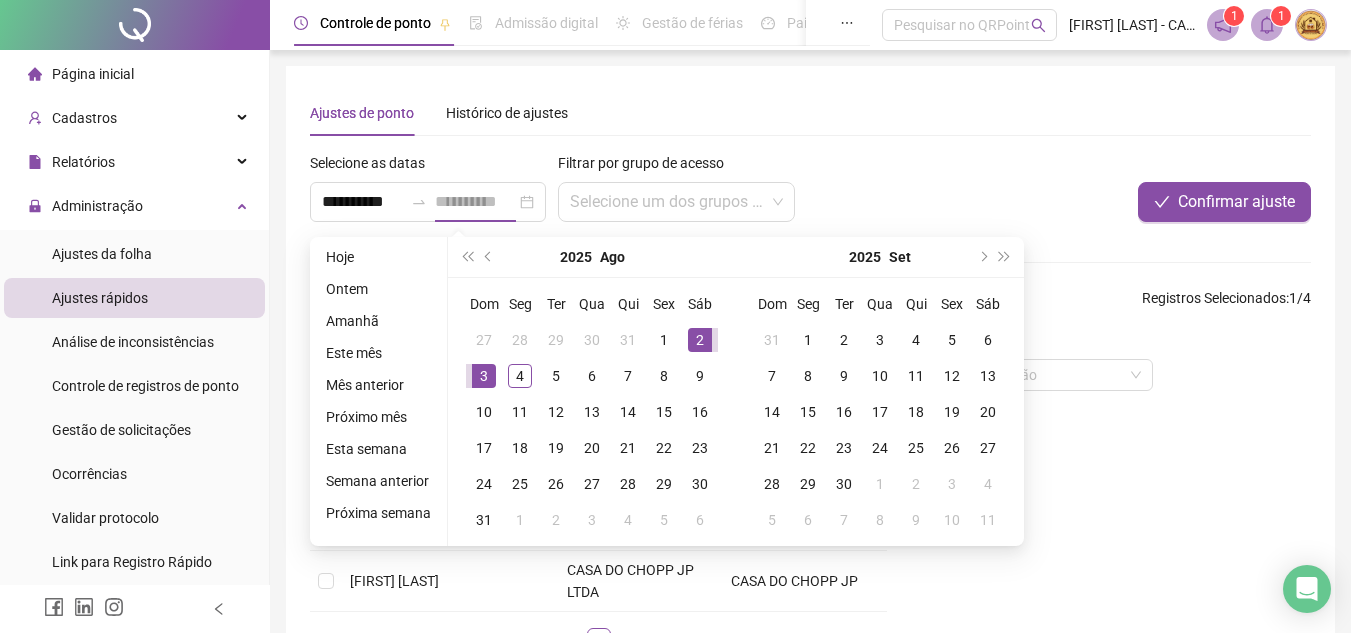 click on "3" at bounding box center (484, 376) 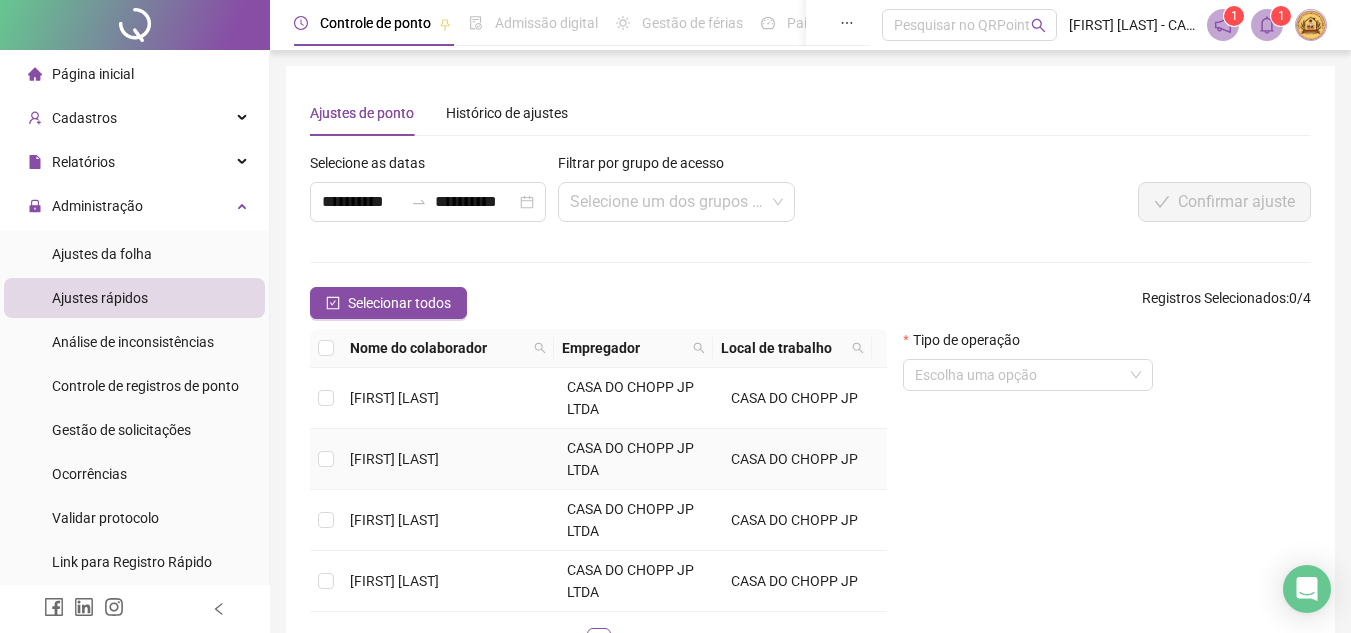 click at bounding box center [326, 459] 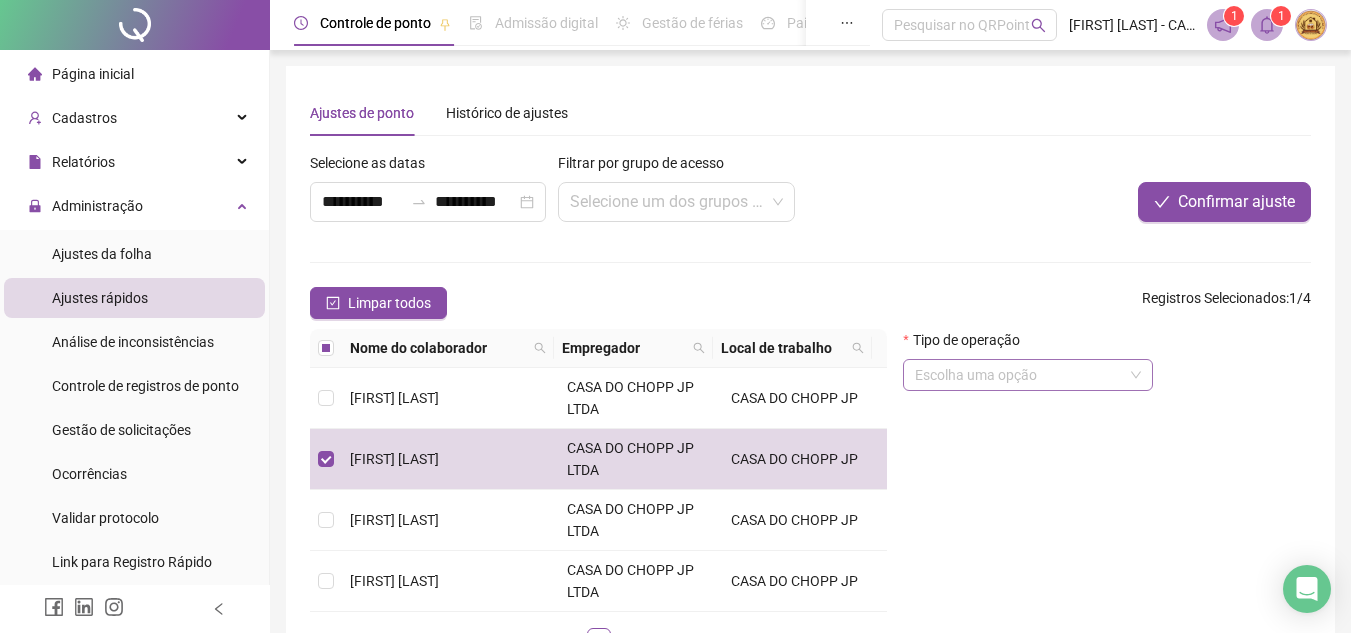 click at bounding box center [1019, 375] 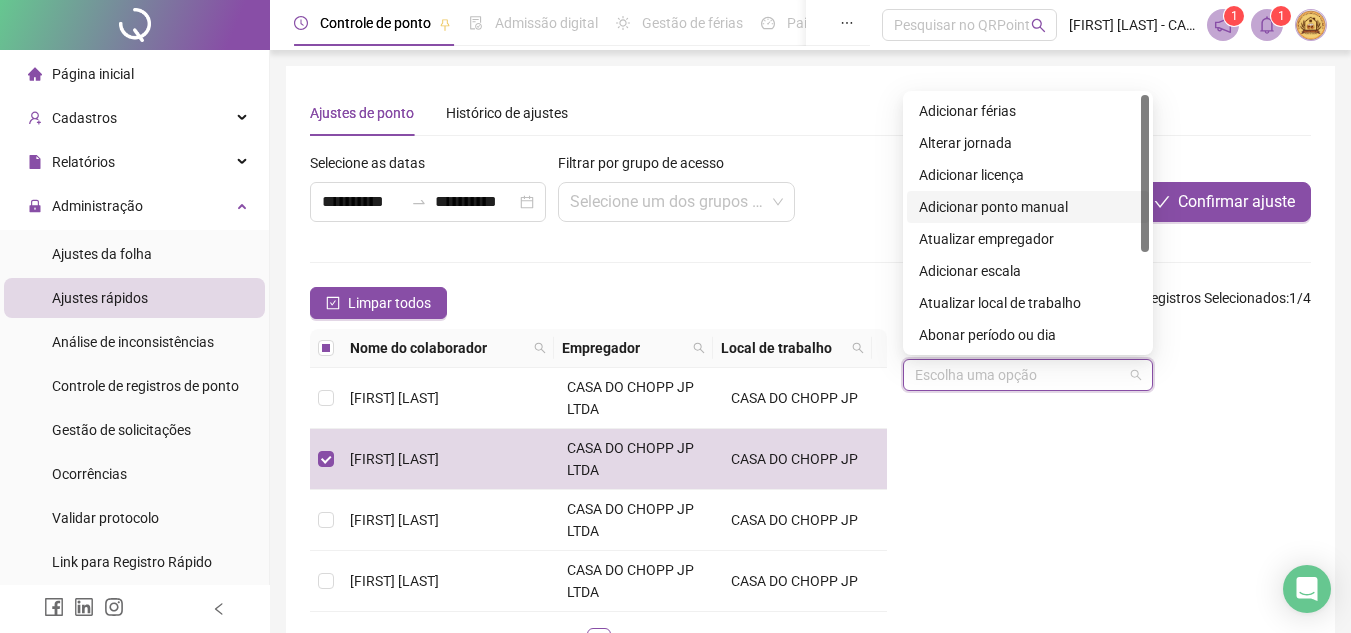 scroll, scrollTop: 100, scrollLeft: 0, axis: vertical 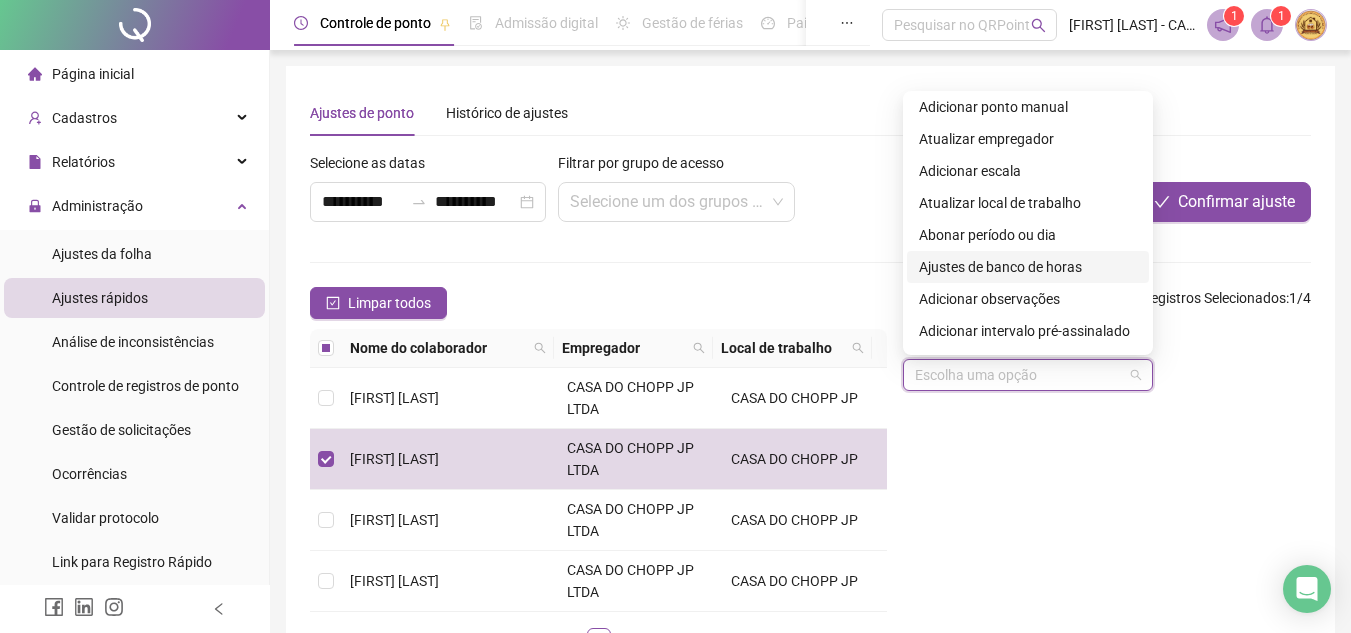 click on "Ajustes de banco de horas" at bounding box center [1028, 267] 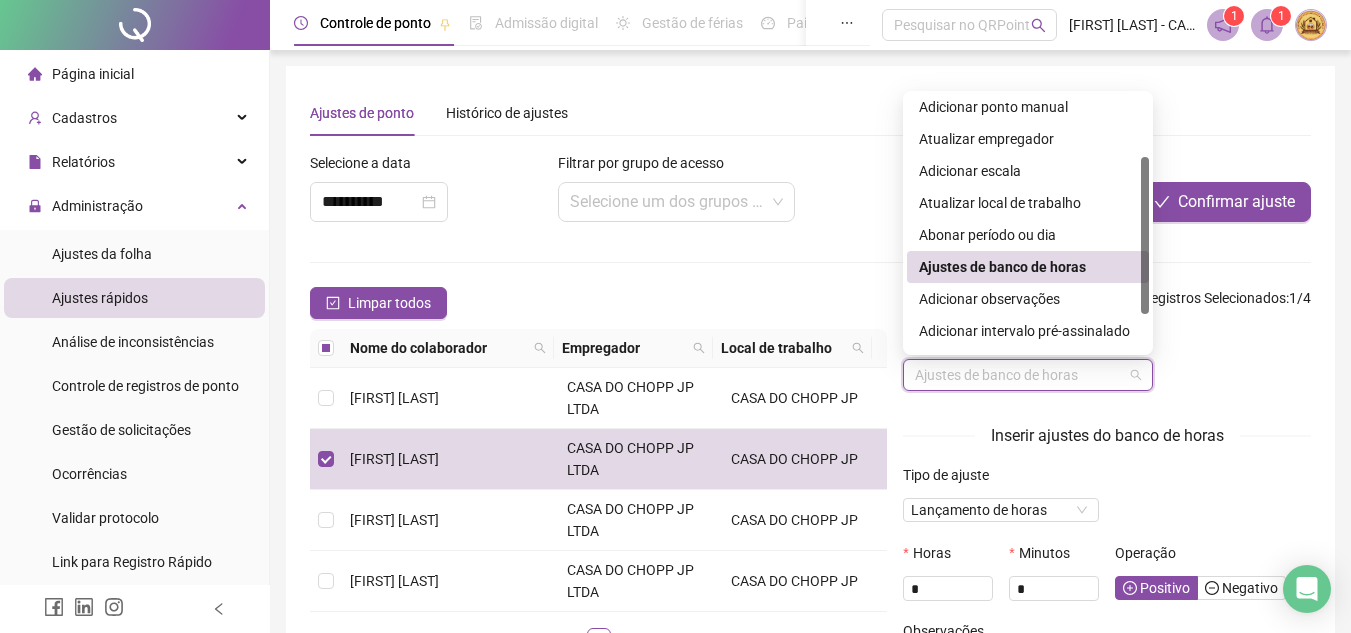 click on "Ajustes de banco de horas" at bounding box center [1028, 375] 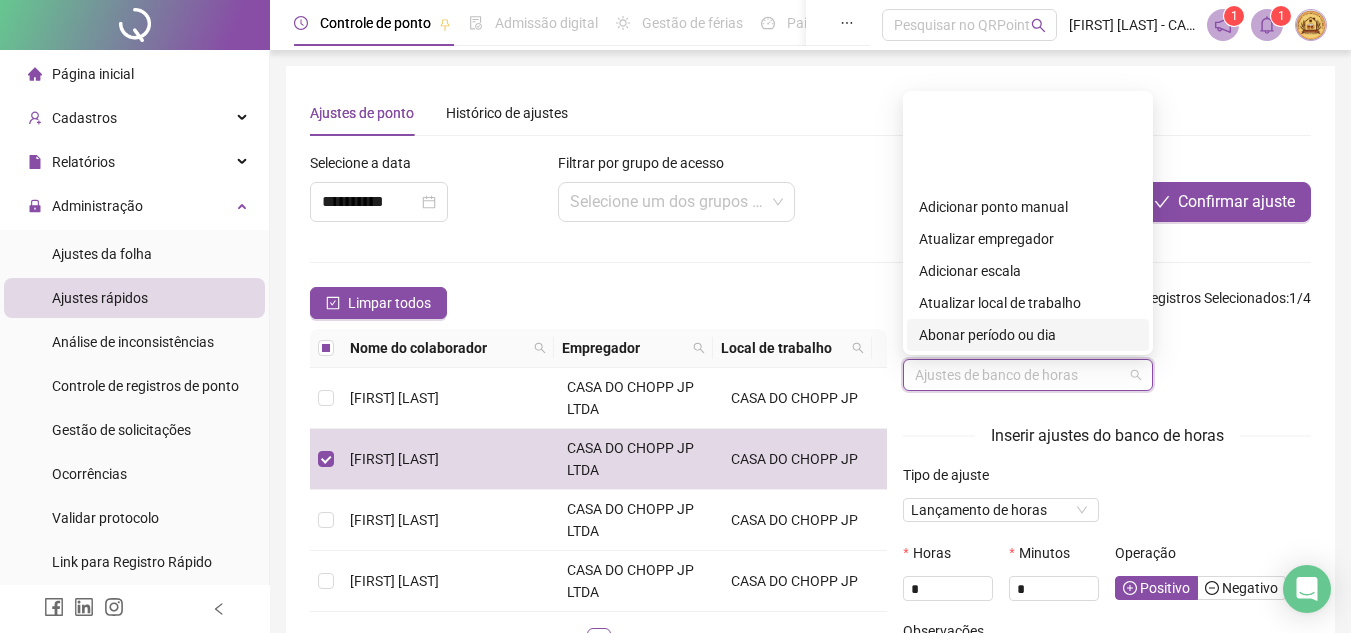 scroll, scrollTop: 100, scrollLeft: 0, axis: vertical 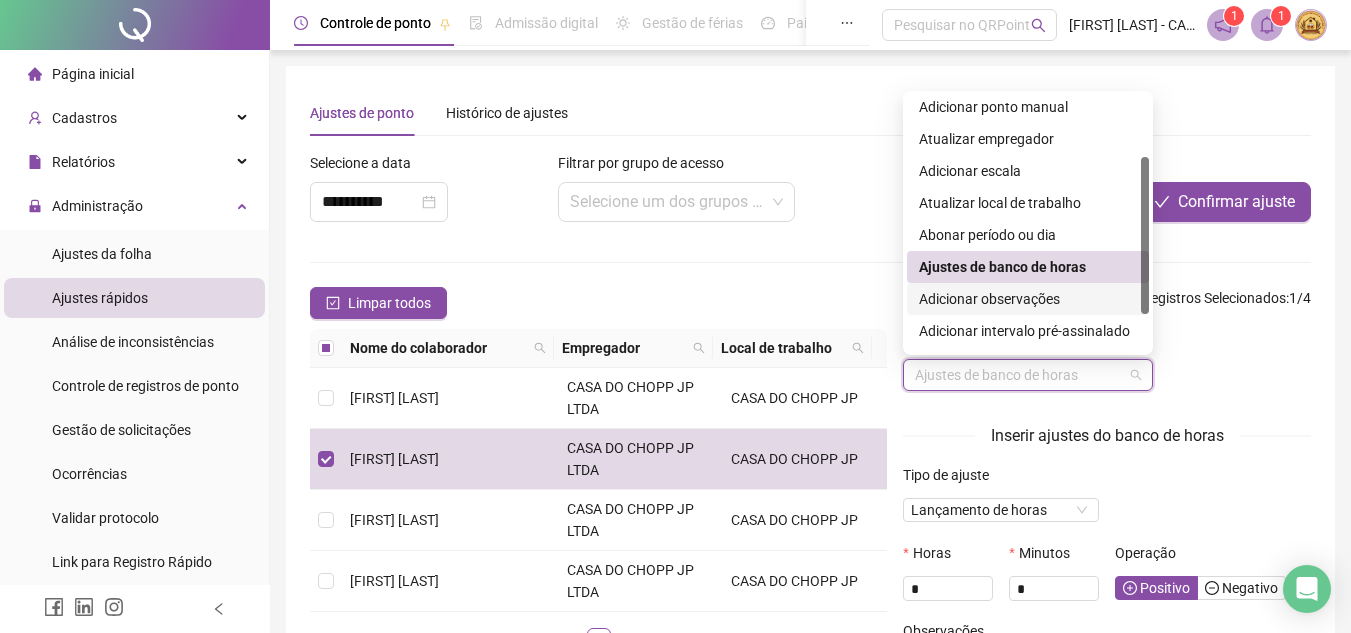 click on "Adicionar observações" at bounding box center [1028, 299] 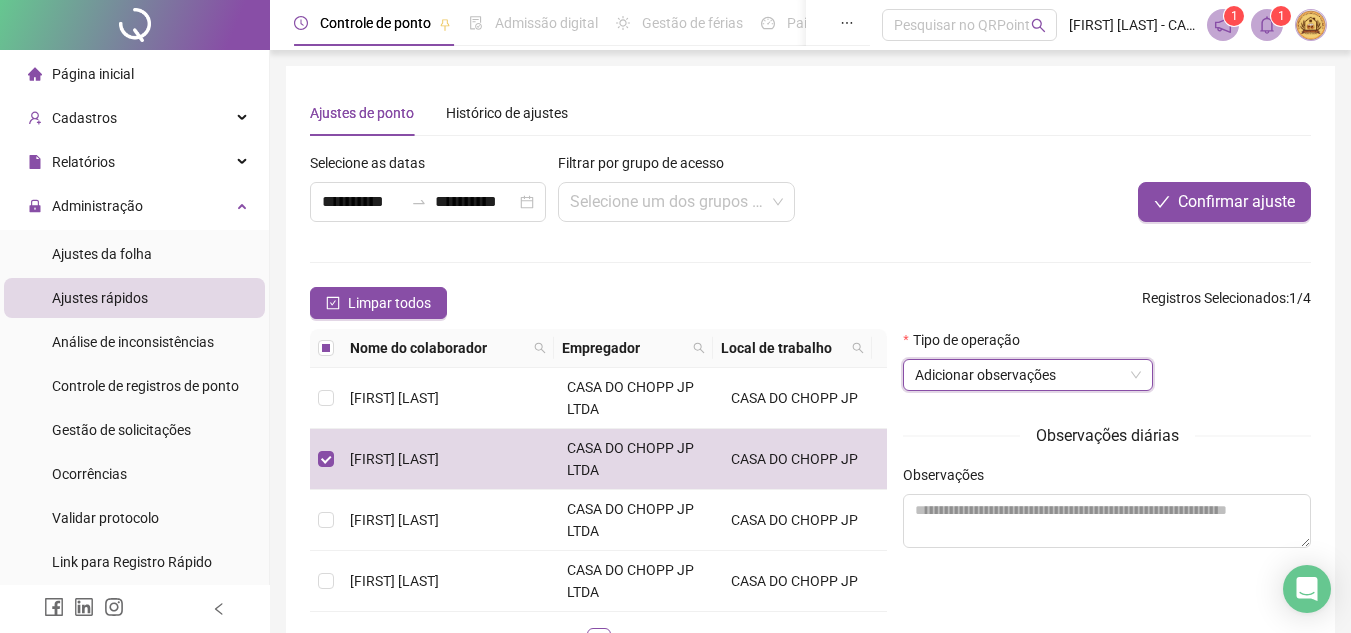 click on "Adicionar observações" at bounding box center [1028, 375] 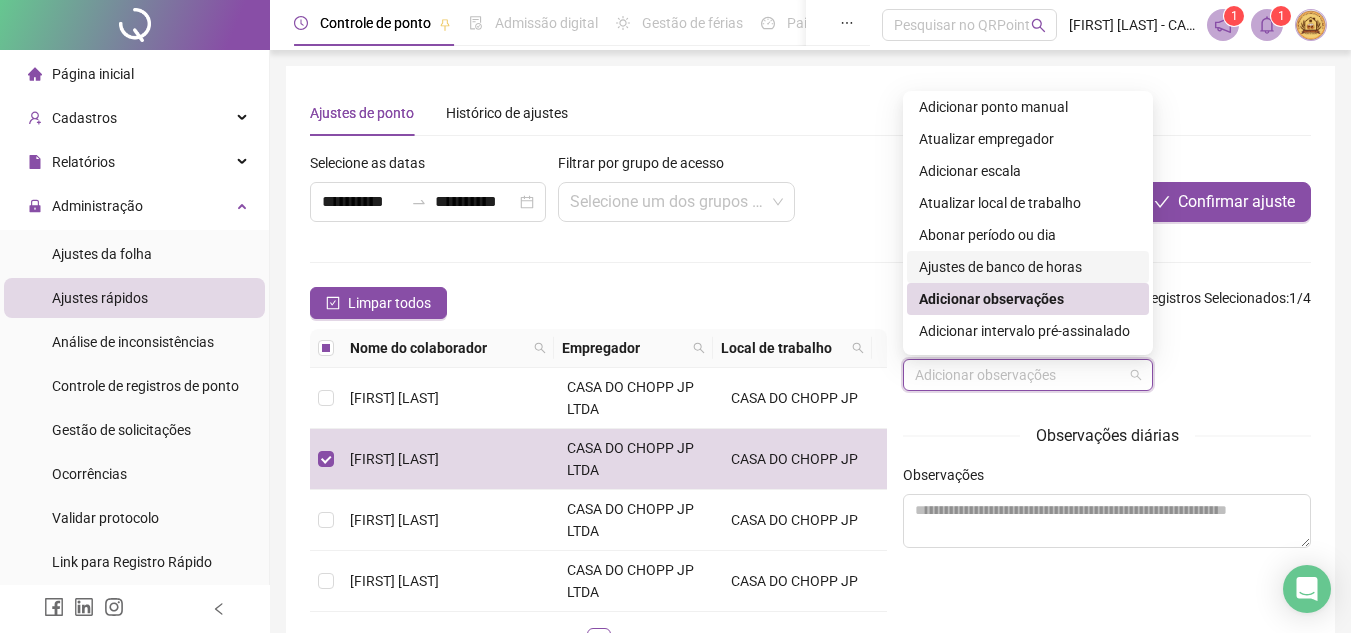scroll, scrollTop: 160, scrollLeft: 0, axis: vertical 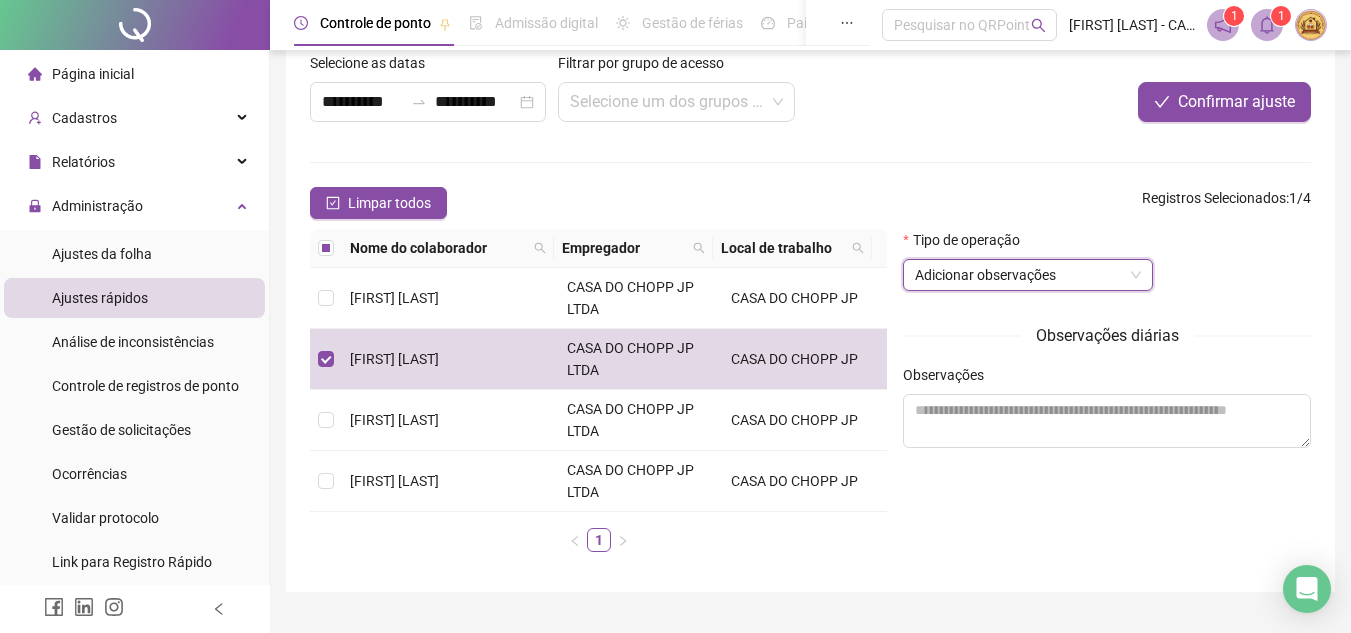 click on "Adicionar observações" at bounding box center [1028, 275] 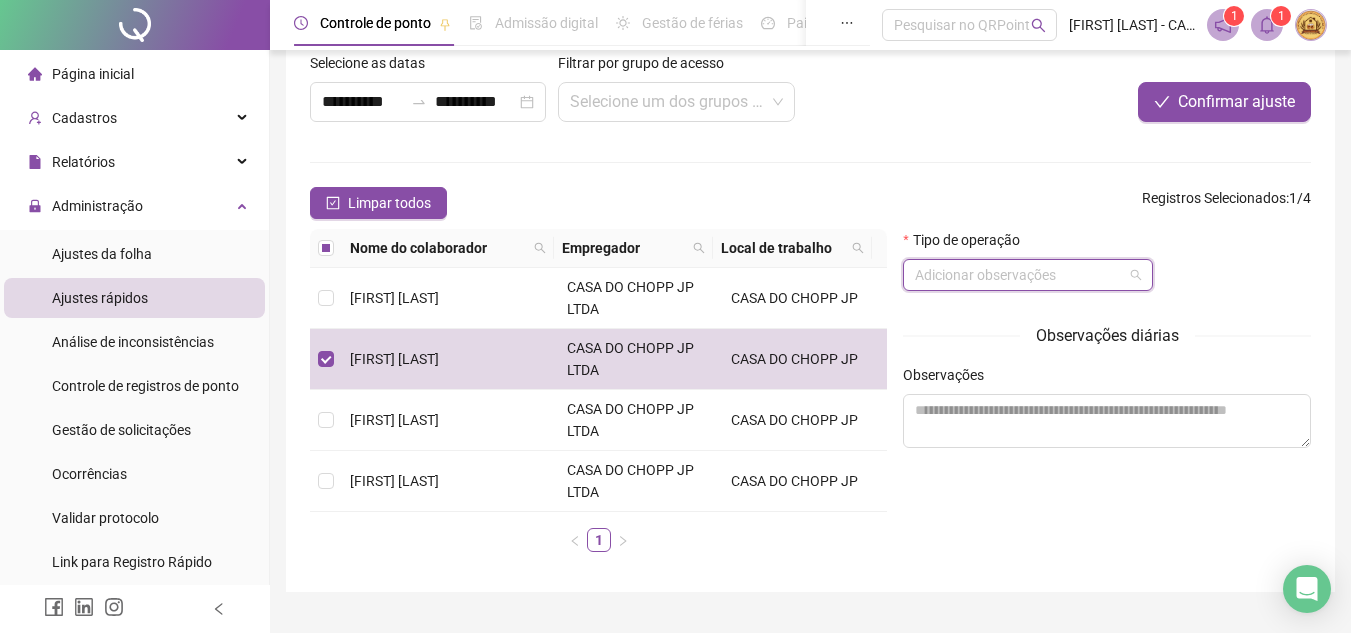 click on "Adicionar observações" at bounding box center (1028, 275) 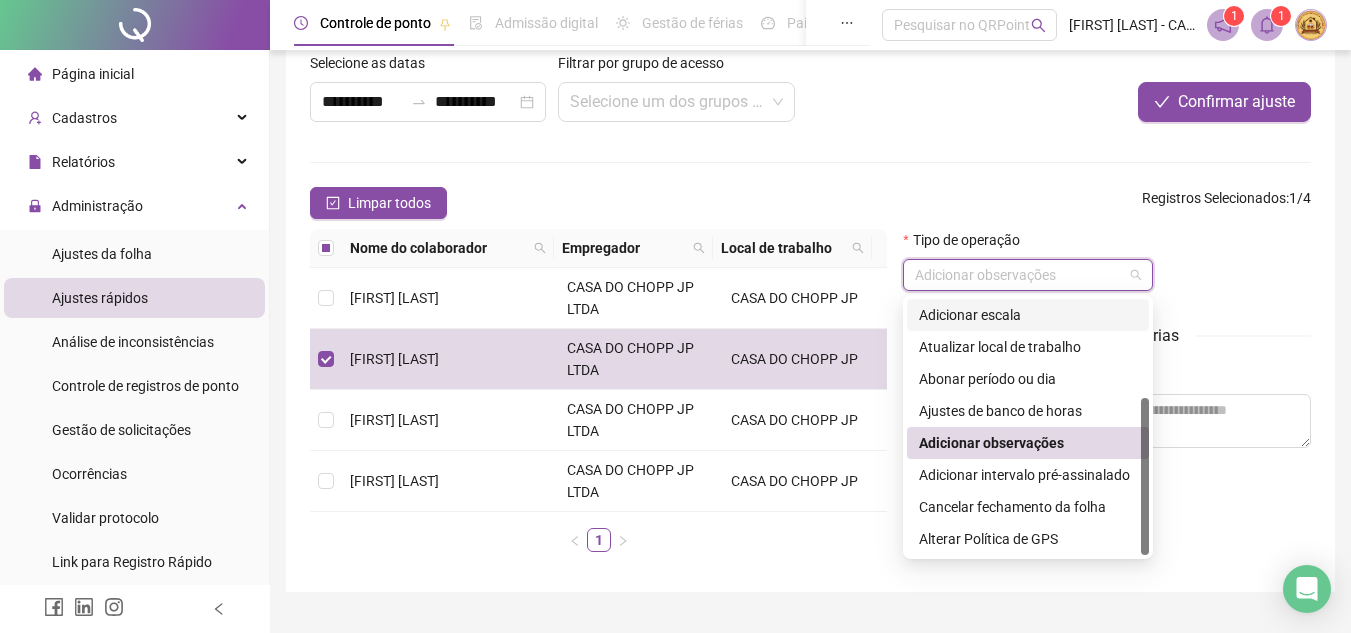 click on "Adicionar escala" at bounding box center (1028, 315) 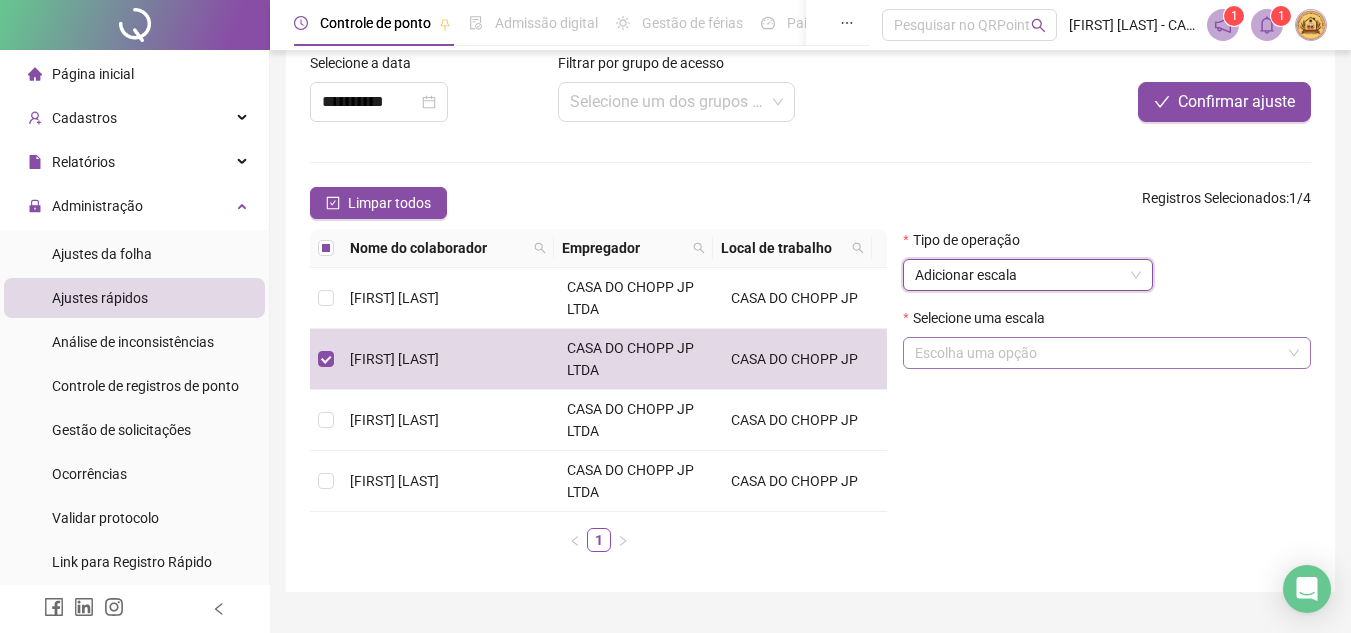 click on "Escolha uma opção" at bounding box center [1107, 353] 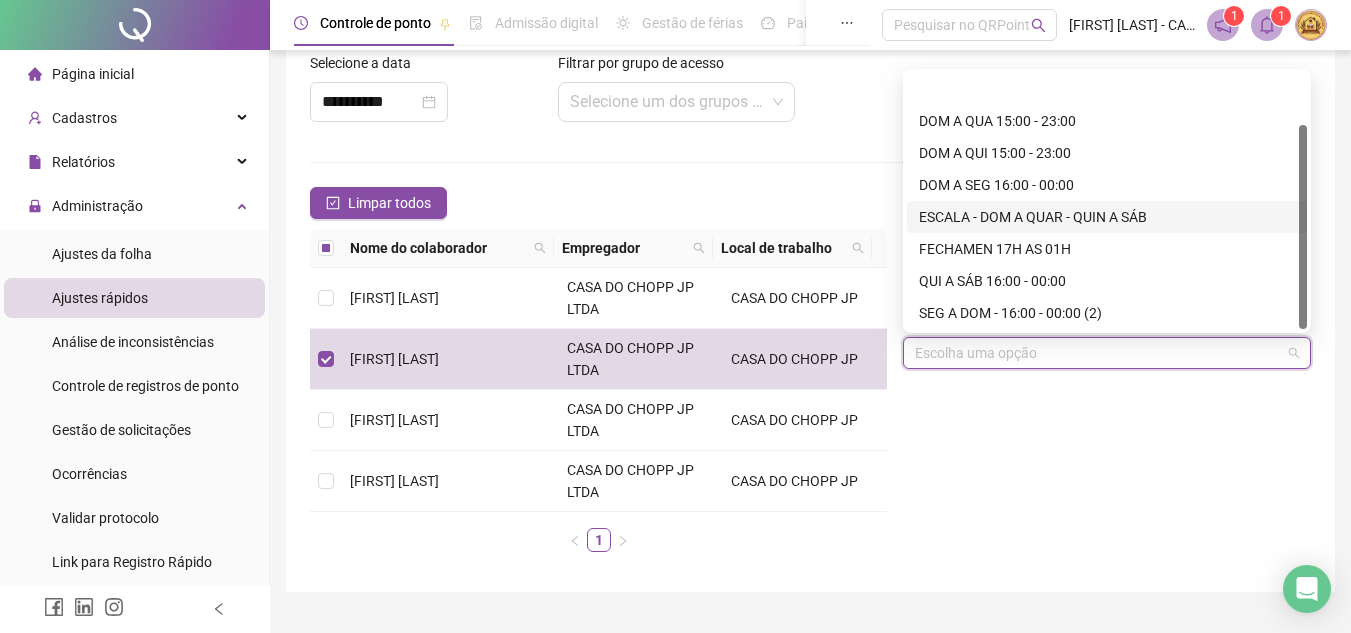 scroll, scrollTop: 64, scrollLeft: 0, axis: vertical 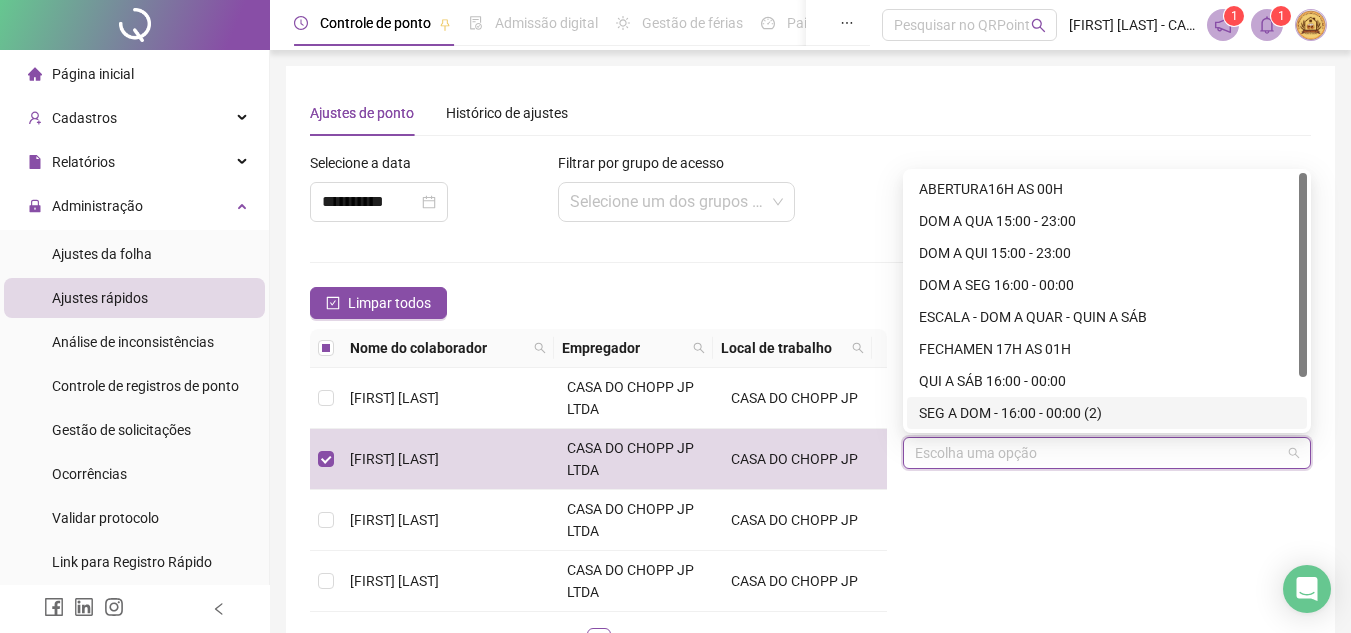 drag, startPoint x: 1063, startPoint y: 531, endPoint x: 1063, endPoint y: 520, distance: 11 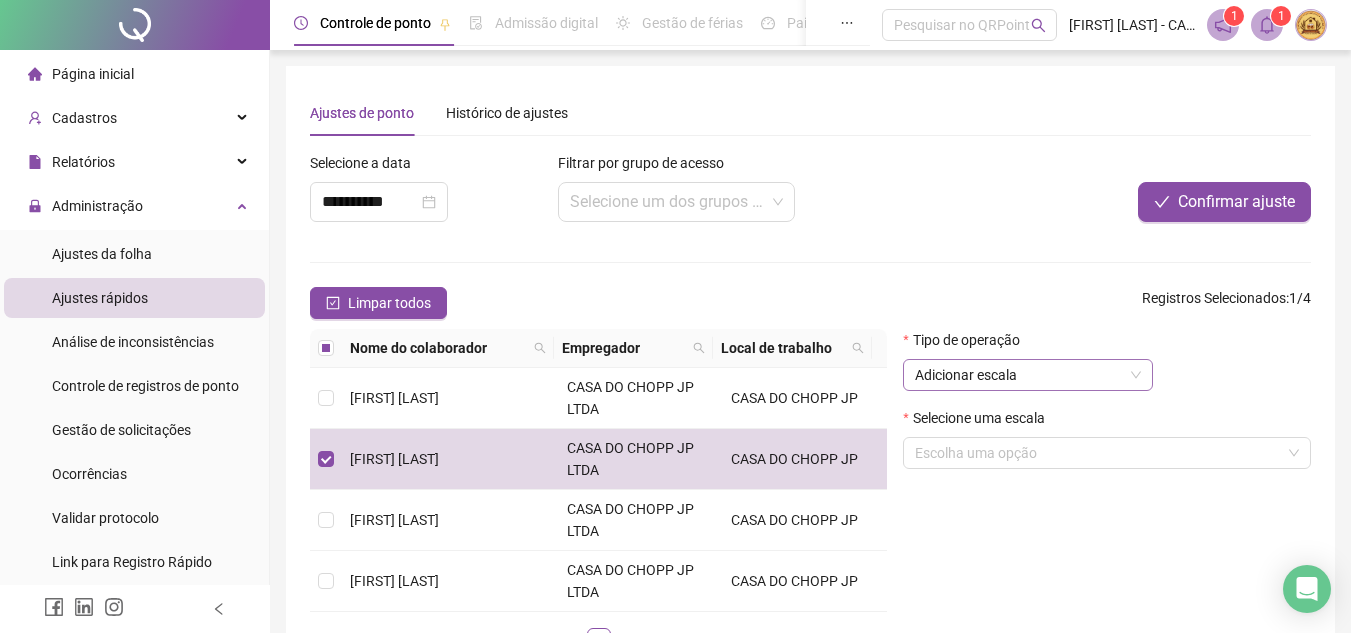 click on "Adicionar escala" at bounding box center [1028, 375] 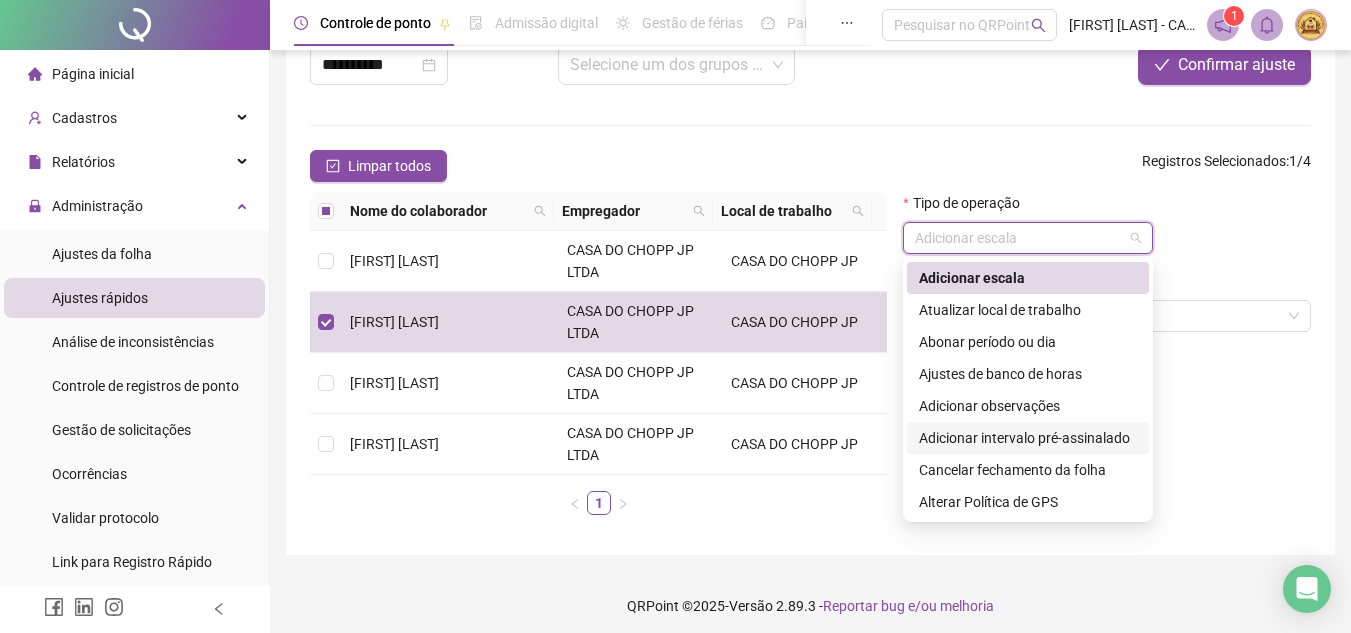 scroll, scrollTop: 145, scrollLeft: 0, axis: vertical 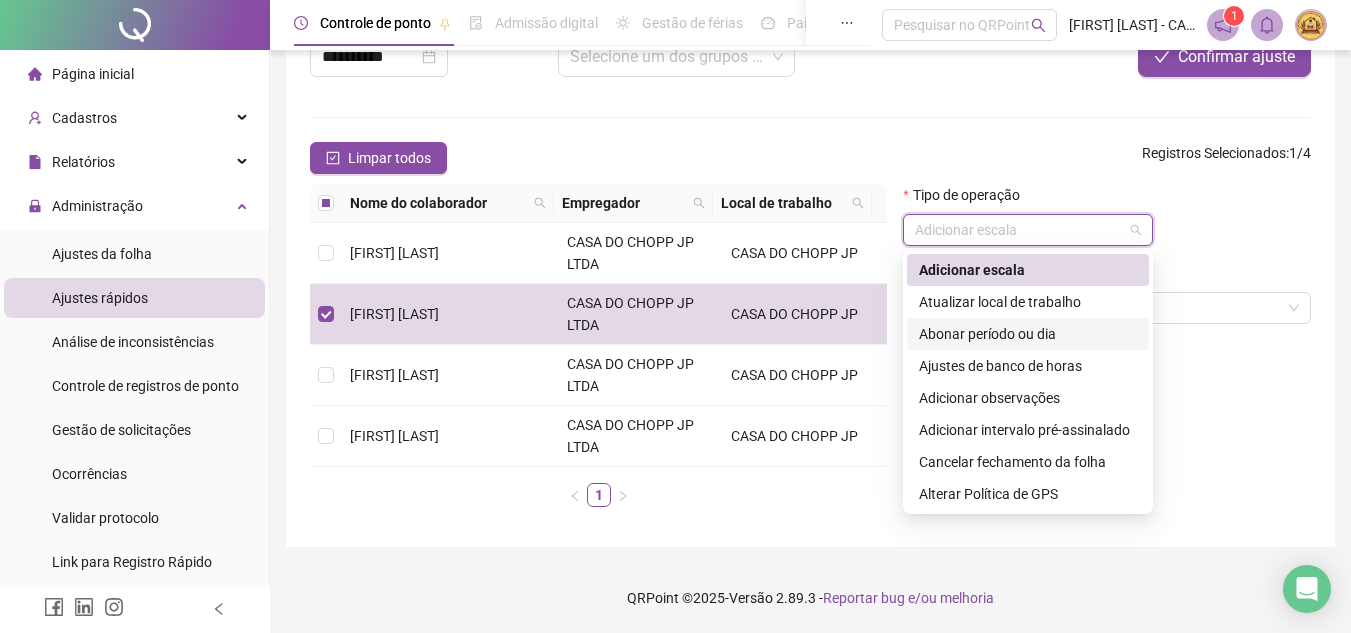 click on "Abonar período ou dia" at bounding box center (1028, 334) 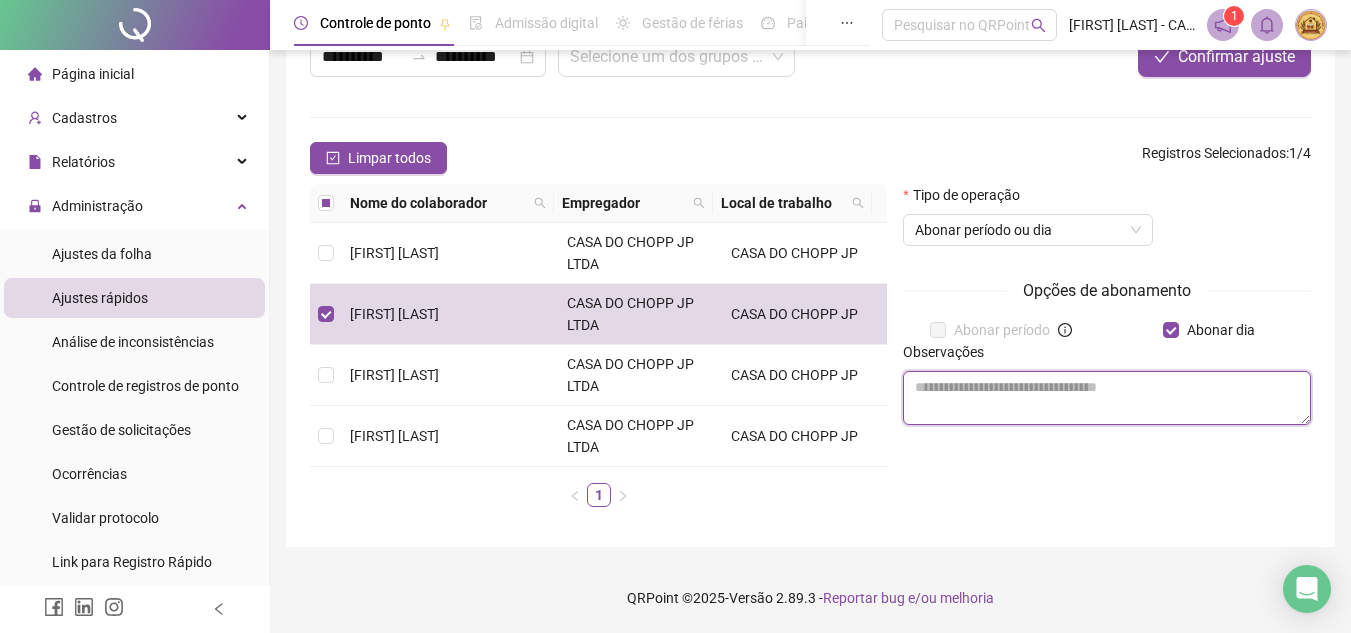 click at bounding box center (1107, 398) 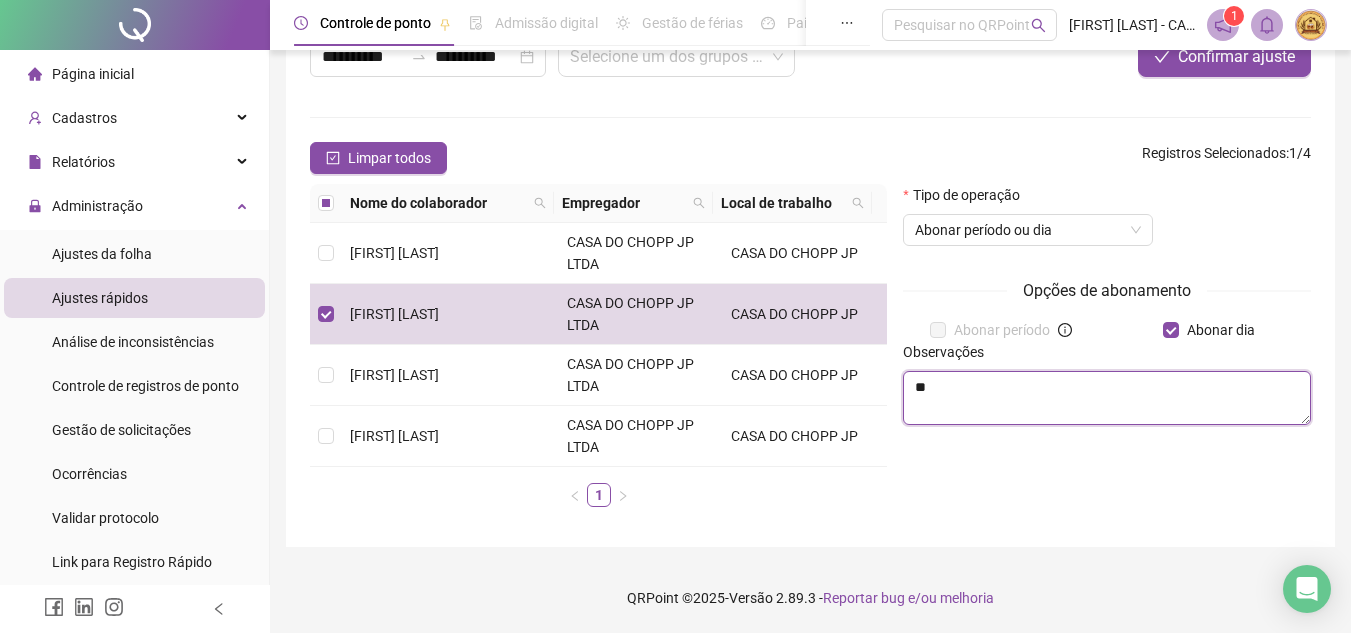 type on "*" 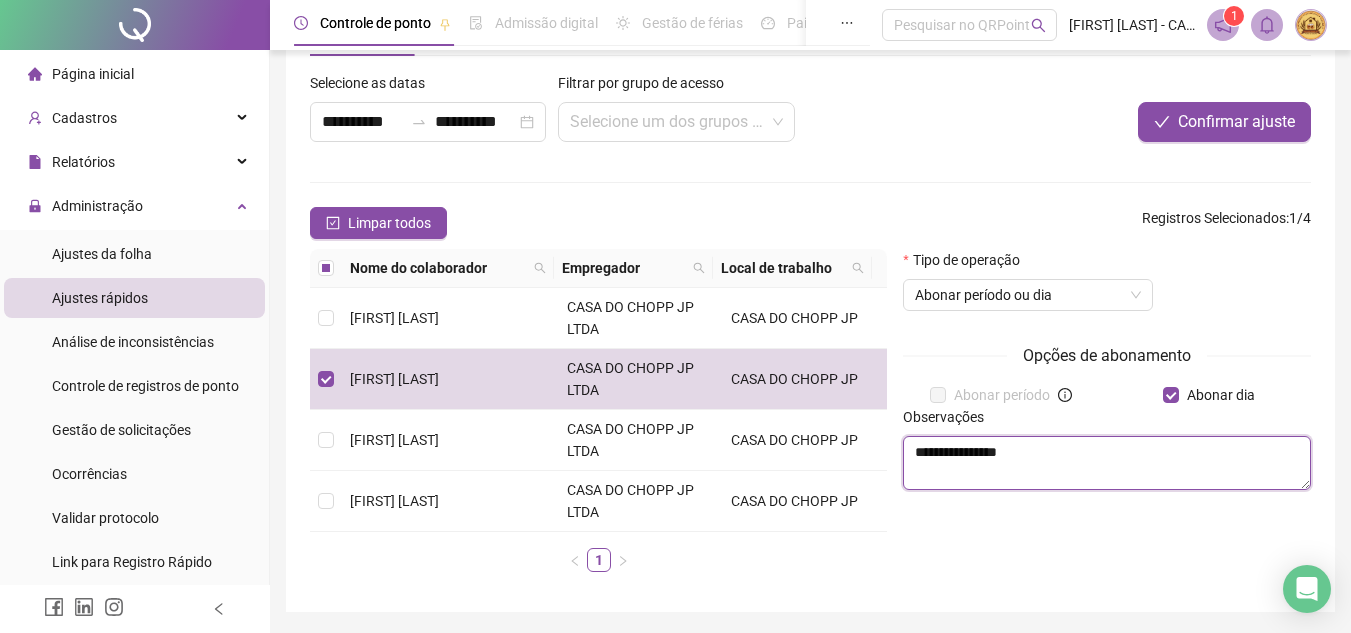 scroll, scrollTop: 45, scrollLeft: 0, axis: vertical 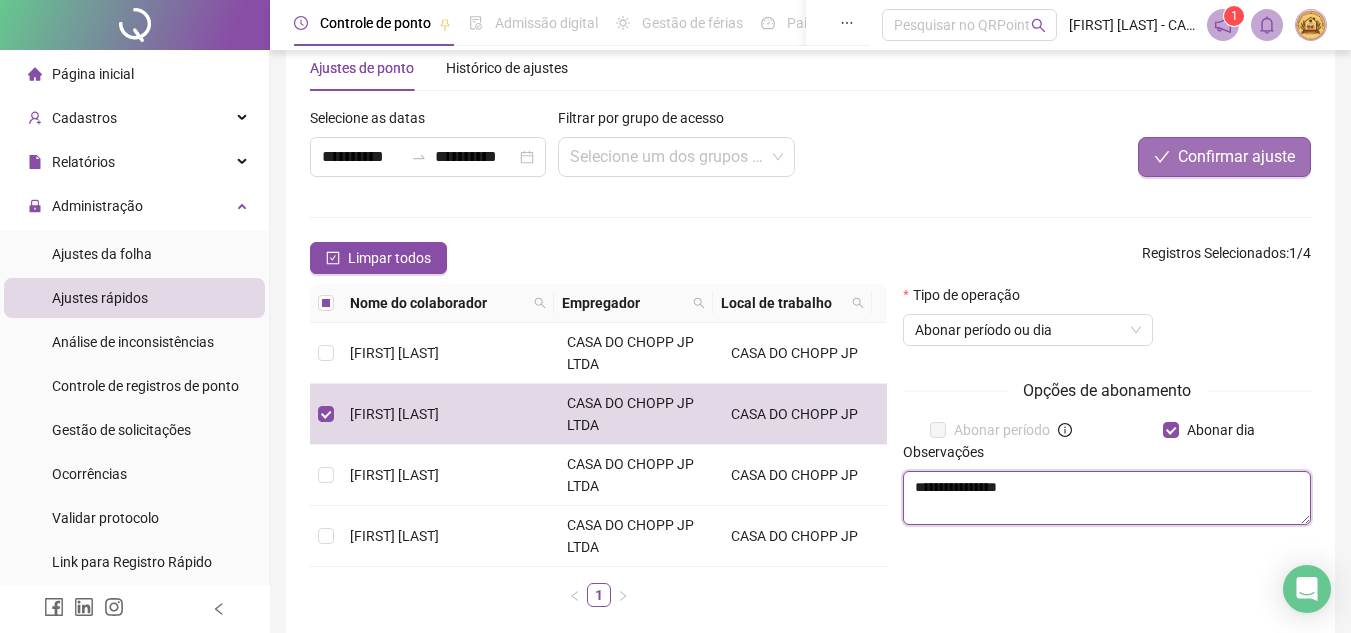 type on "**********" 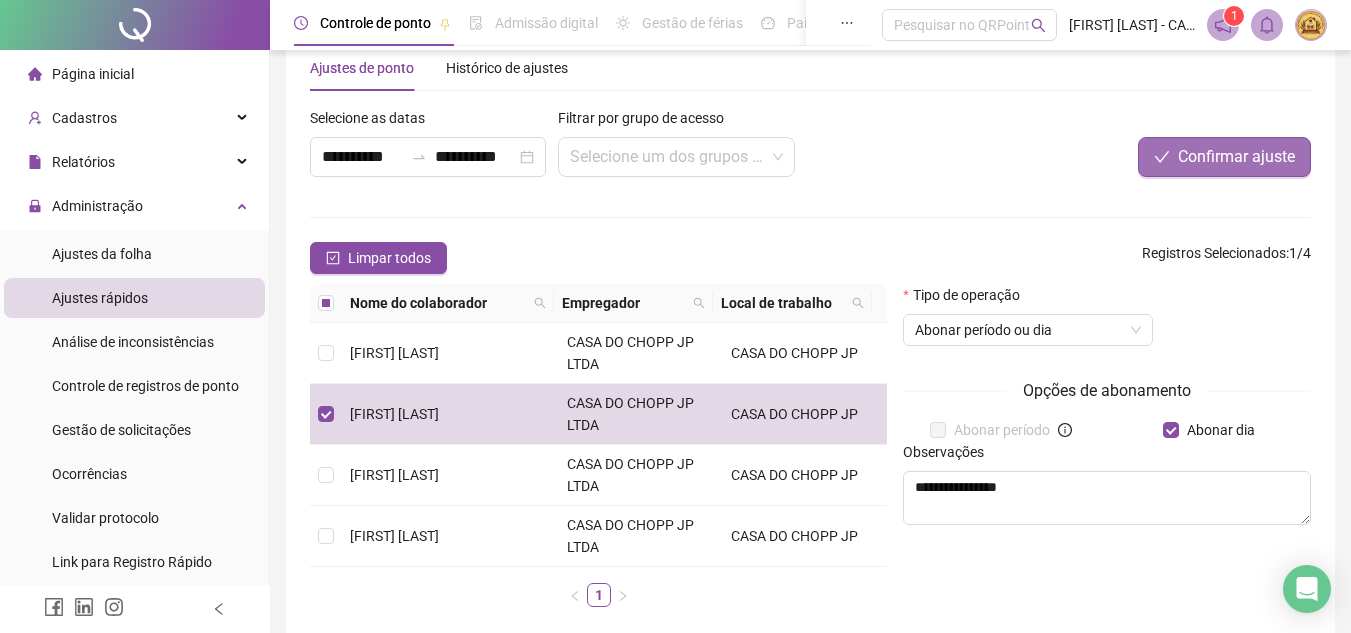click on "Confirmar ajuste" at bounding box center [1236, 157] 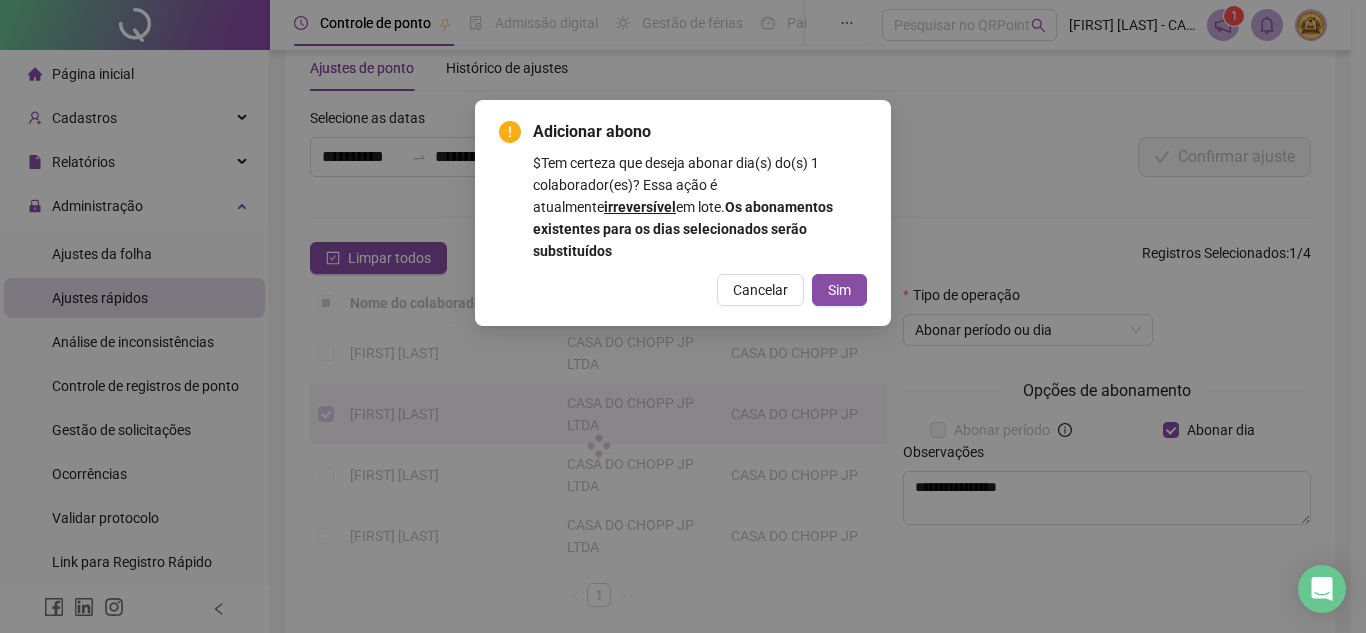 click on "Sim" at bounding box center (839, 290) 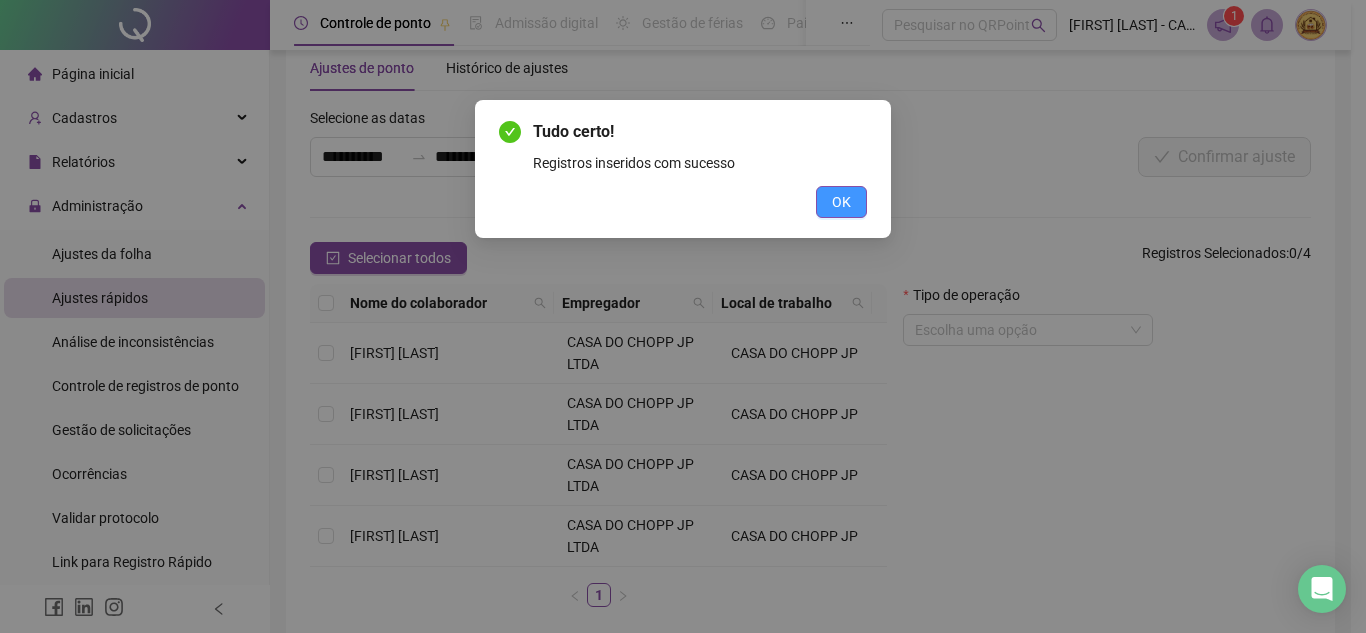 click on "OK" at bounding box center (841, 202) 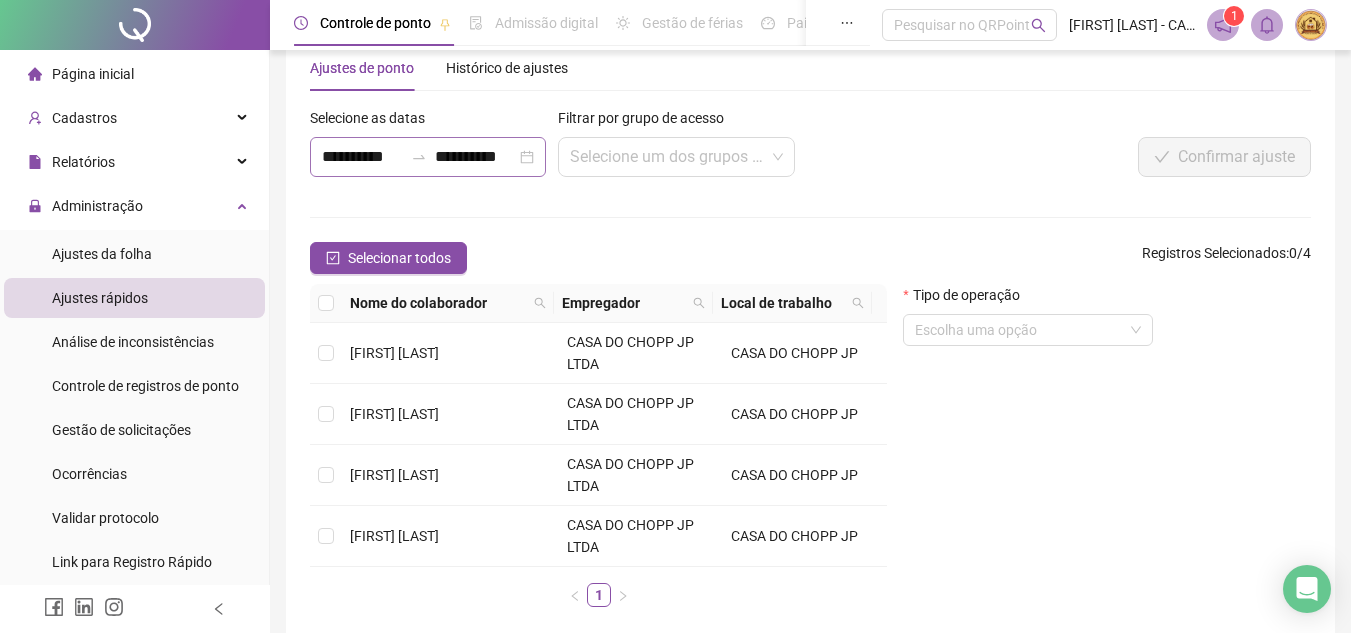 click on "**********" at bounding box center (428, 157) 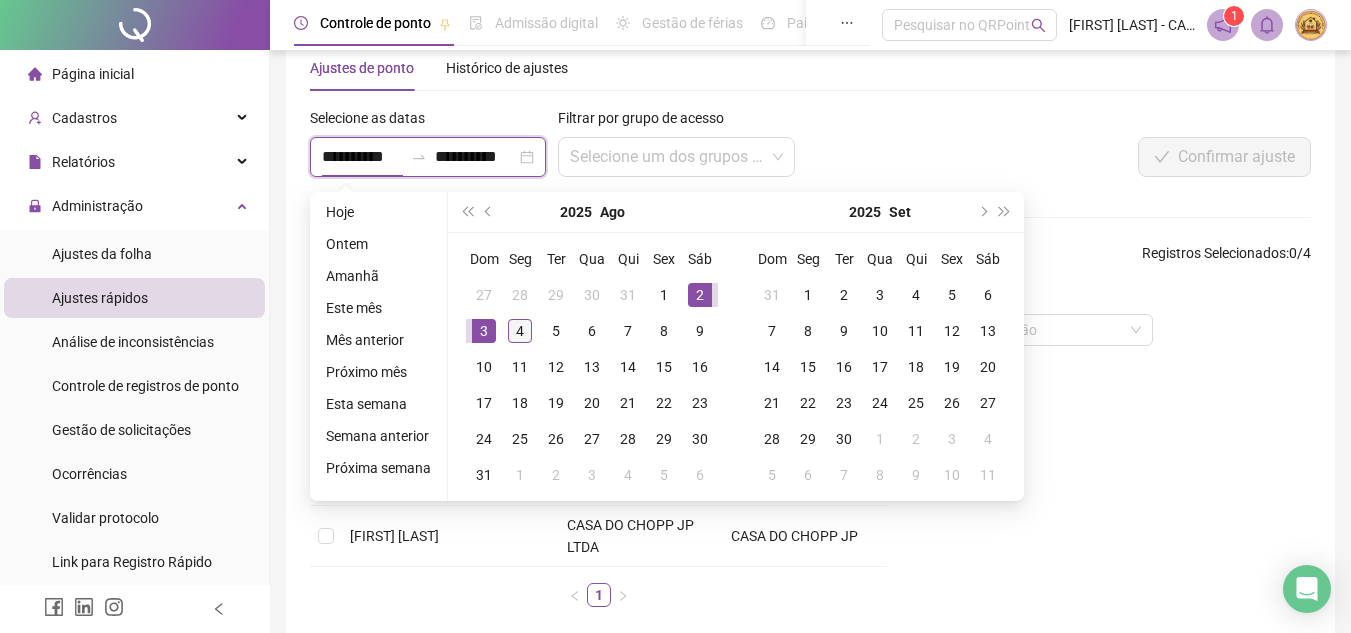type on "**********" 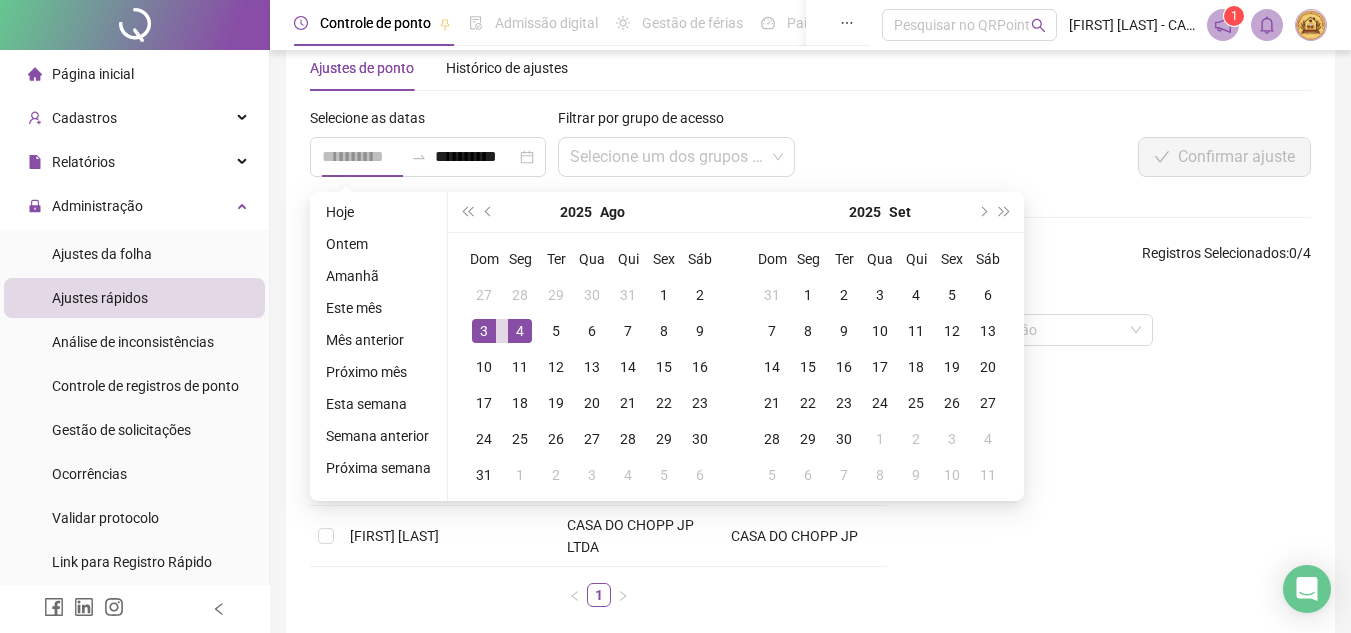 click on "4" at bounding box center (520, 331) 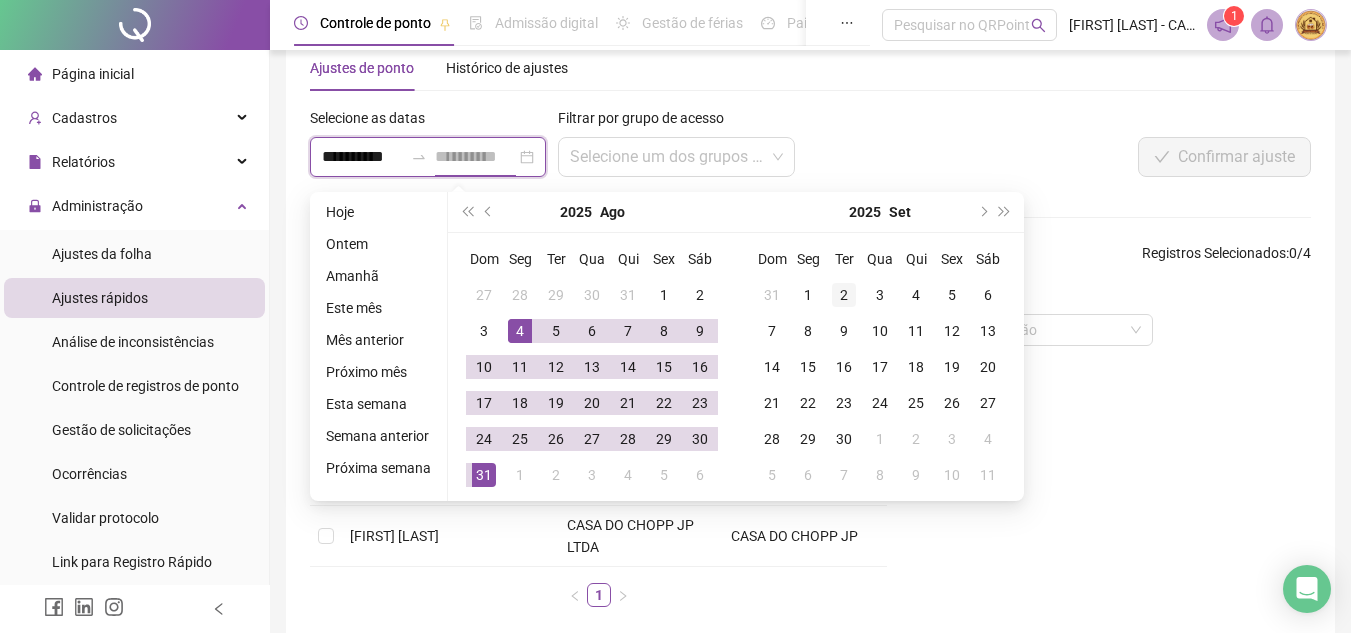 type on "**********" 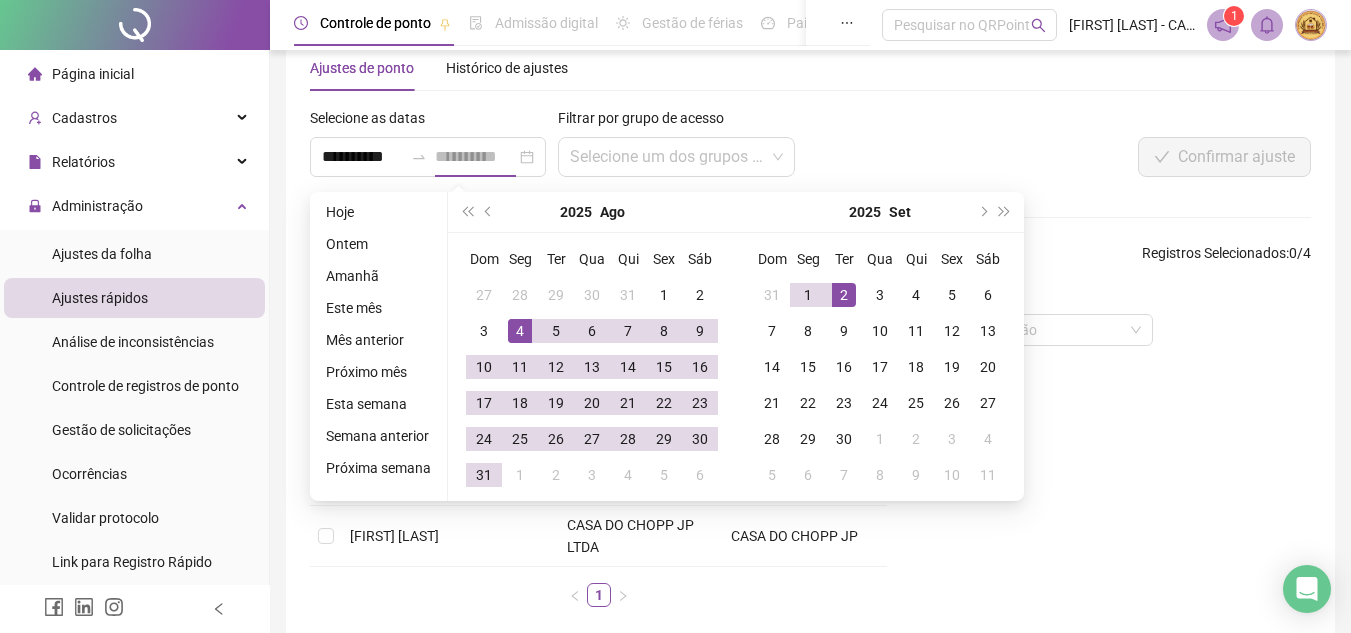 click on "2" at bounding box center [844, 295] 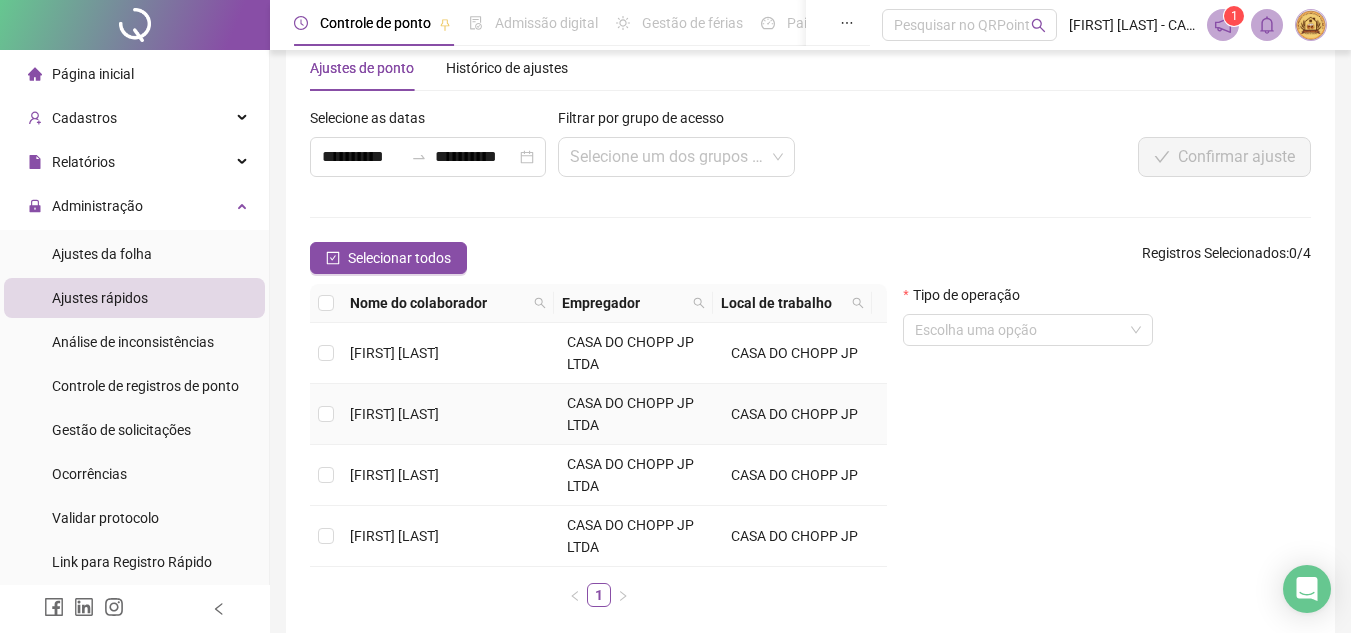 click on "[FIRST] [LAST]" at bounding box center (394, 414) 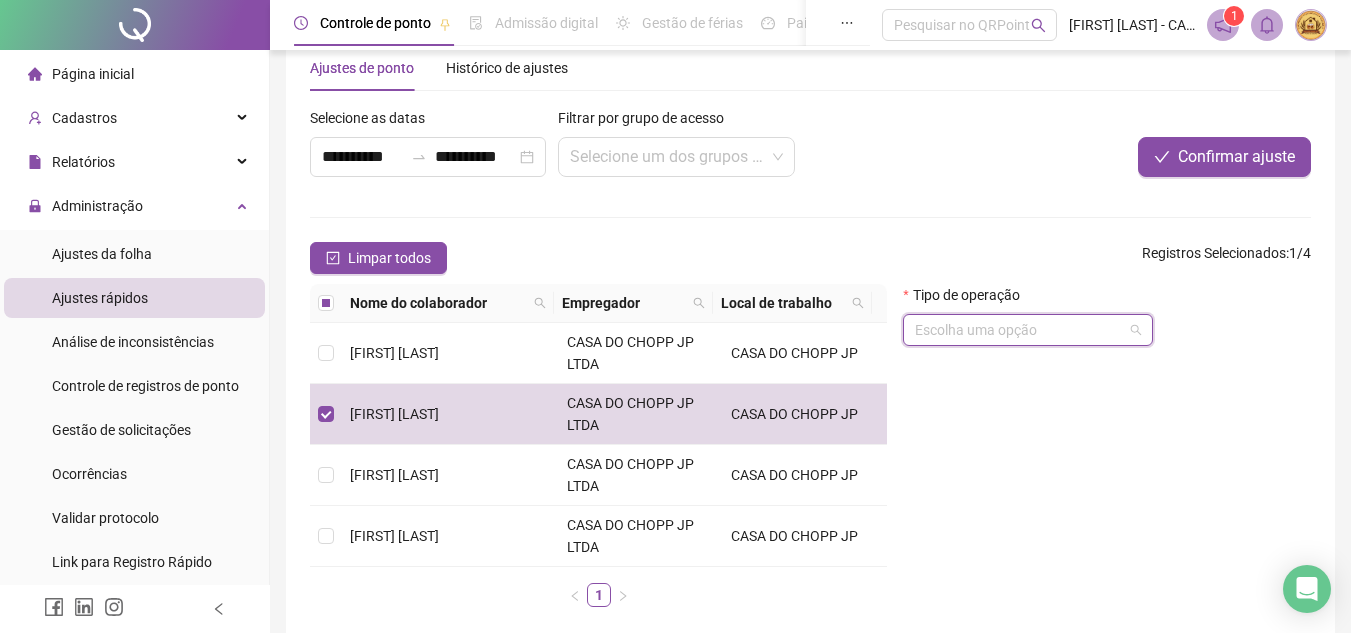 click at bounding box center (1019, 330) 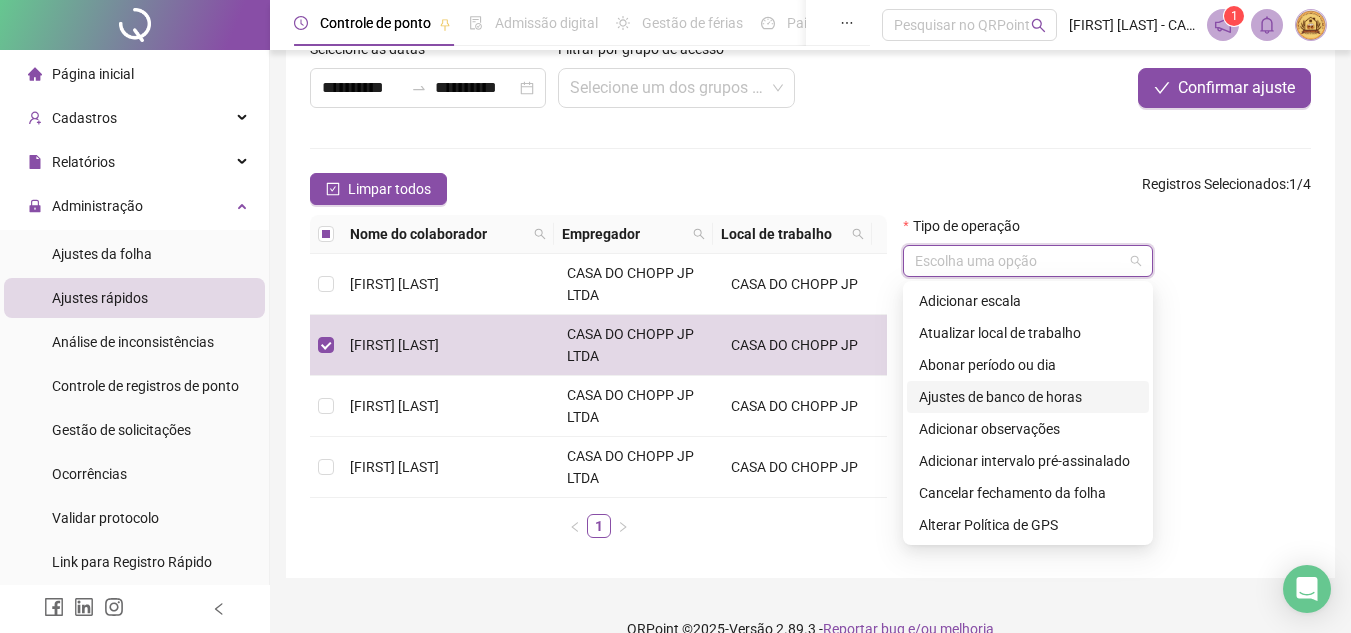 scroll, scrollTop: 145, scrollLeft: 0, axis: vertical 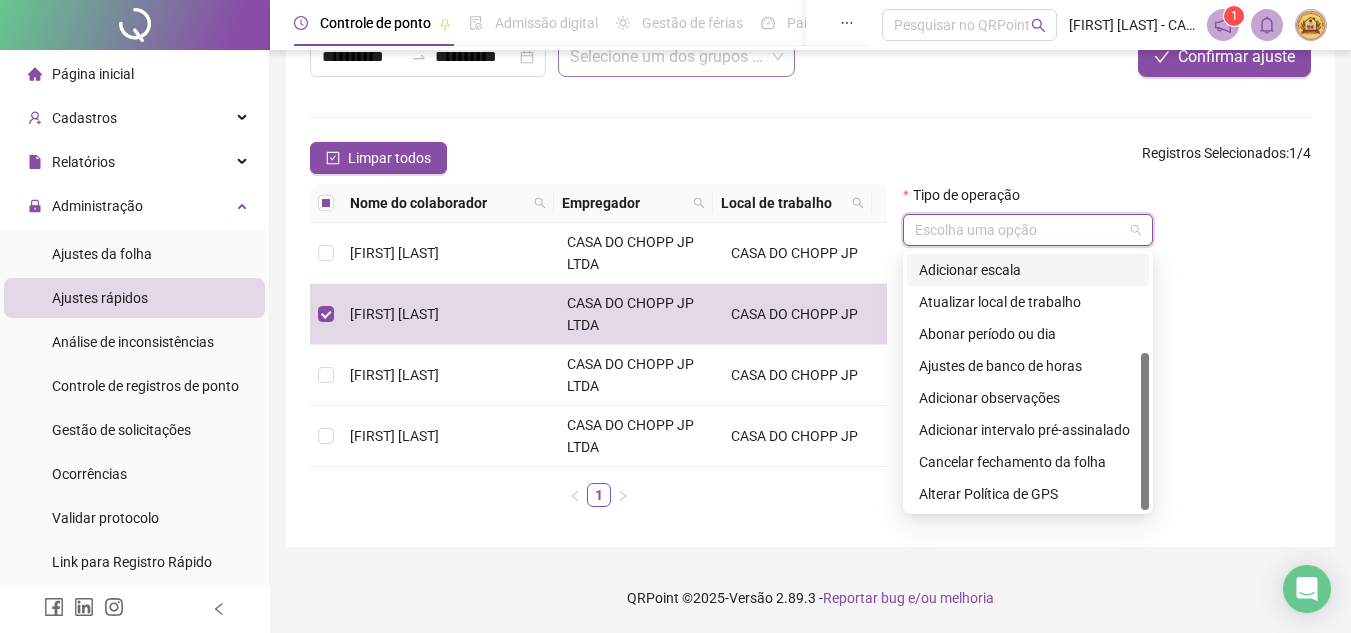 click at bounding box center [667, 57] 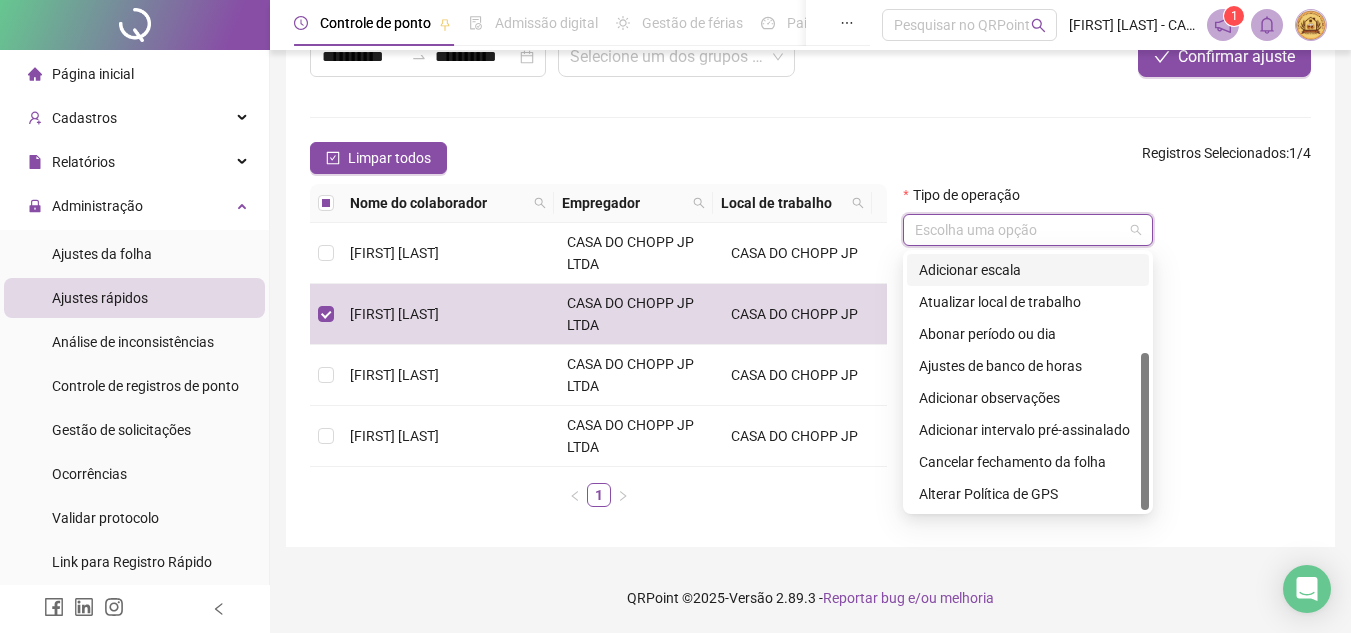 click at bounding box center (1019, 230) 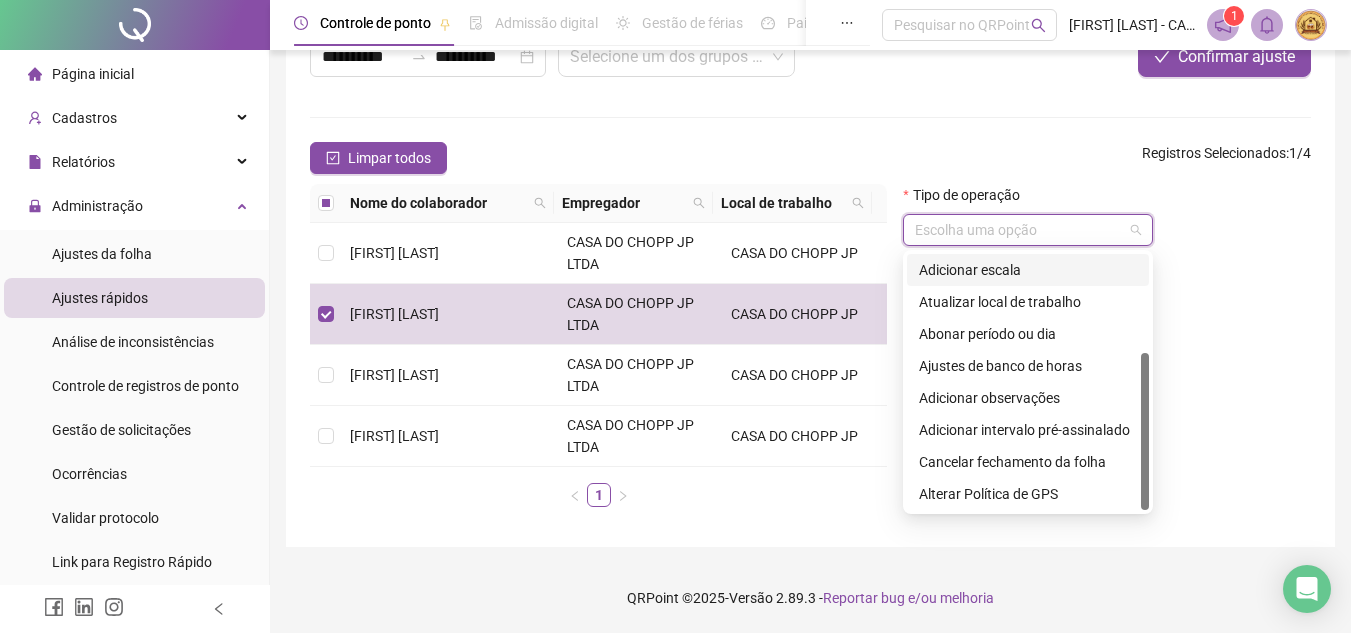 click on "Adicionar escala" at bounding box center (1028, 270) 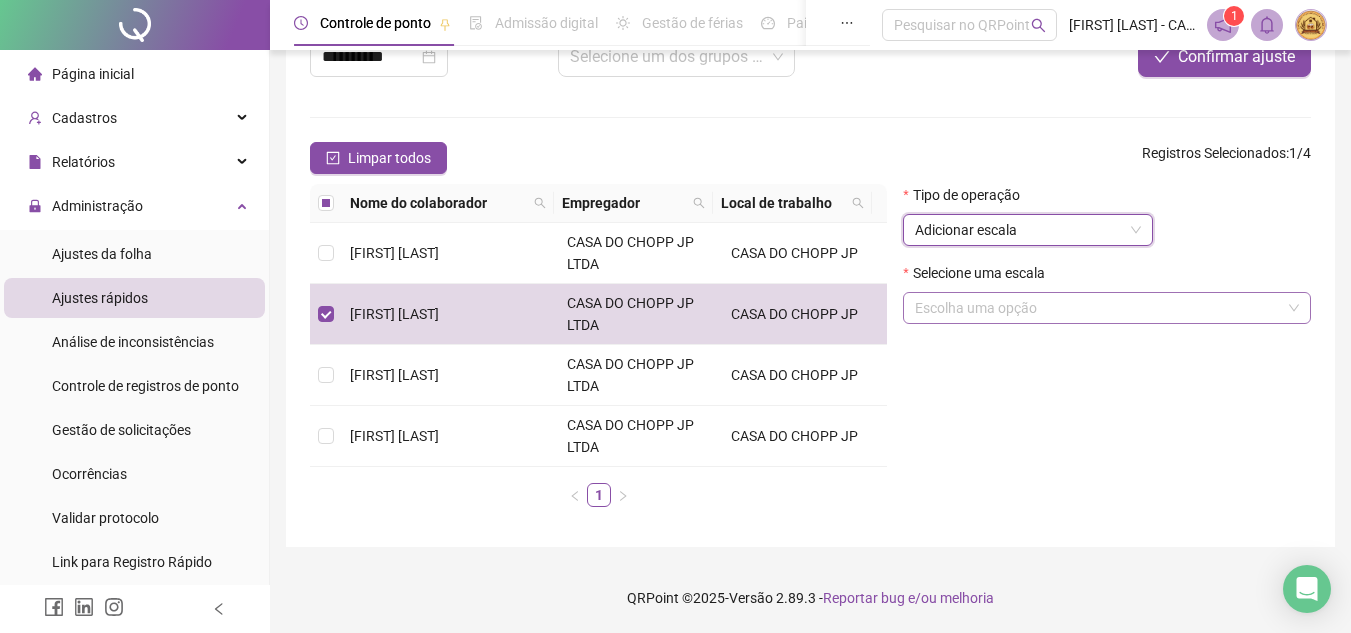 click at bounding box center [1098, 308] 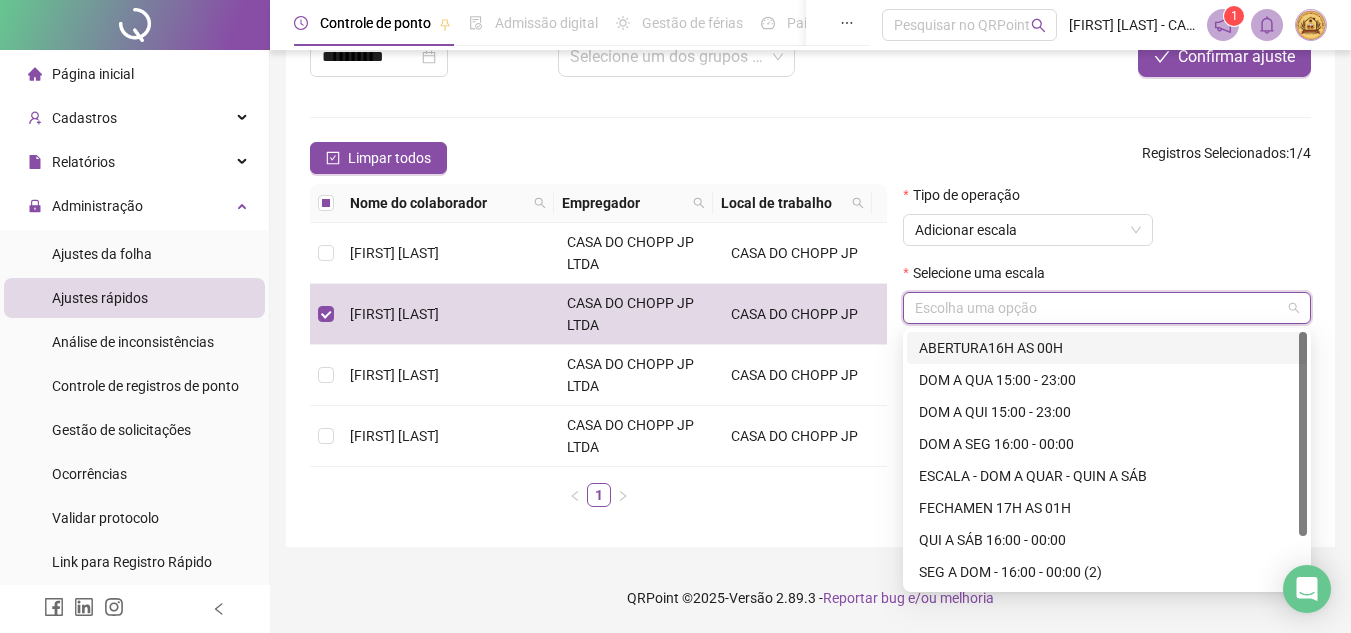 scroll, scrollTop: 64, scrollLeft: 0, axis: vertical 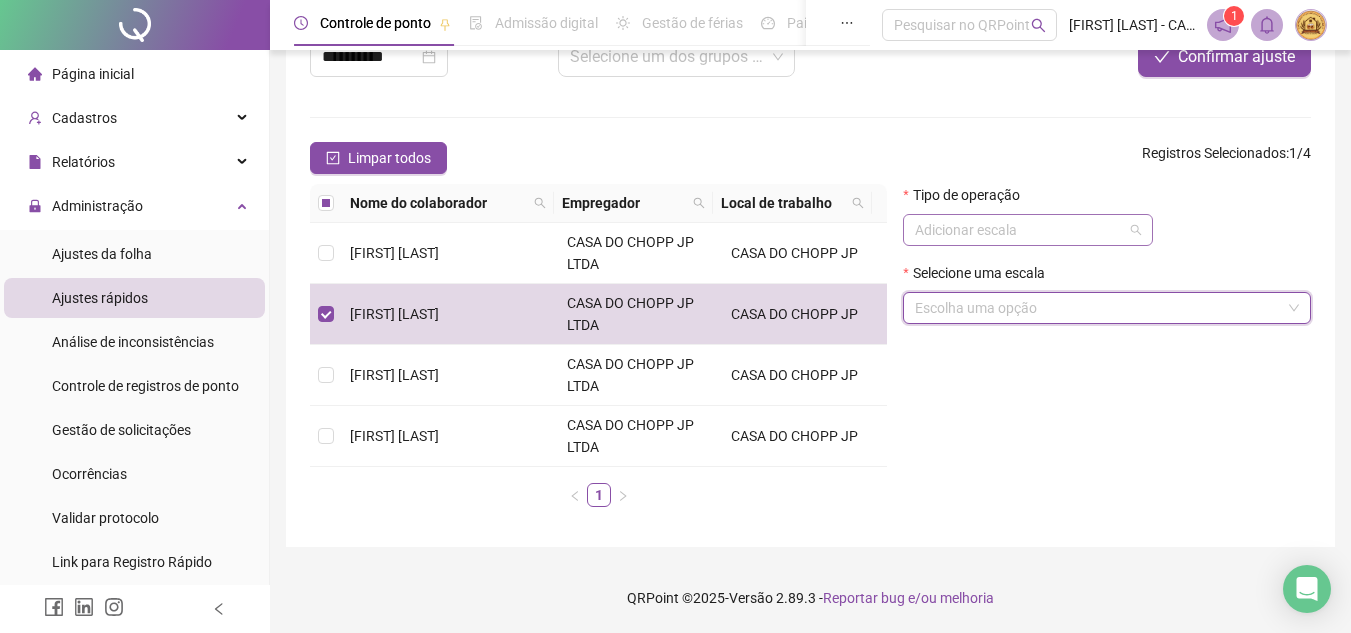 click on "Adicionar escala" at bounding box center (1028, 230) 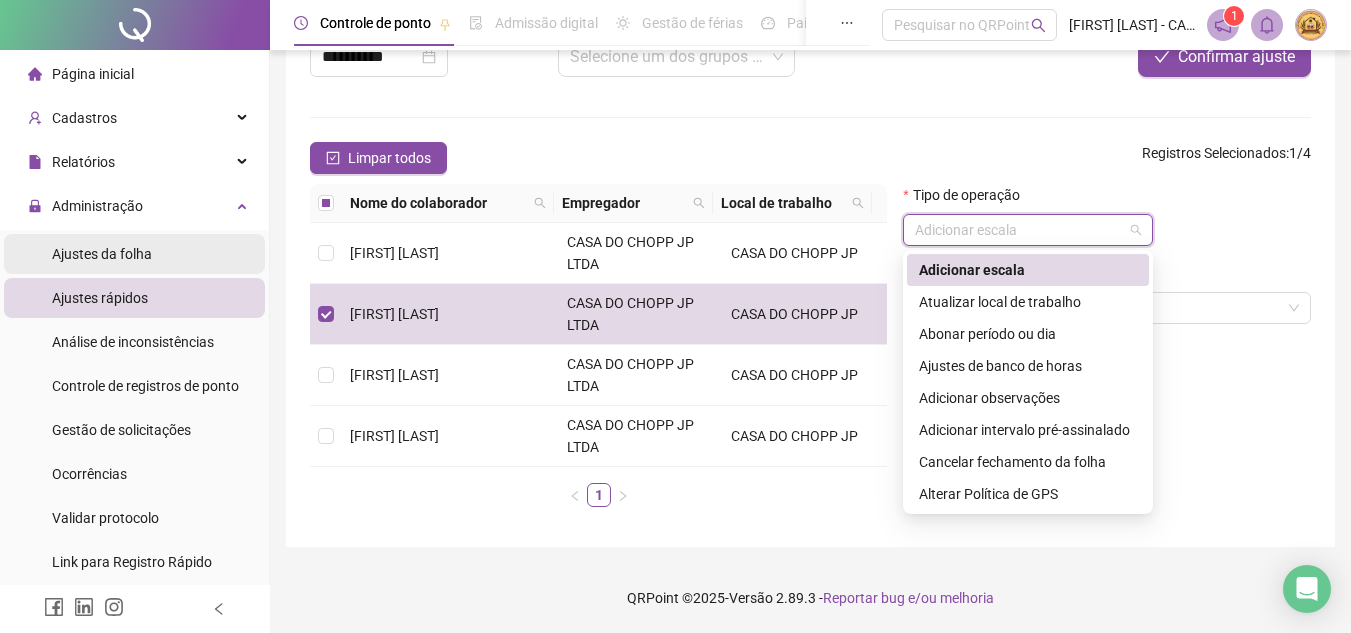 drag, startPoint x: 87, startPoint y: 244, endPoint x: 98, endPoint y: 250, distance: 12.529964 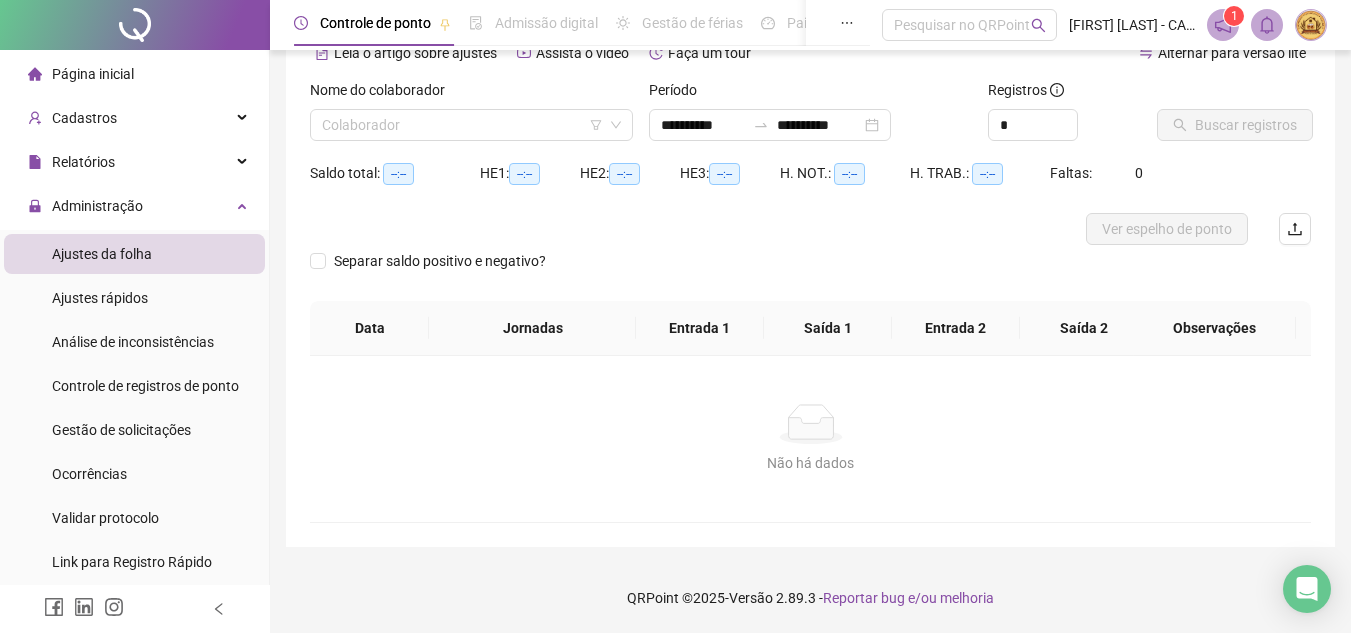 scroll, scrollTop: 105, scrollLeft: 0, axis: vertical 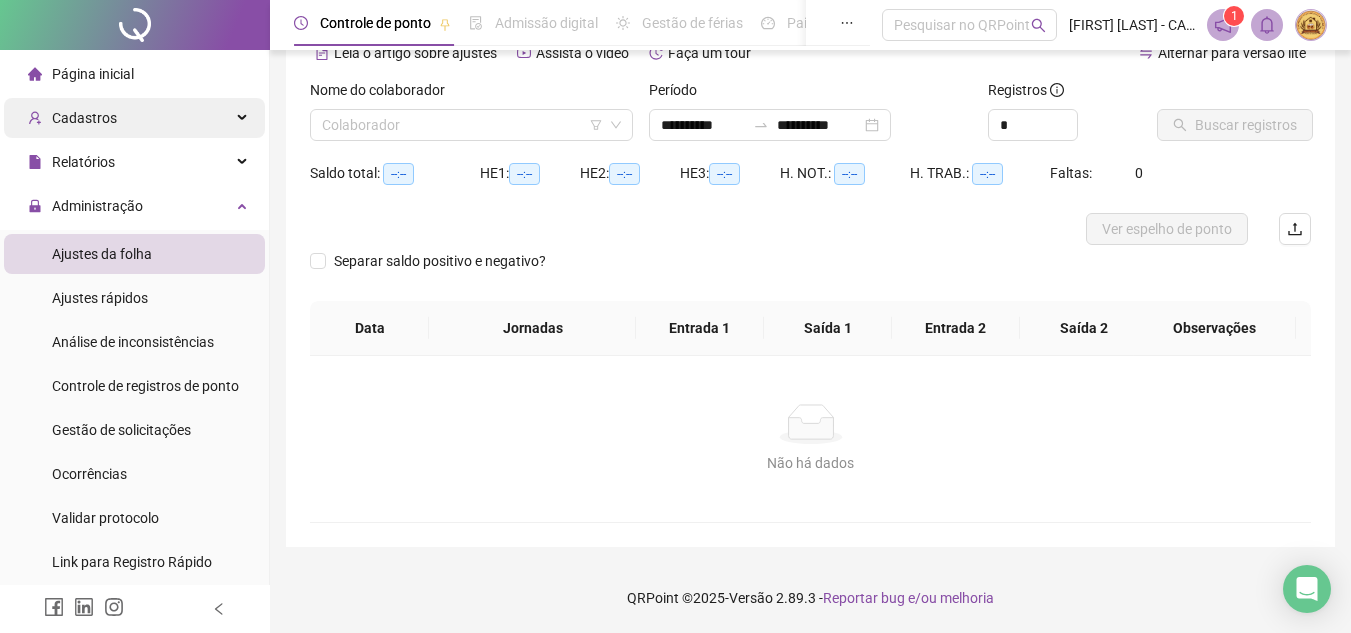 click on "Cadastros" at bounding box center [134, 118] 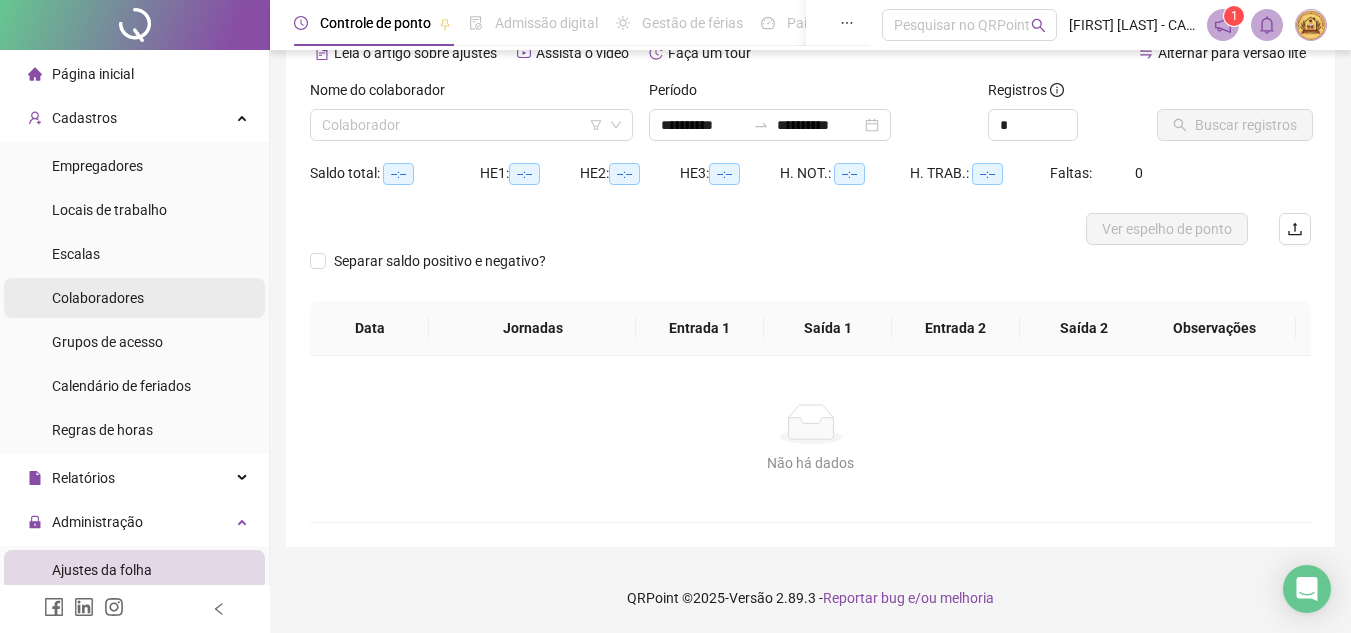 click on "Colaboradores" at bounding box center [98, 298] 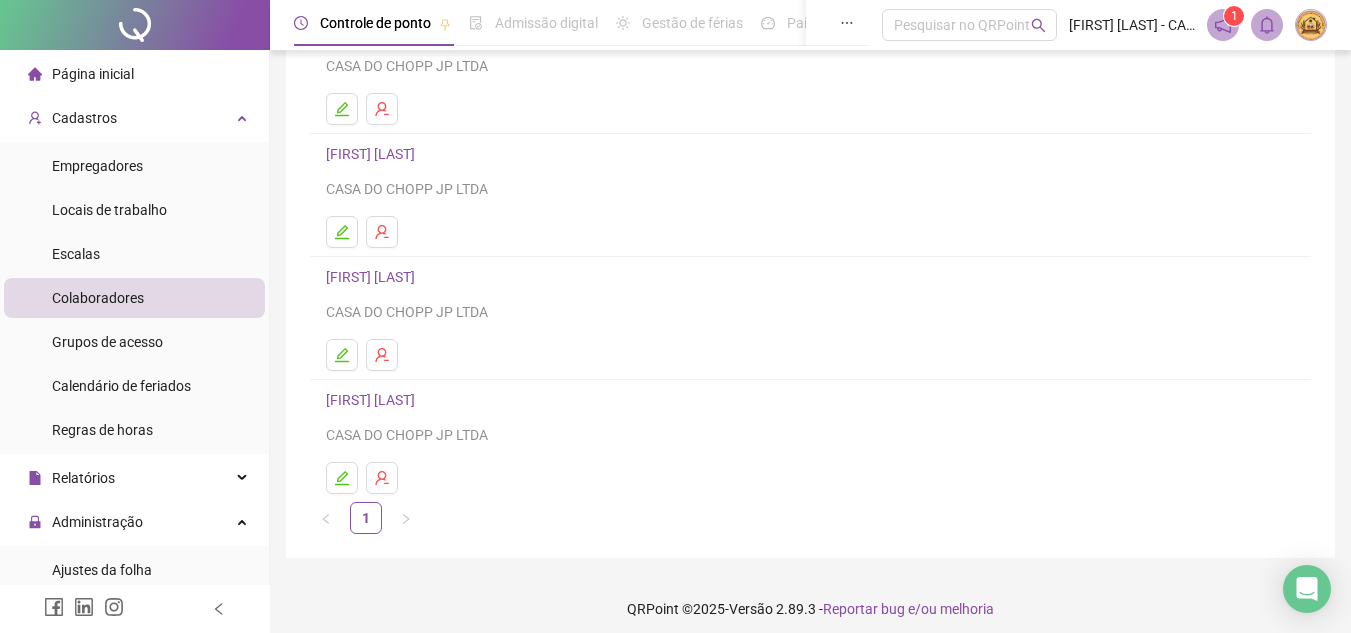 scroll, scrollTop: 211, scrollLeft: 0, axis: vertical 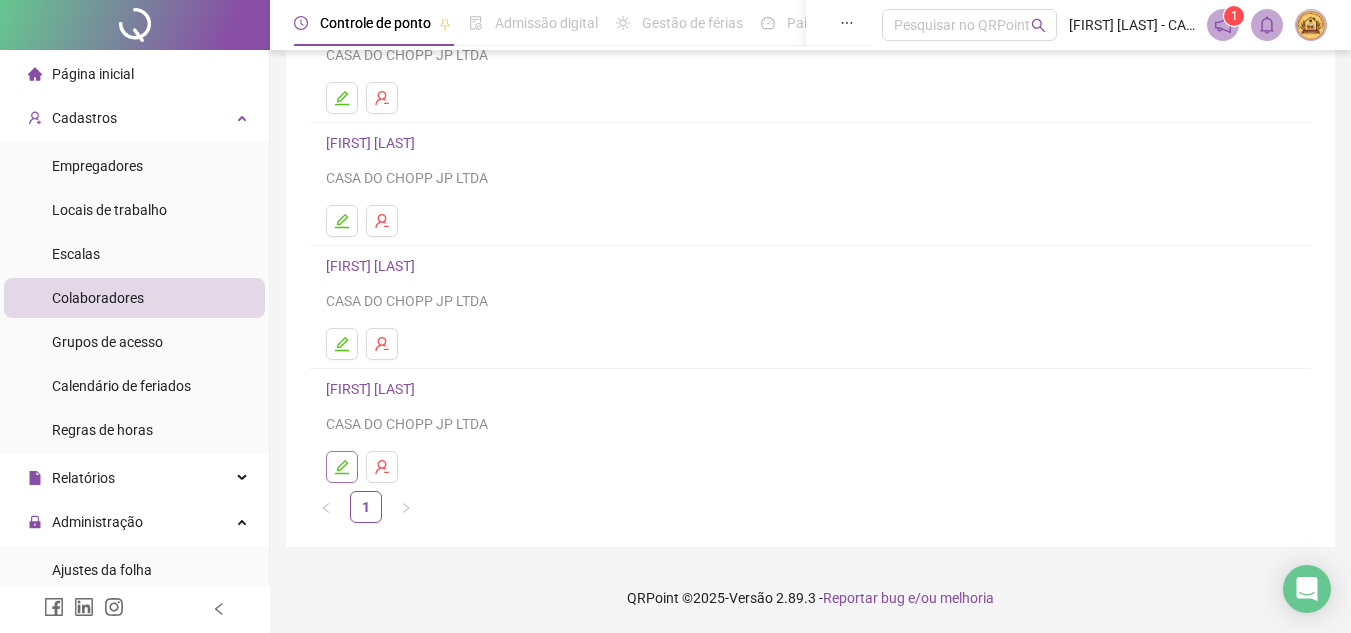 click 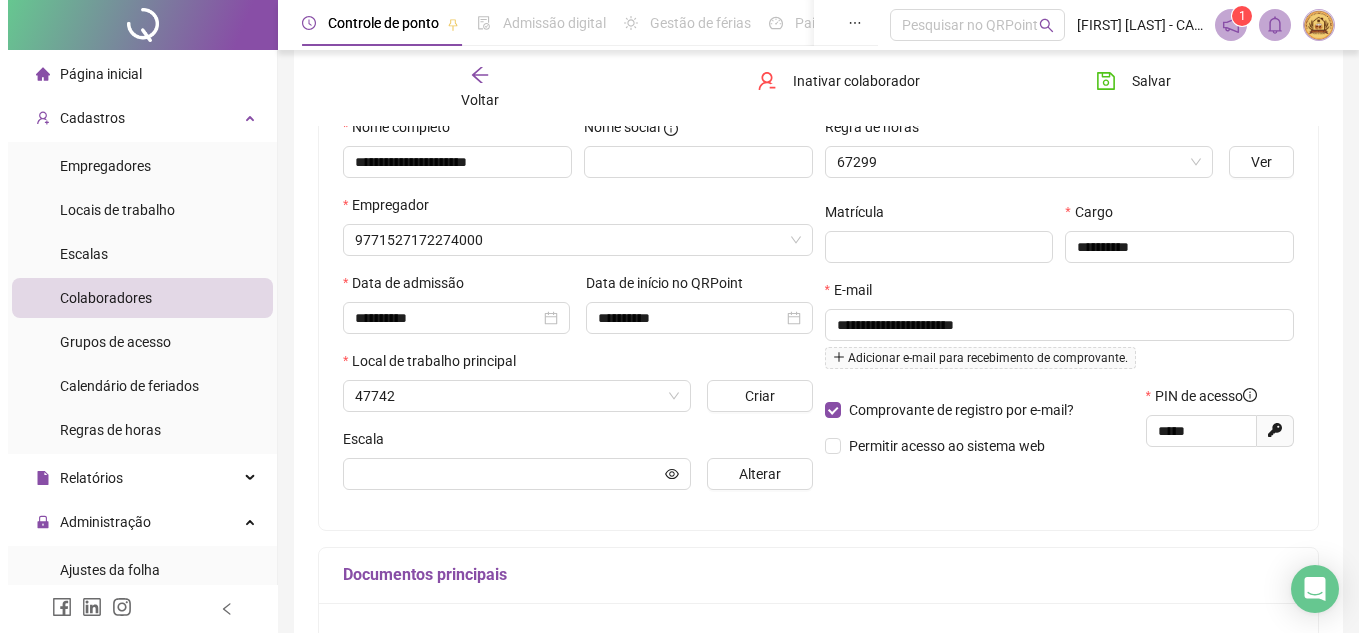 scroll, scrollTop: 221, scrollLeft: 0, axis: vertical 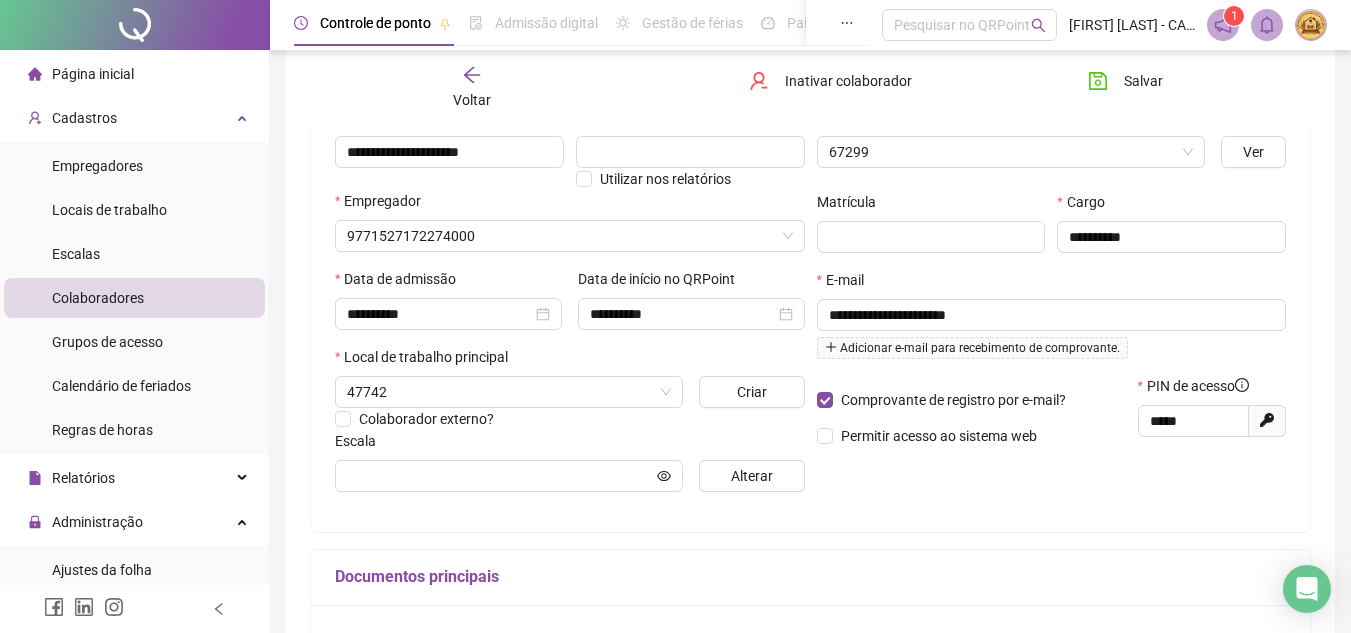 type on "**********" 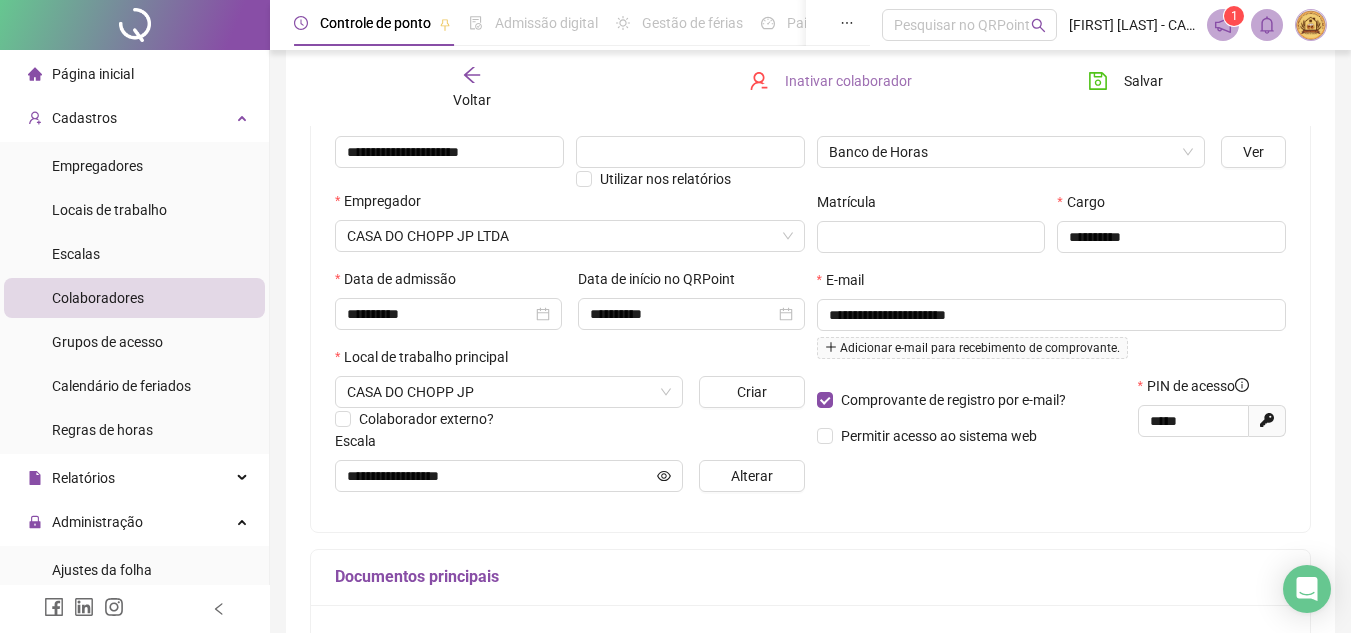 click on "Inativar colaborador" at bounding box center (848, 81) 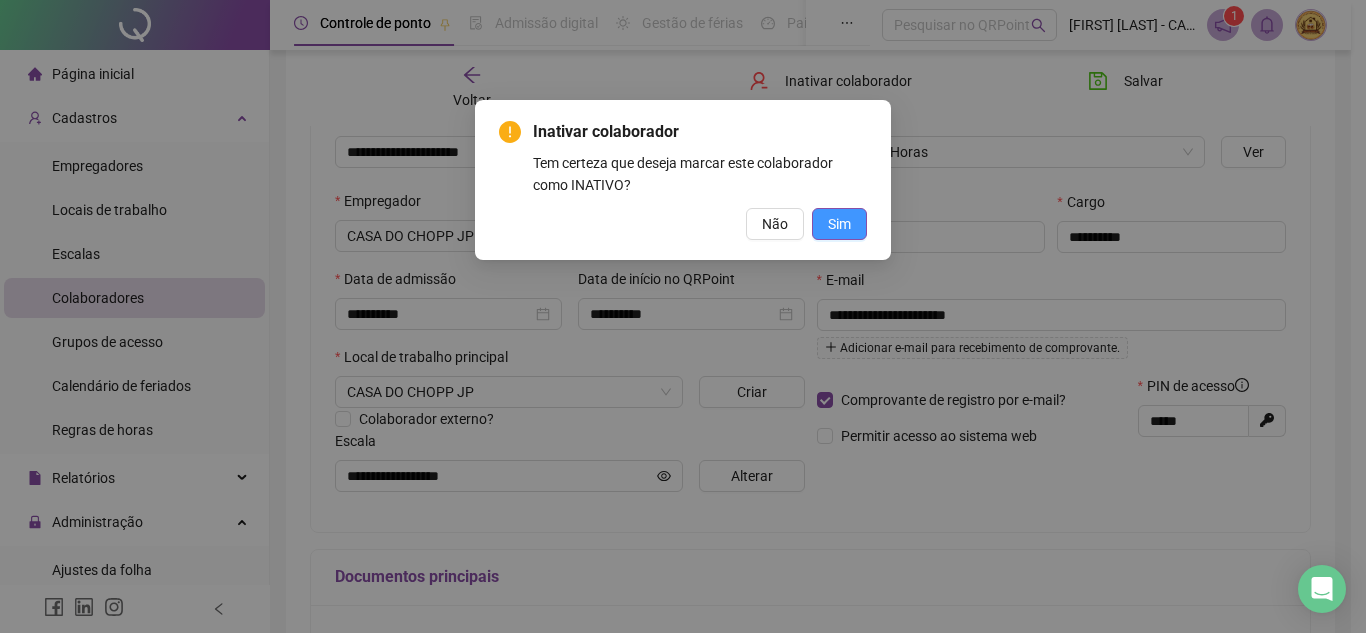 click on "Sim" at bounding box center (839, 224) 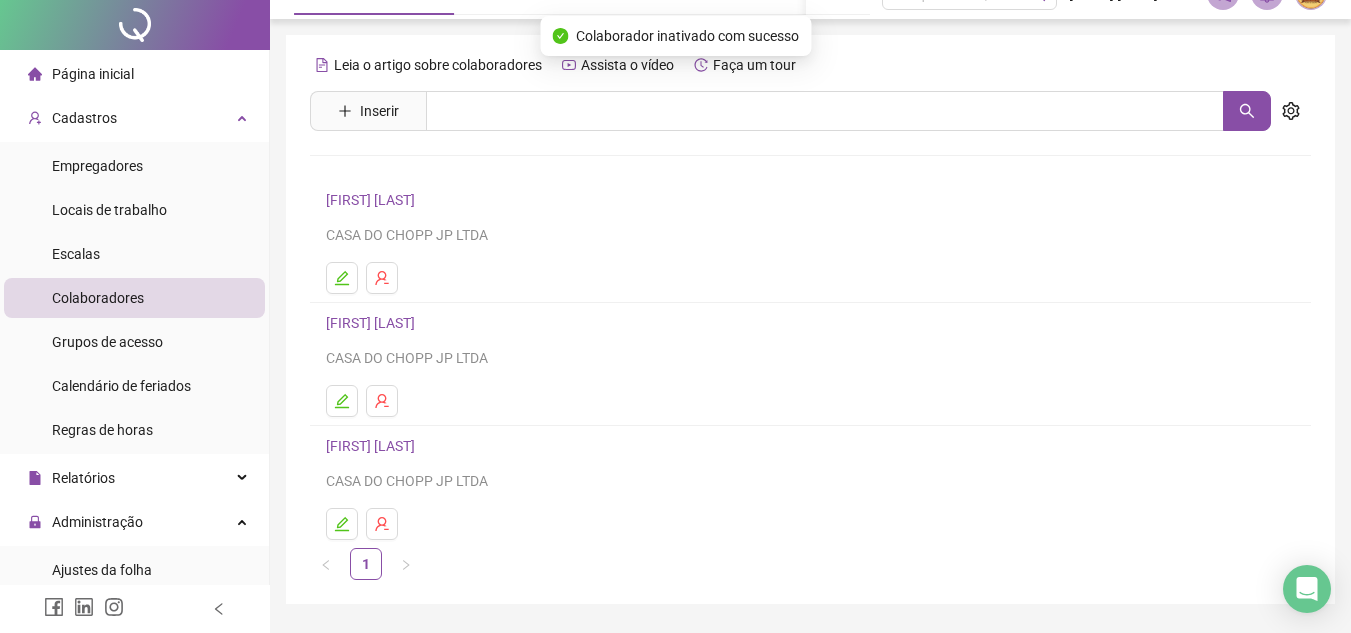 scroll, scrollTop: 0, scrollLeft: 0, axis: both 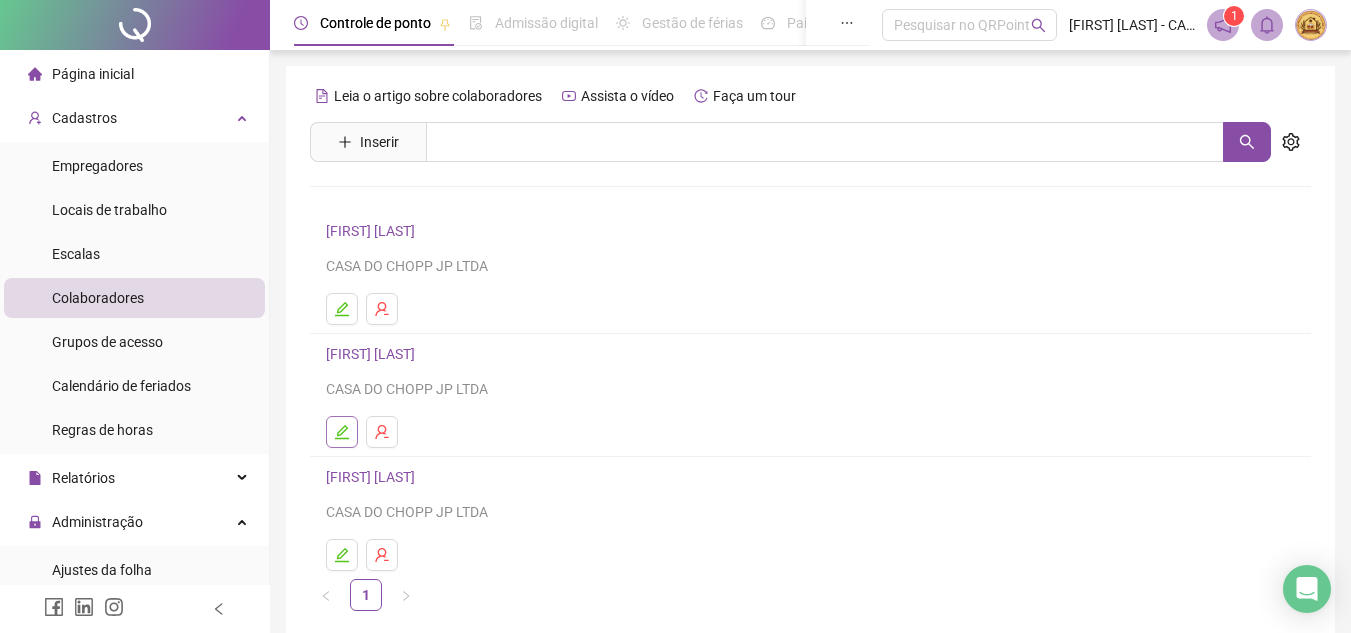 click at bounding box center [342, 432] 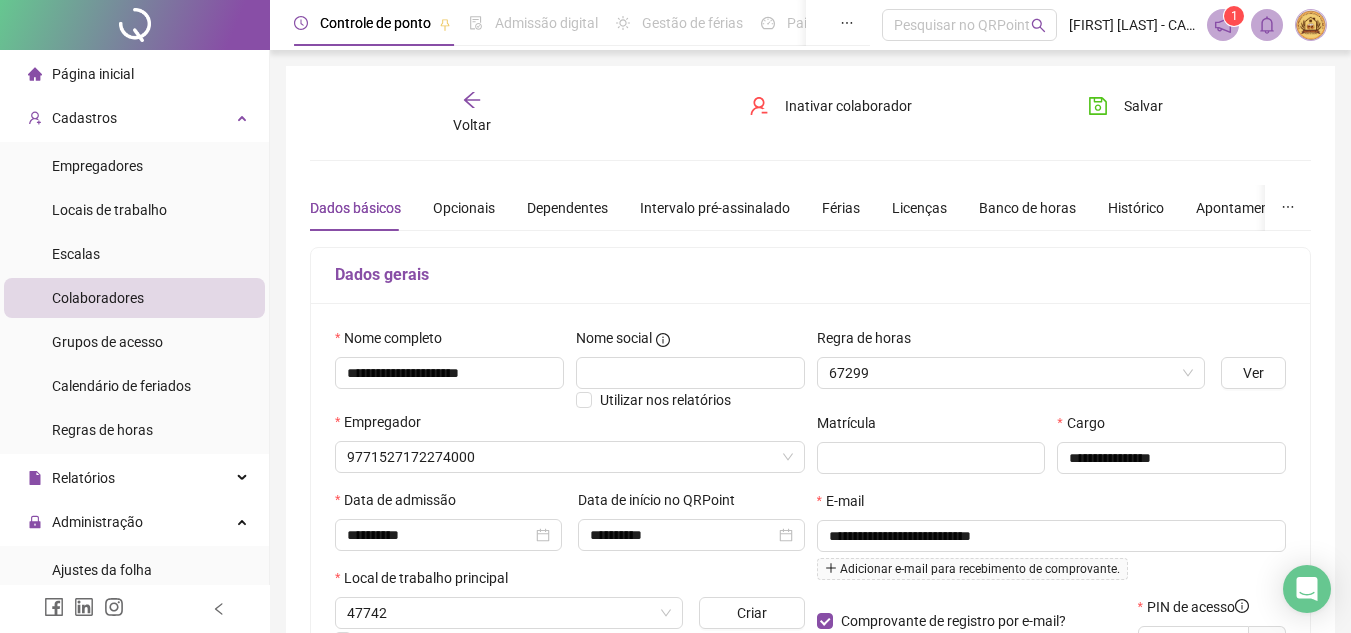 type on "**********" 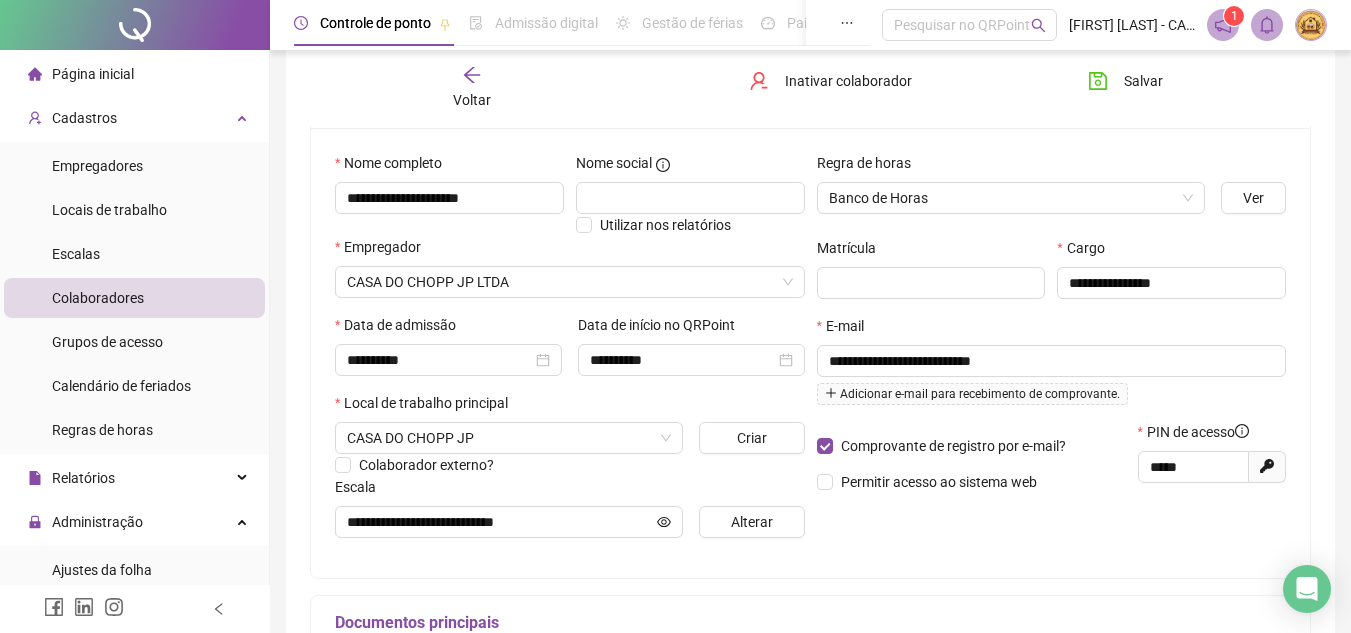scroll, scrollTop: 208, scrollLeft: 0, axis: vertical 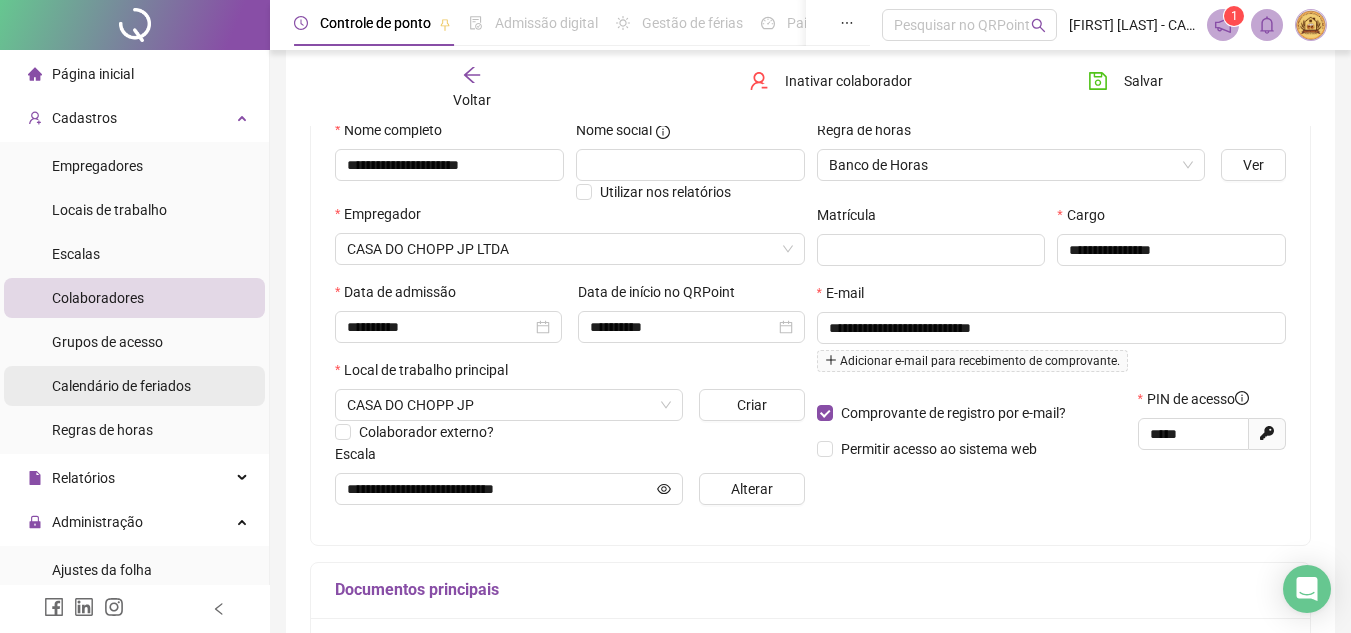 click on "Calendário de feriados" at bounding box center [121, 386] 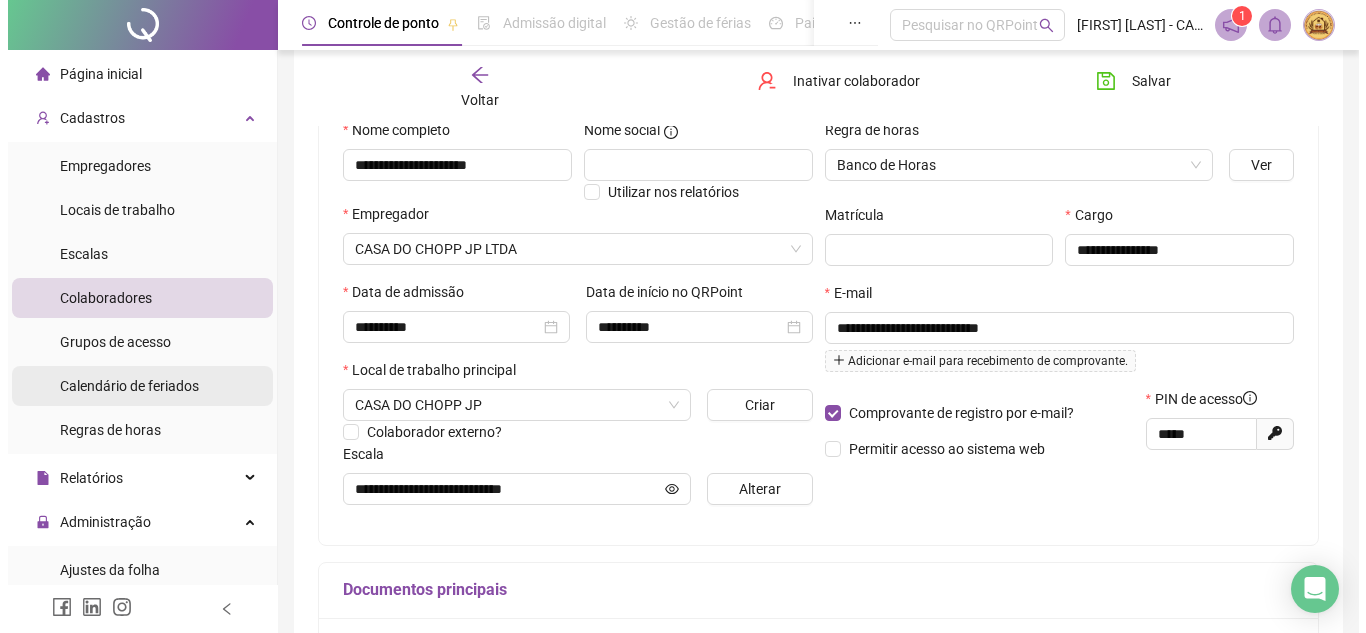 scroll, scrollTop: 0, scrollLeft: 0, axis: both 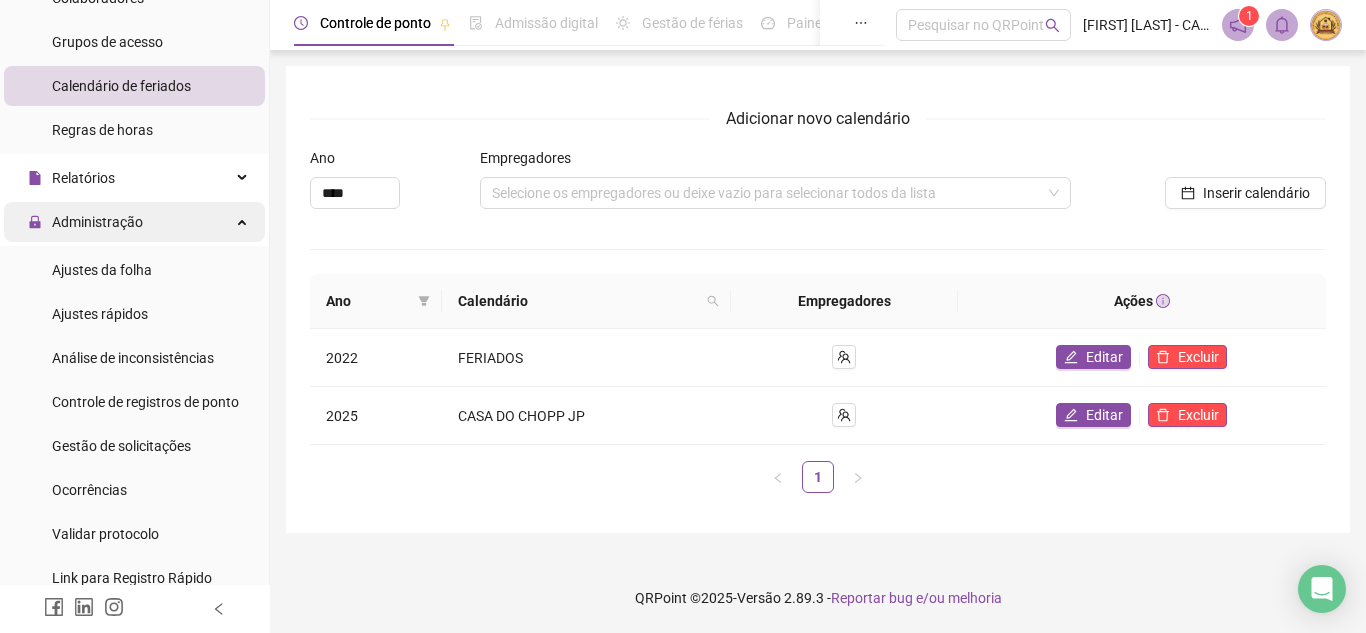 click on "Administração" at bounding box center [134, 222] 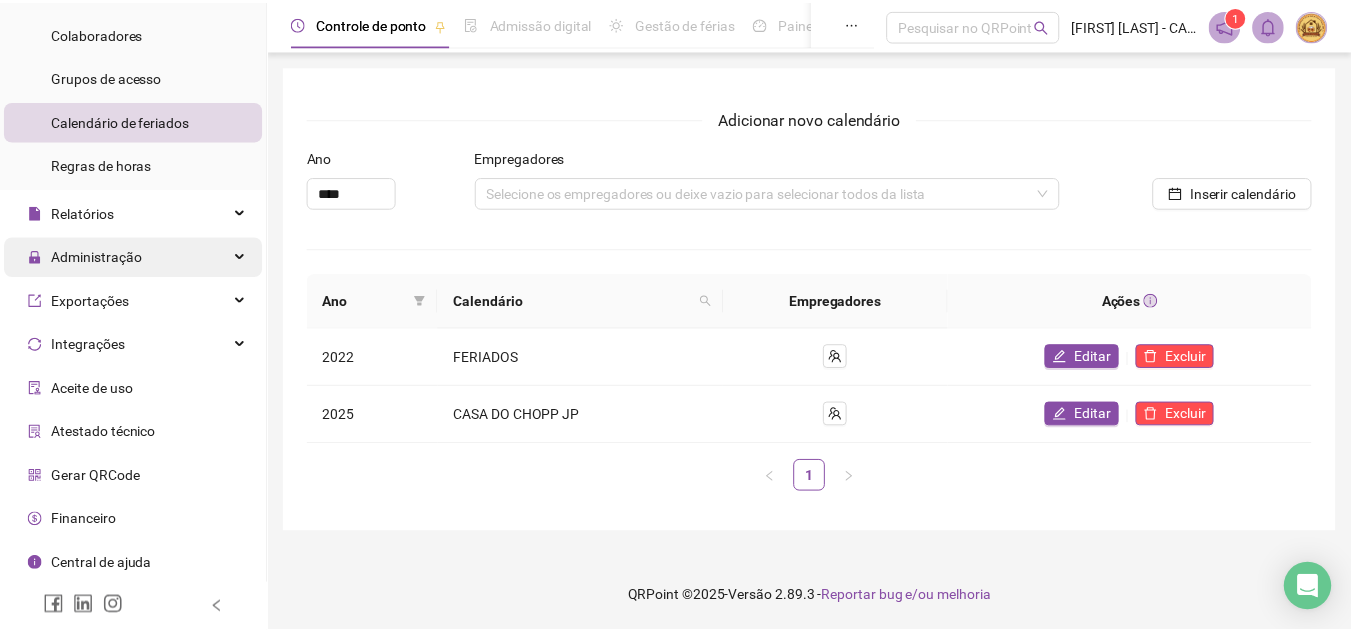 scroll, scrollTop: 265, scrollLeft: 0, axis: vertical 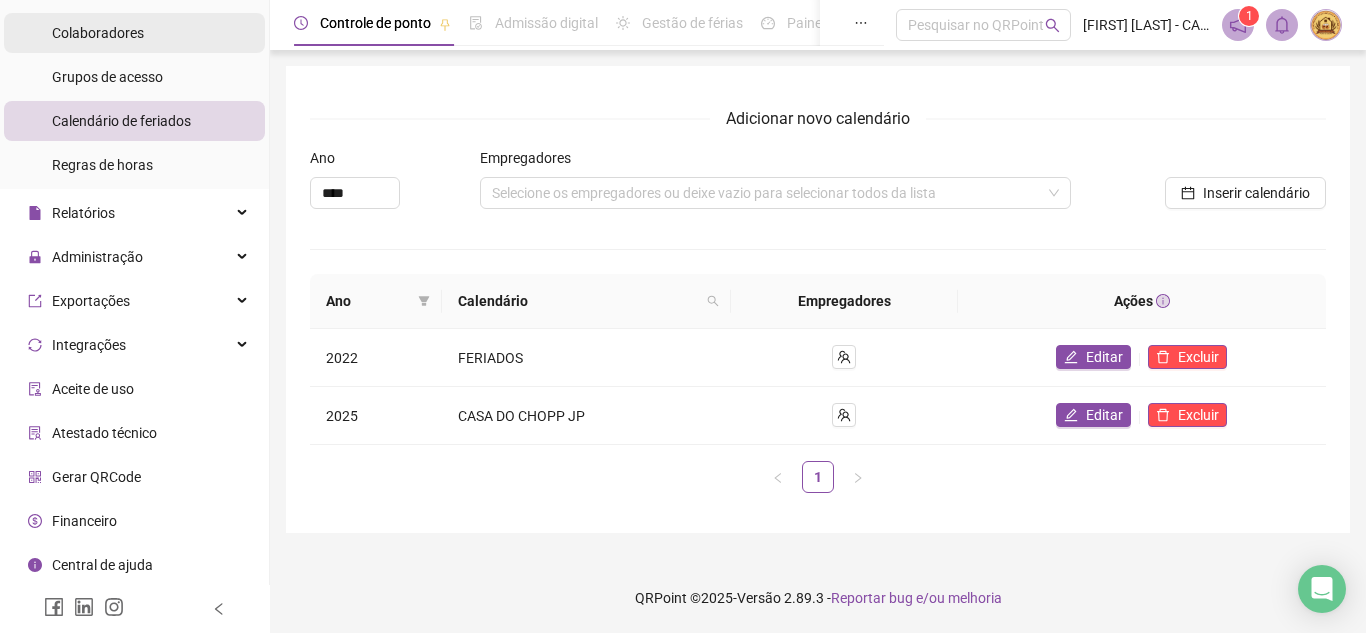 click on "Colaboradores" at bounding box center [134, 33] 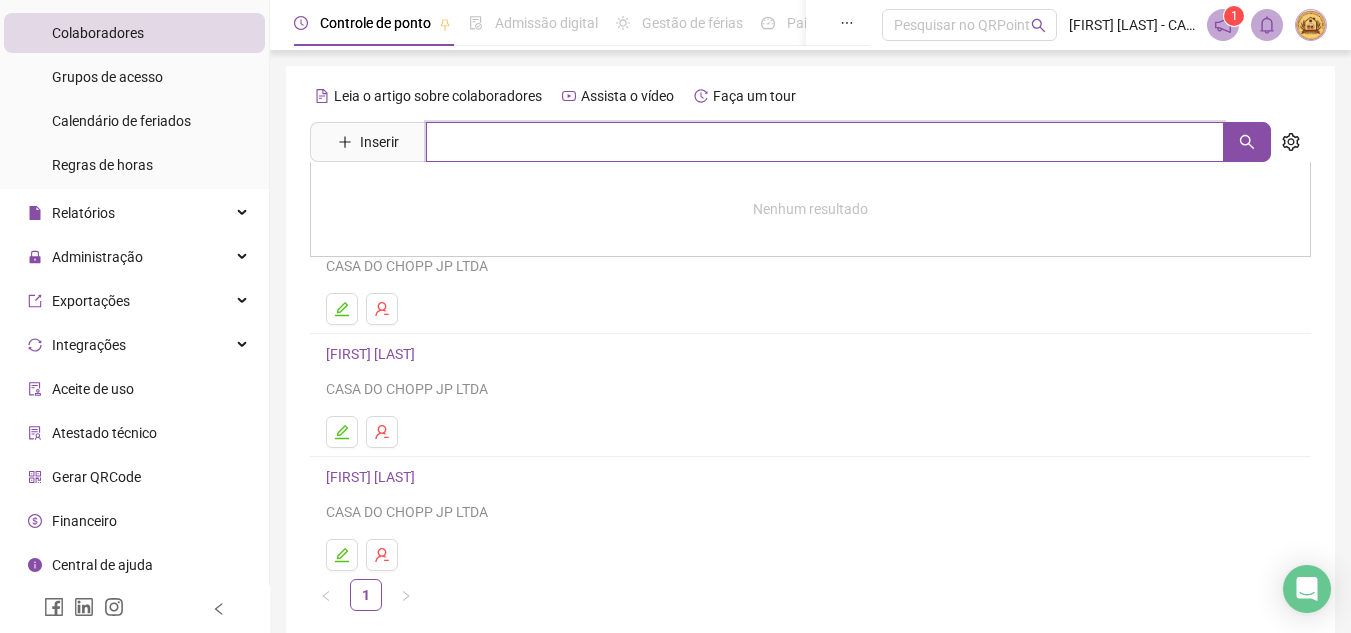 click at bounding box center [825, 142] 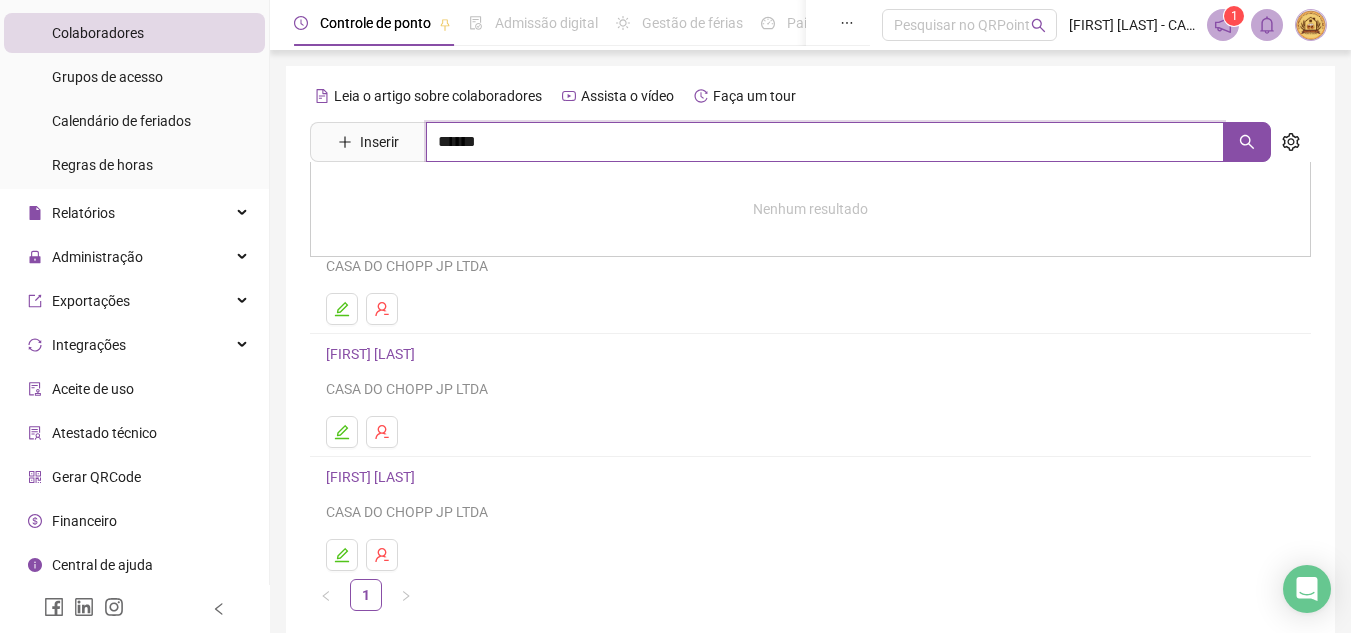 type on "******" 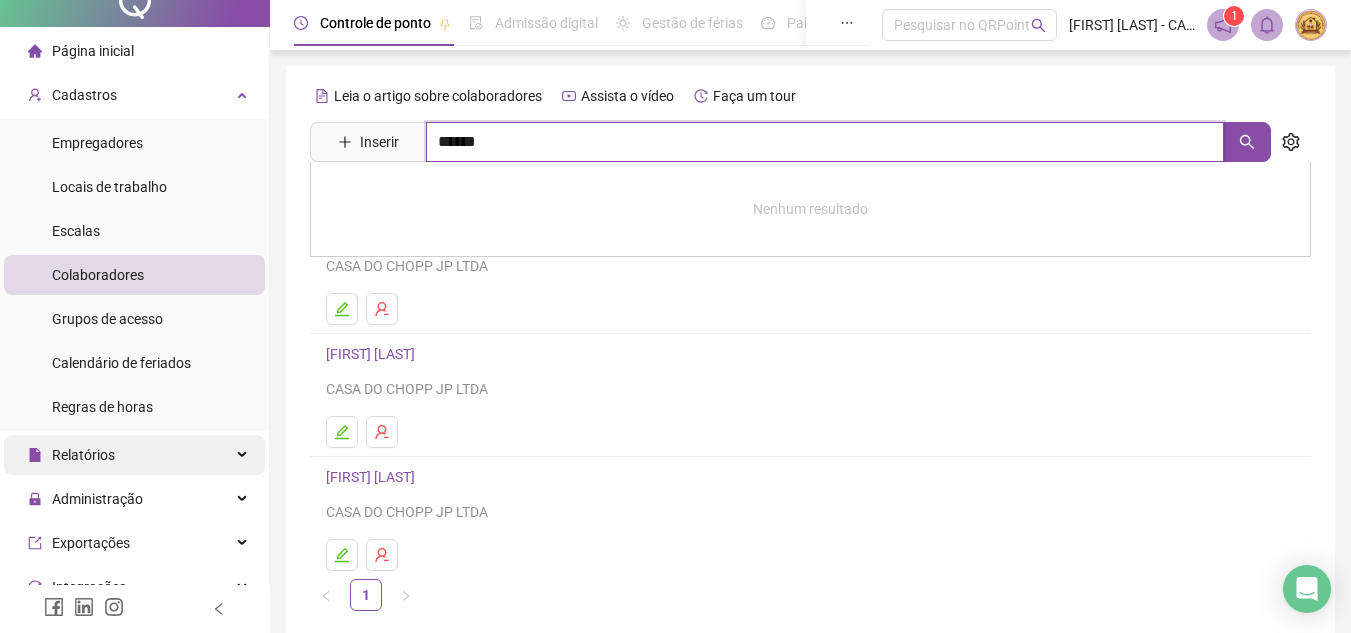 scroll, scrollTop: 0, scrollLeft: 0, axis: both 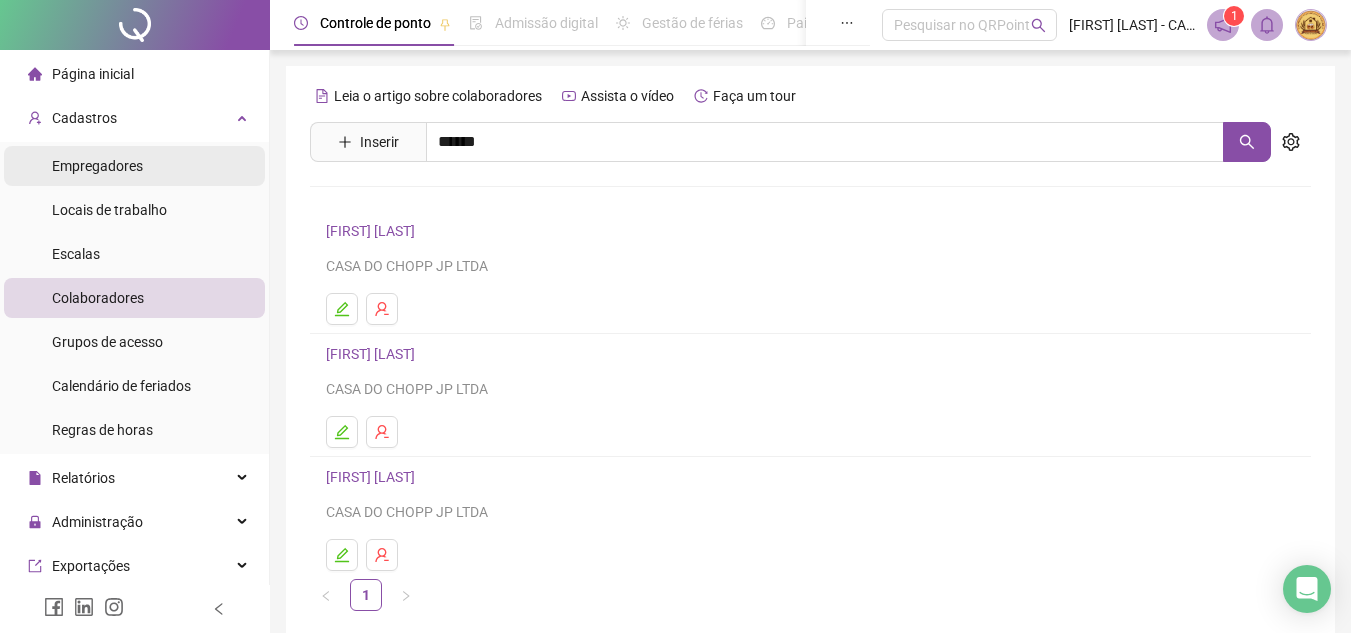 click on "Empregadores" at bounding box center [97, 166] 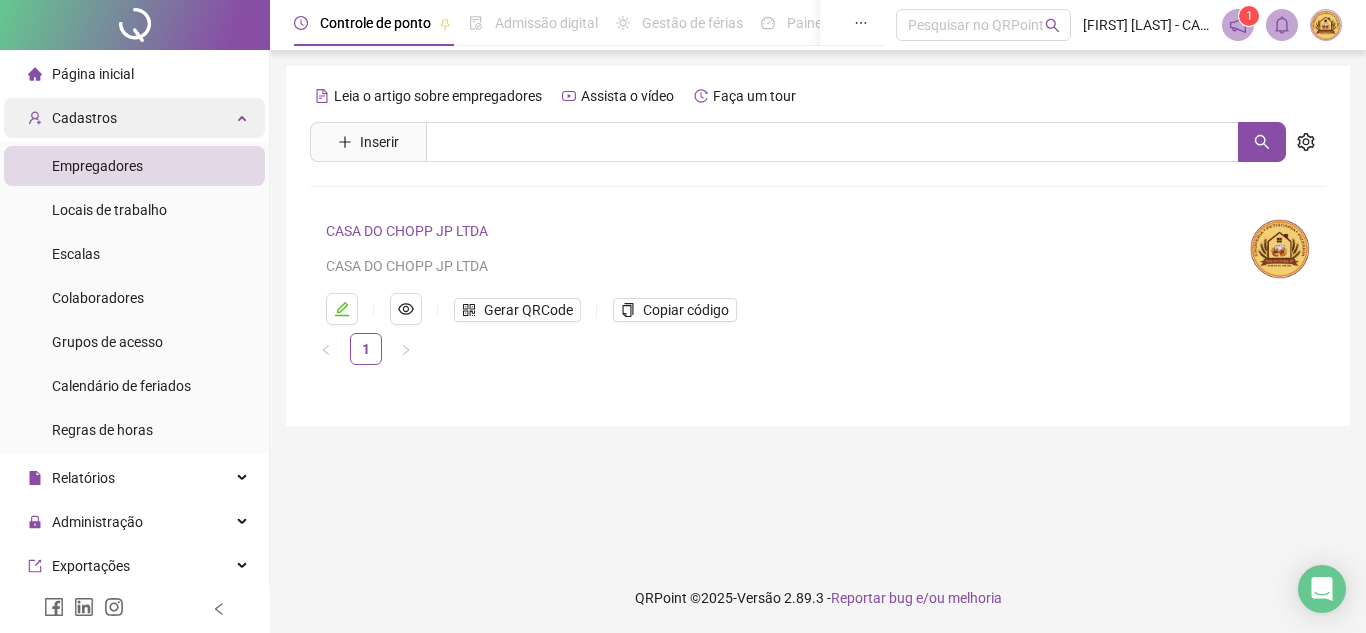 click on "Cadastros" at bounding box center (72, 118) 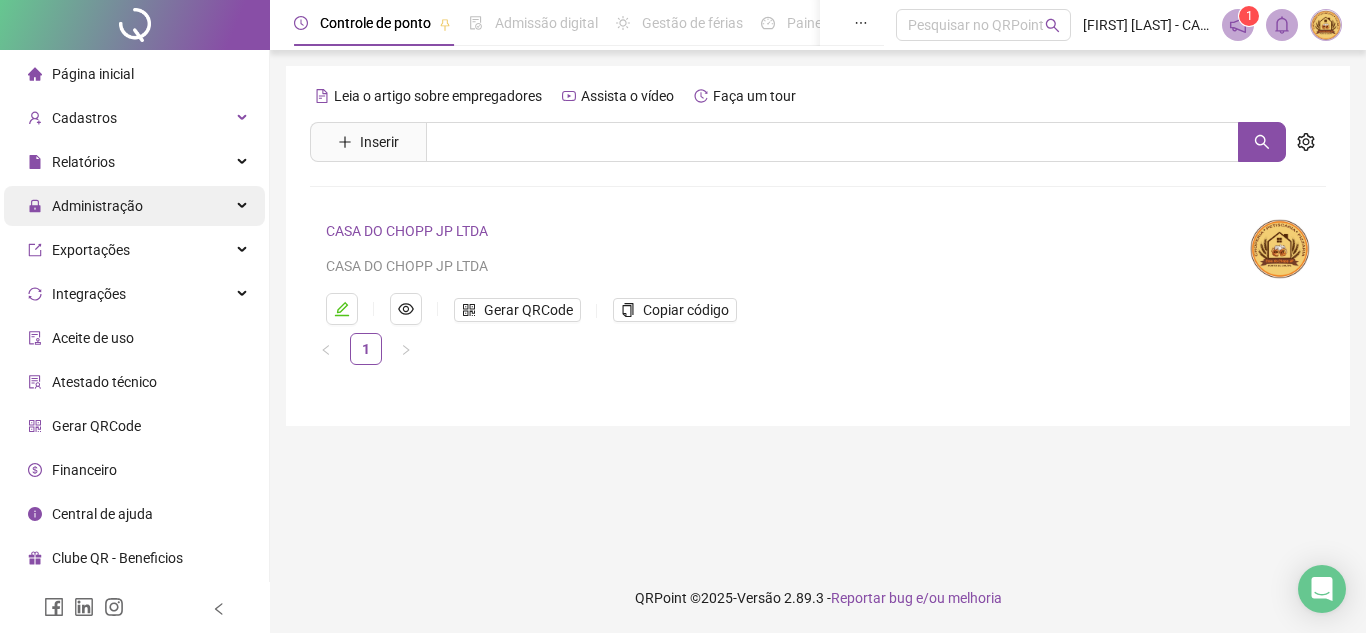 click on "Administração" at bounding box center [85, 206] 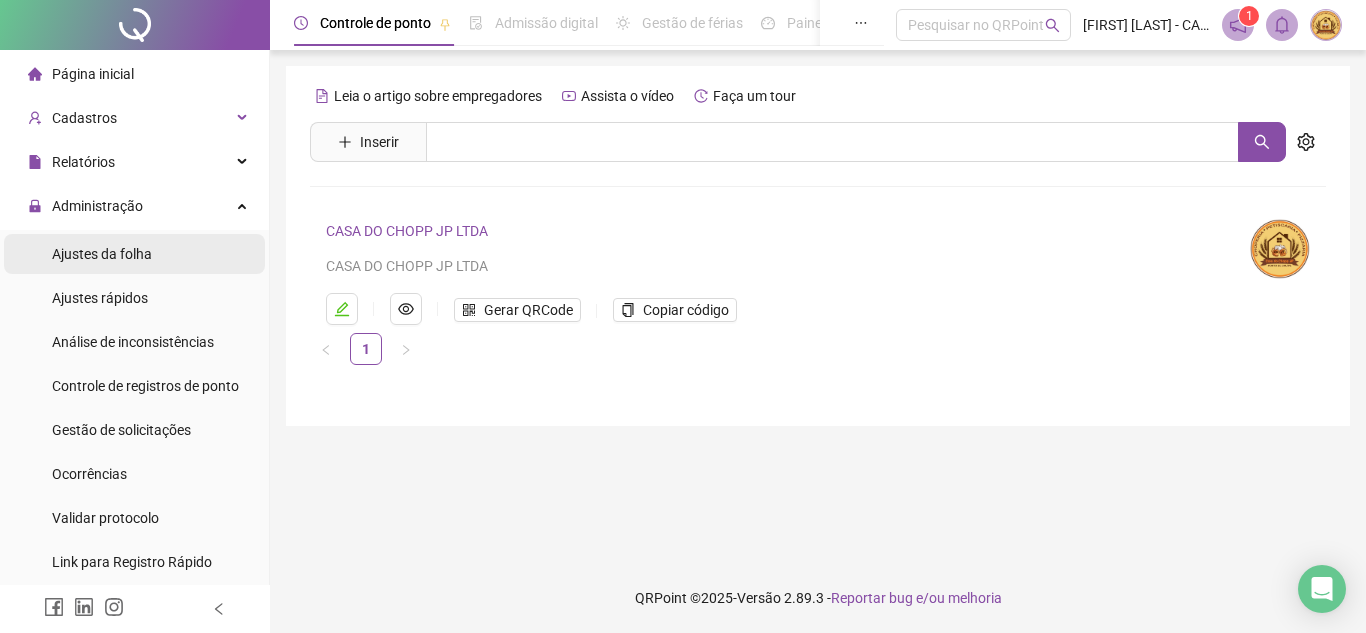 click on "Ajustes da folha" at bounding box center [102, 254] 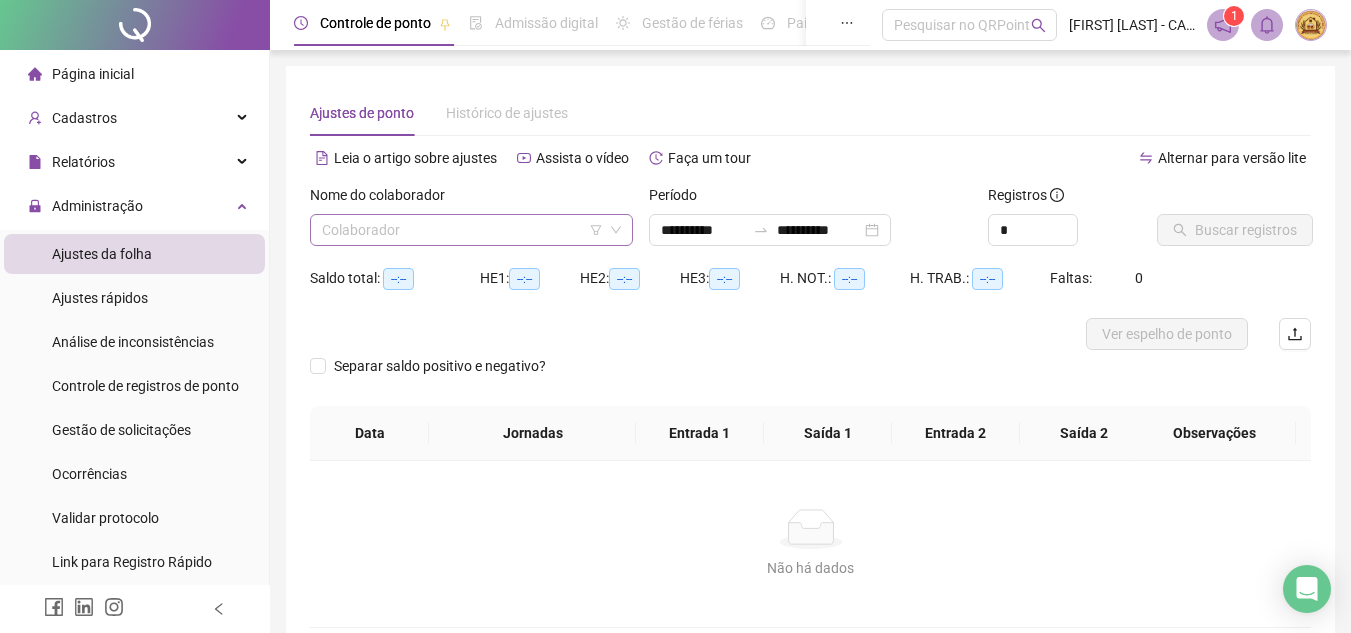click at bounding box center (462, 230) 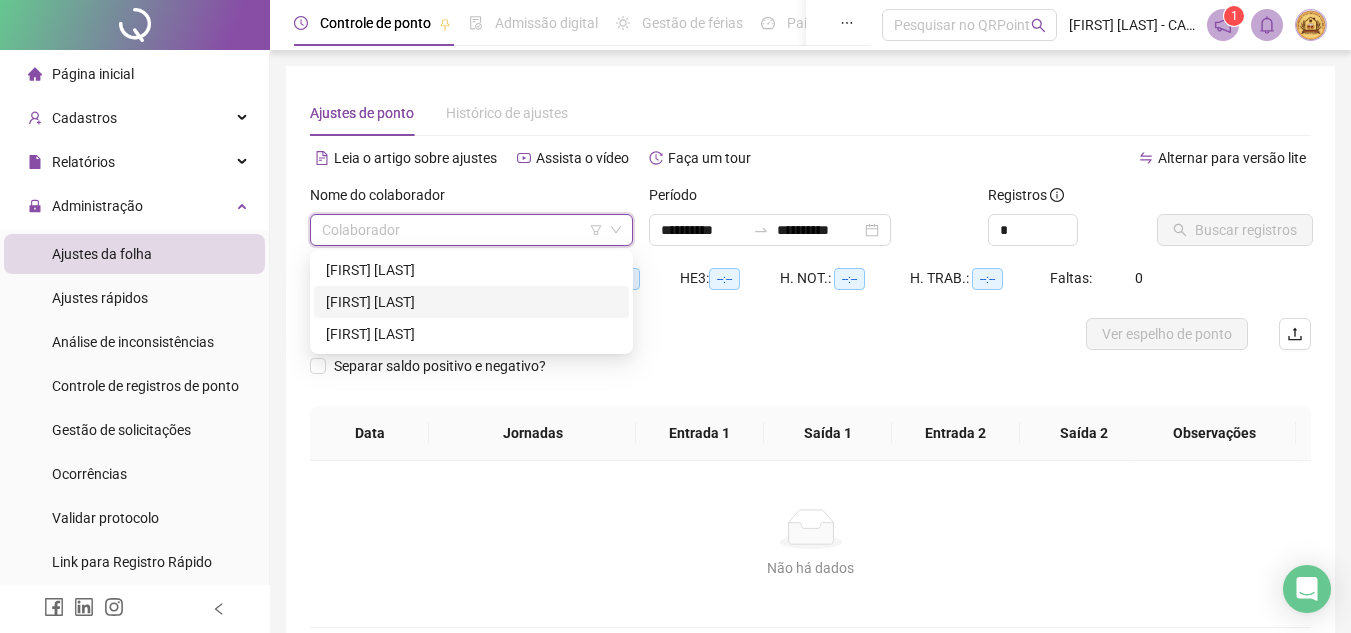 click on "[FIRST] [LAST]" at bounding box center (471, 302) 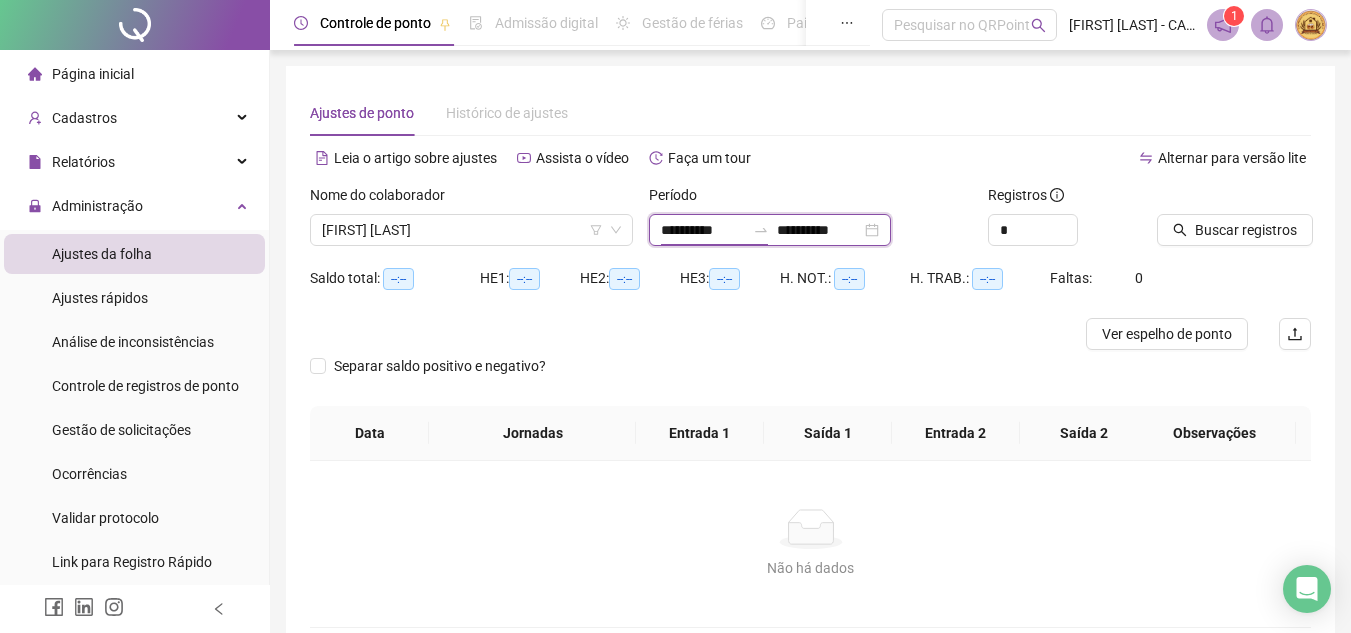 click on "**********" at bounding box center [703, 230] 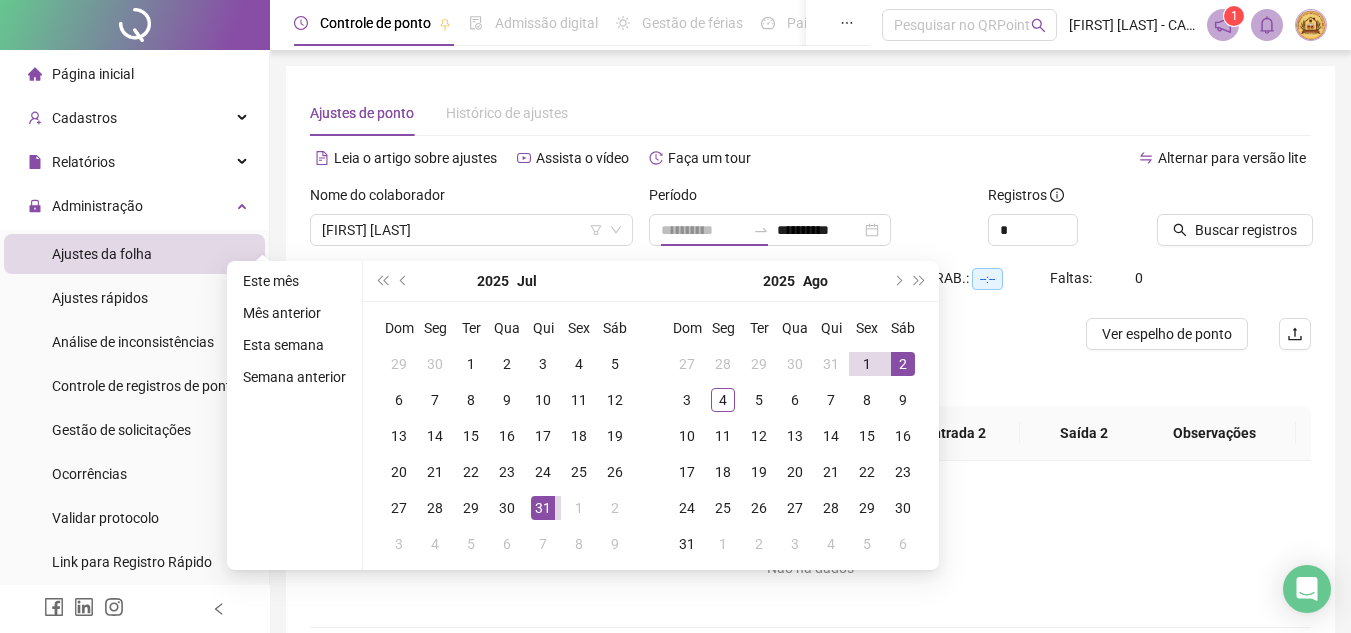 click on "2" at bounding box center [903, 364] 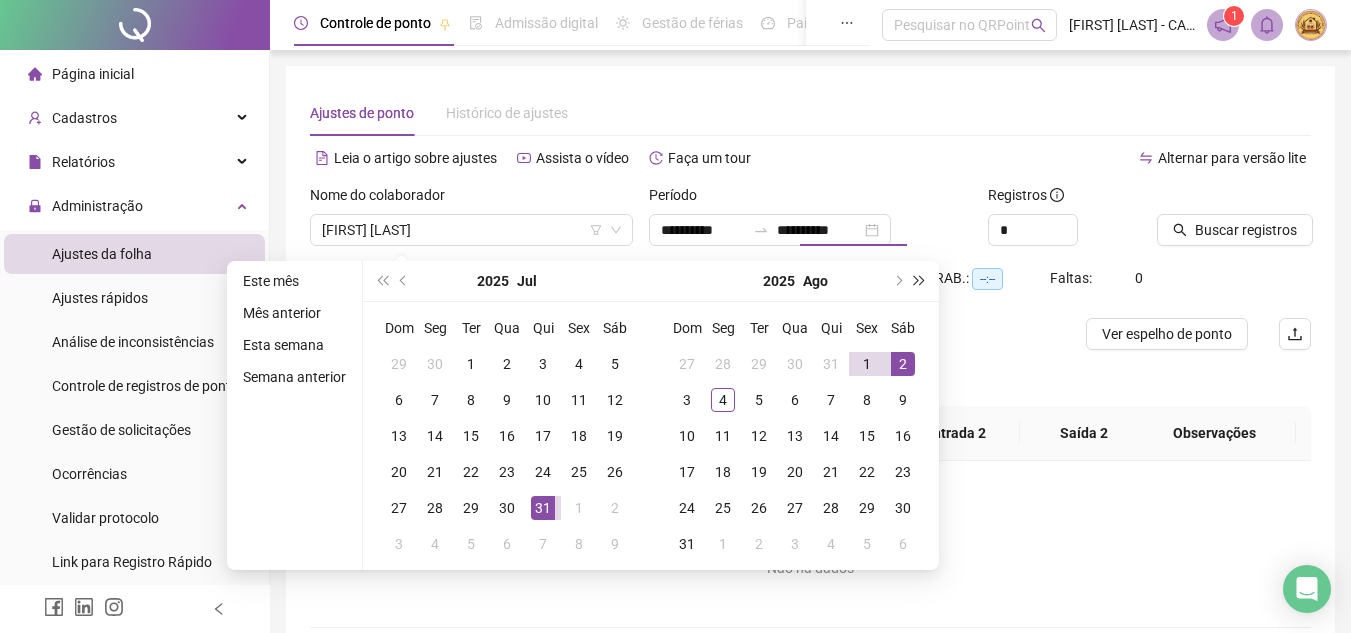 click at bounding box center [920, 281] 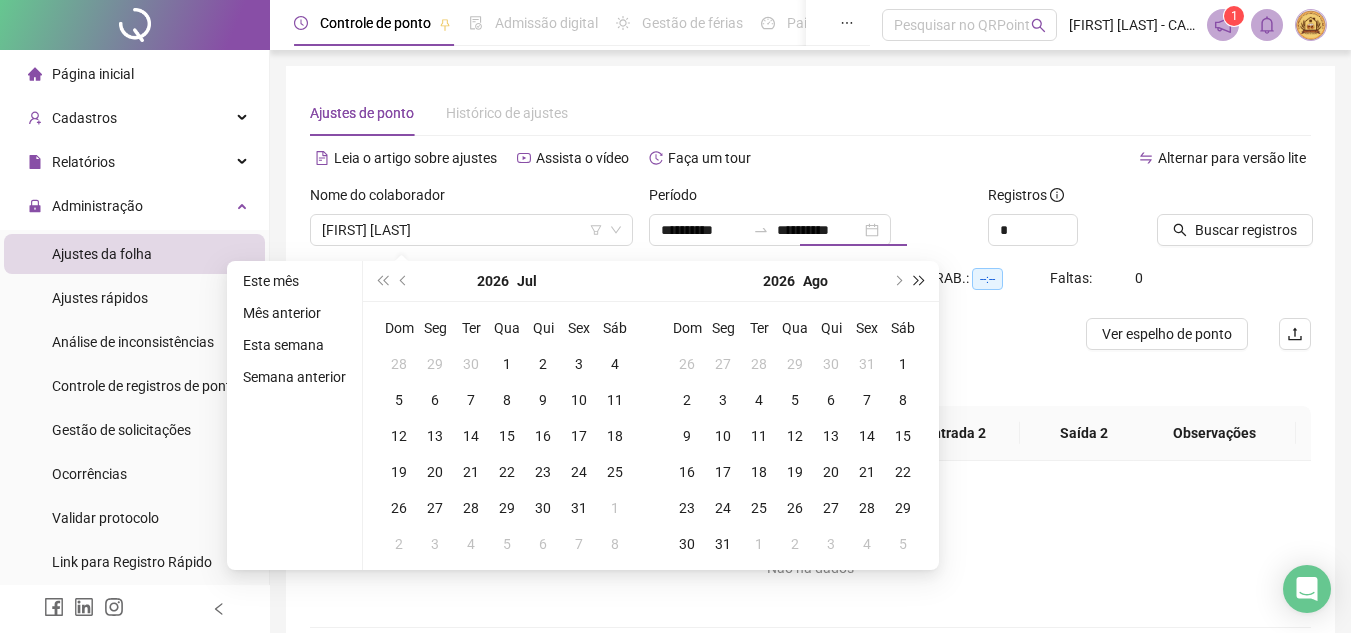 click at bounding box center (920, 281) 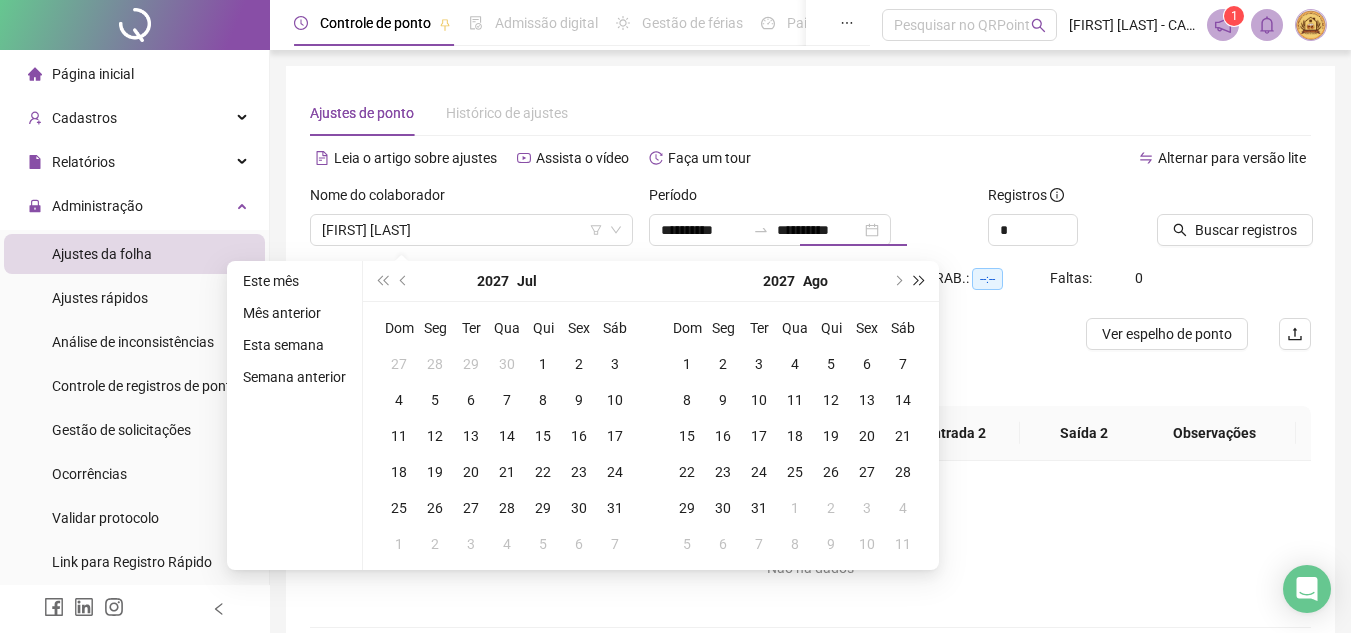 click at bounding box center (920, 281) 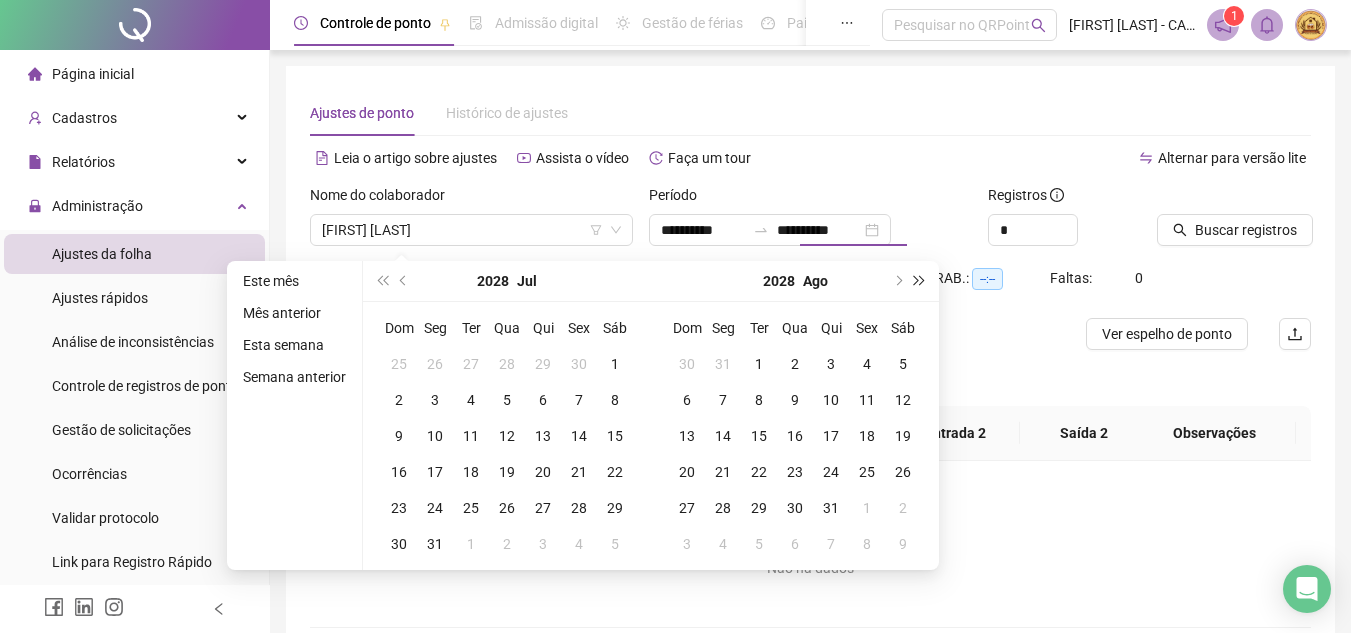 click at bounding box center [920, 281] 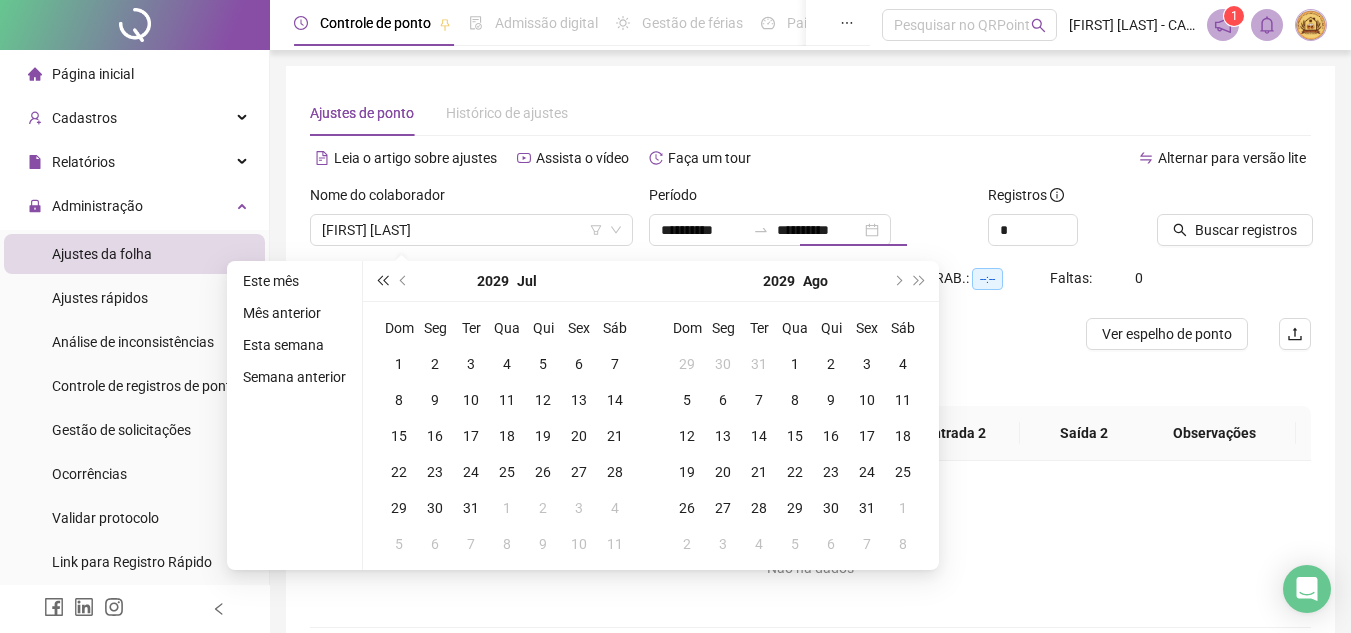 click at bounding box center [382, 281] 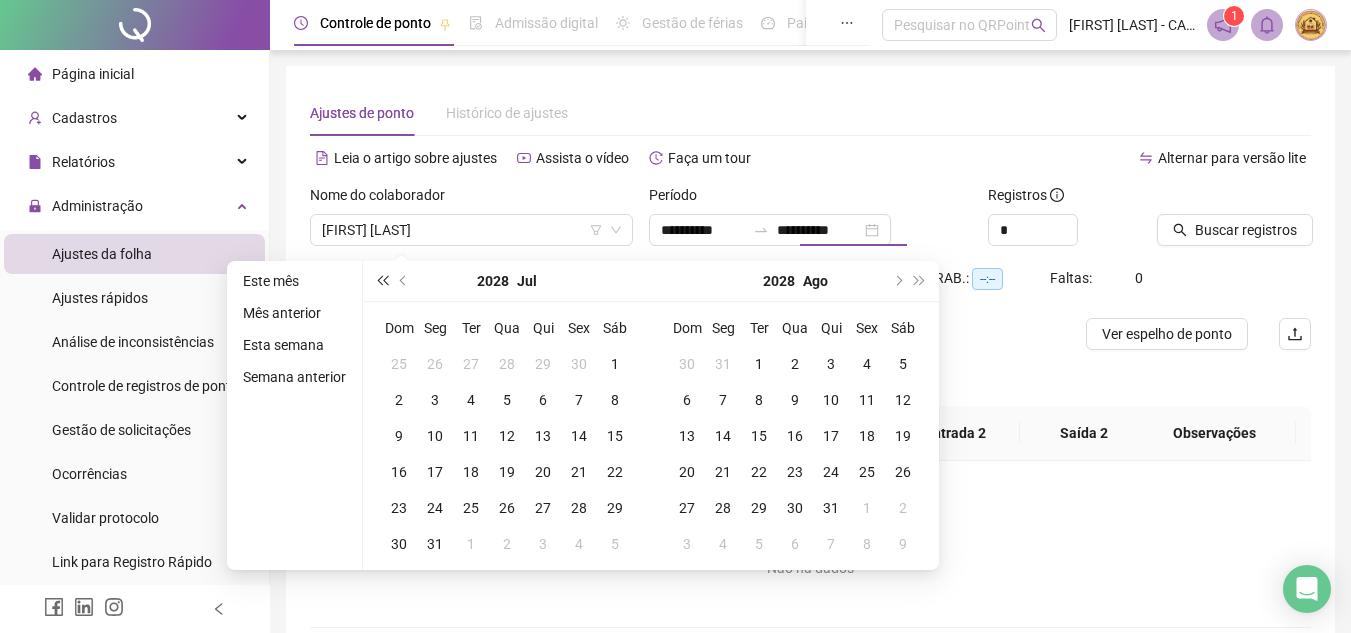 click at bounding box center (382, 281) 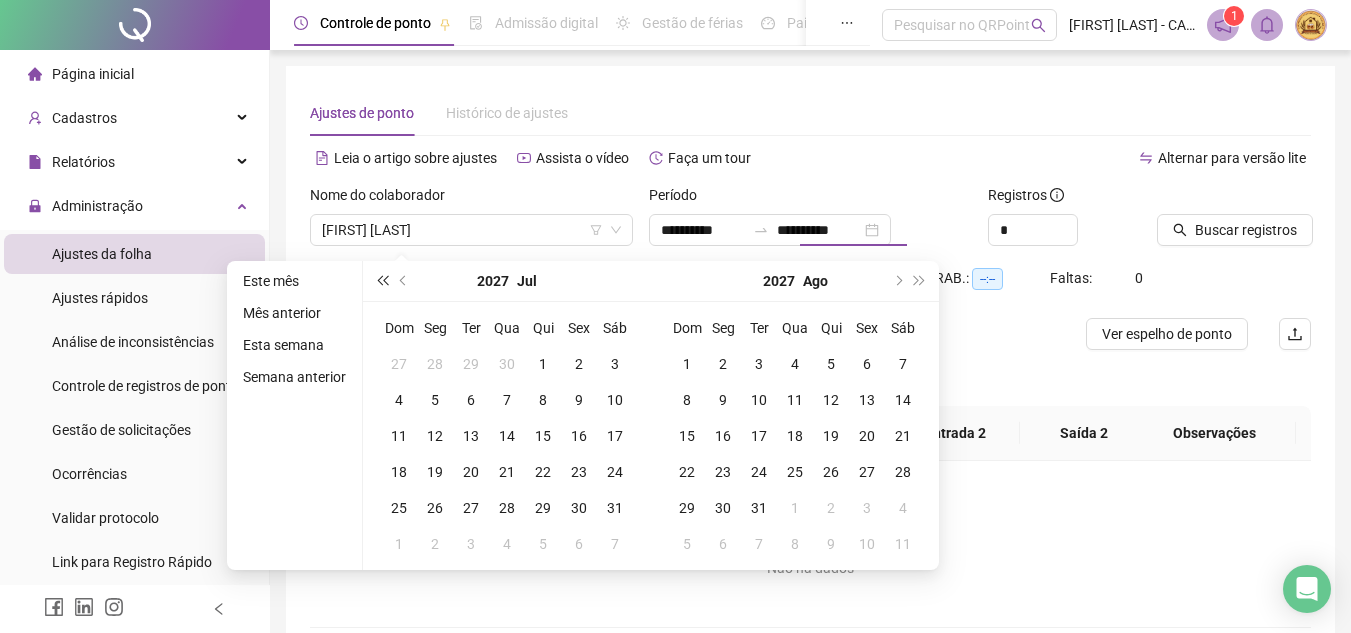 click at bounding box center (382, 281) 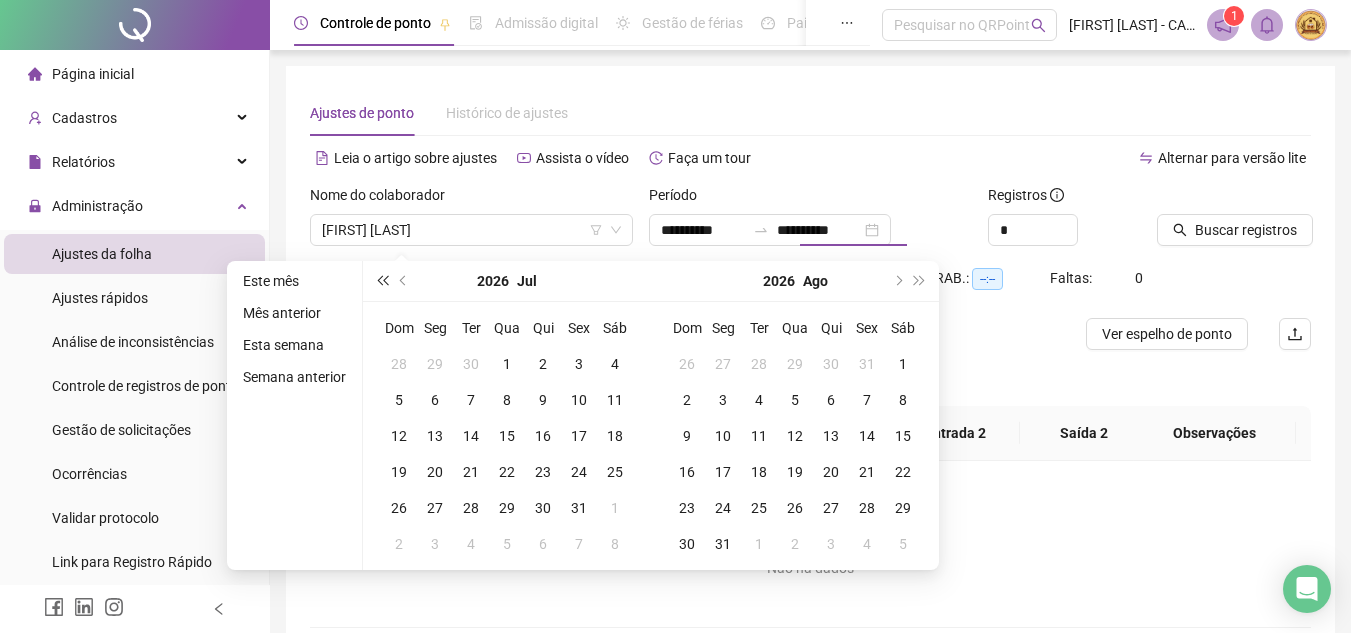 click at bounding box center (382, 281) 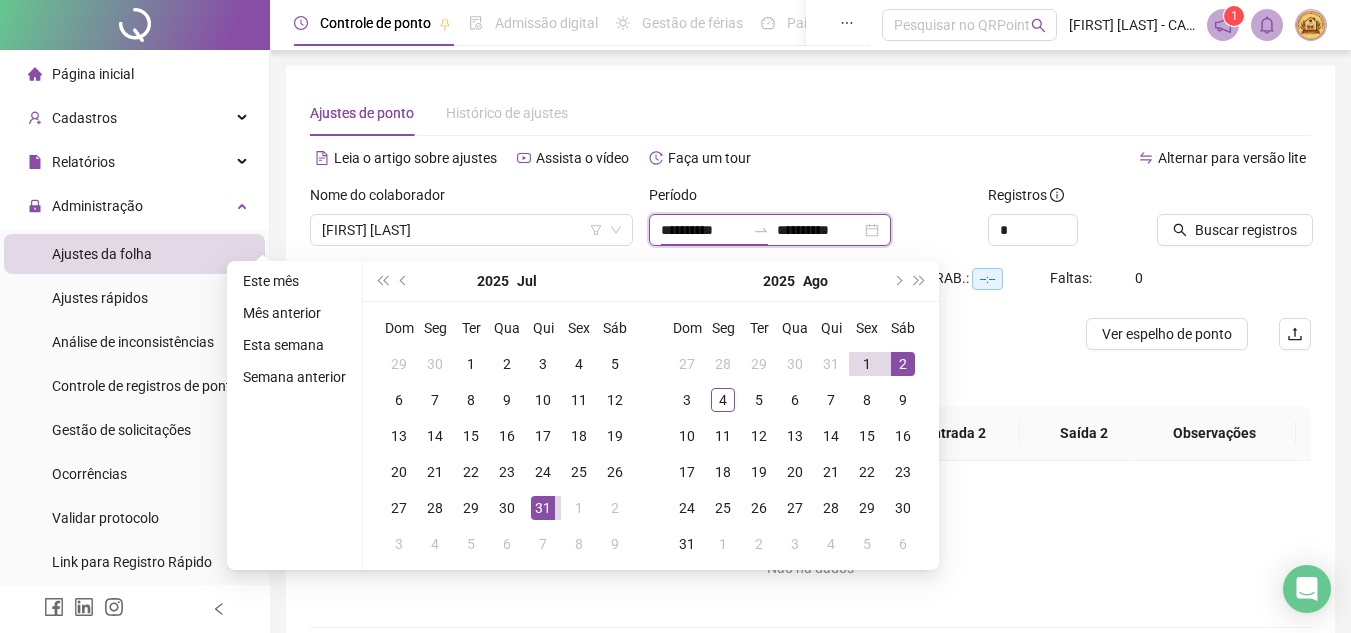 click on "**********" at bounding box center [703, 230] 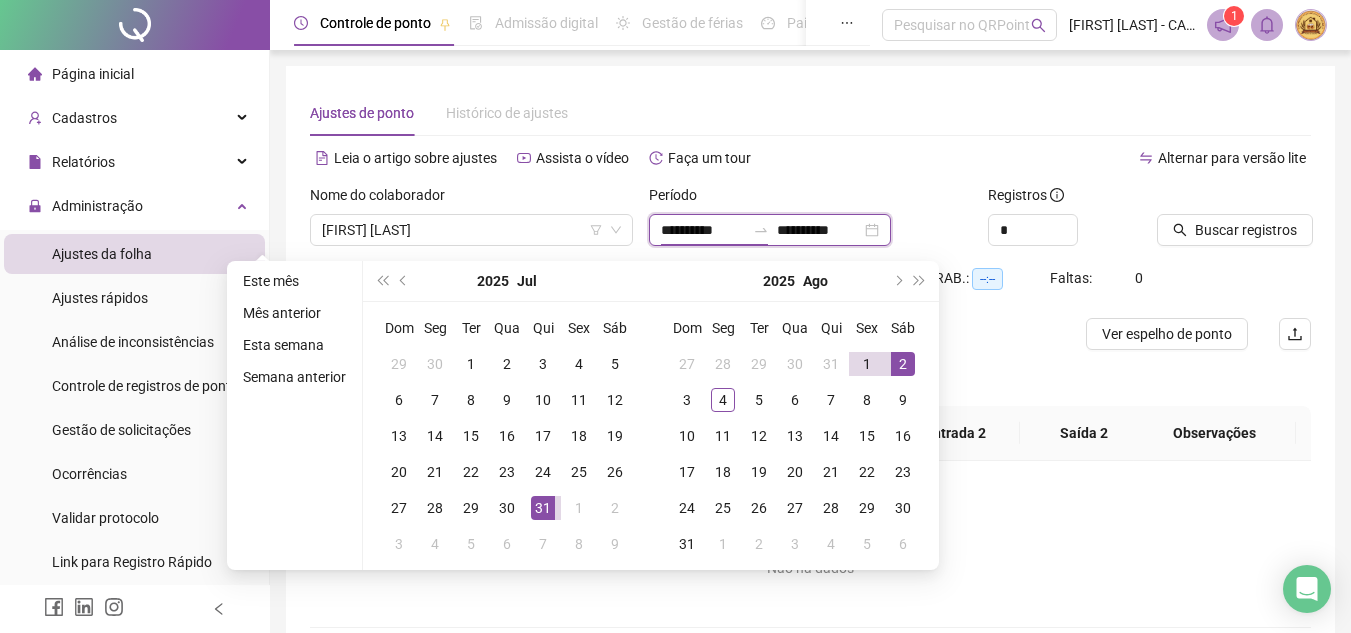 click on "**********" at bounding box center [819, 230] 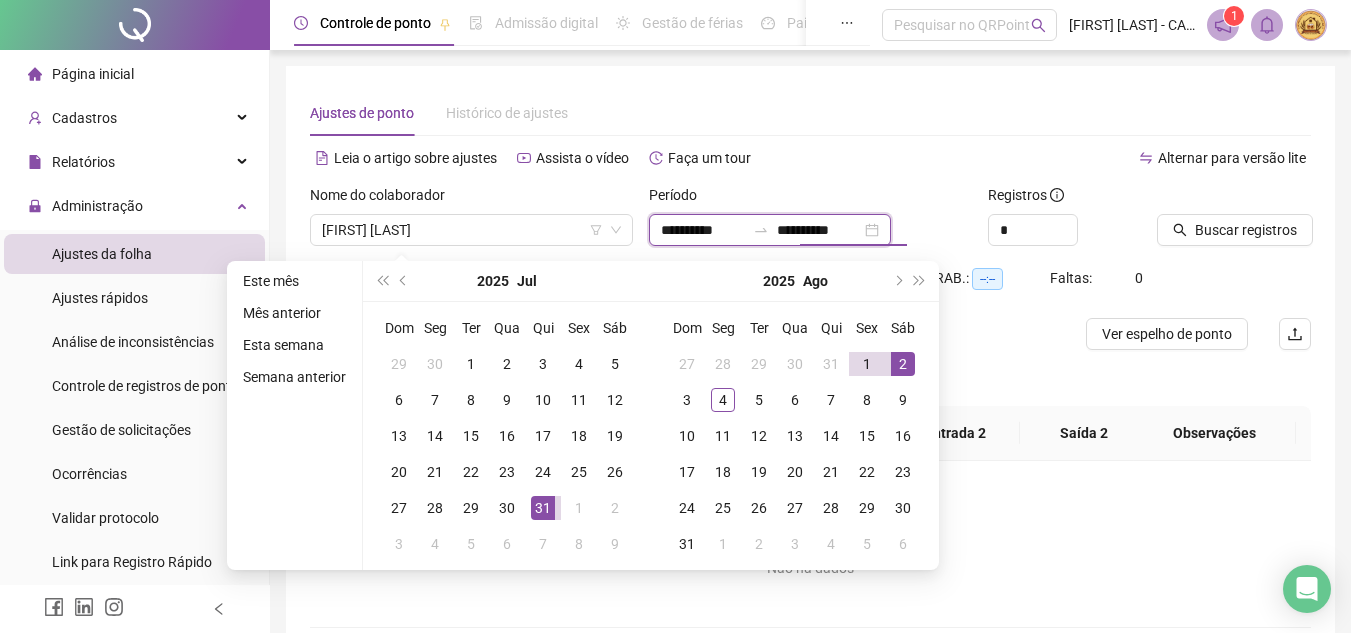 type on "**********" 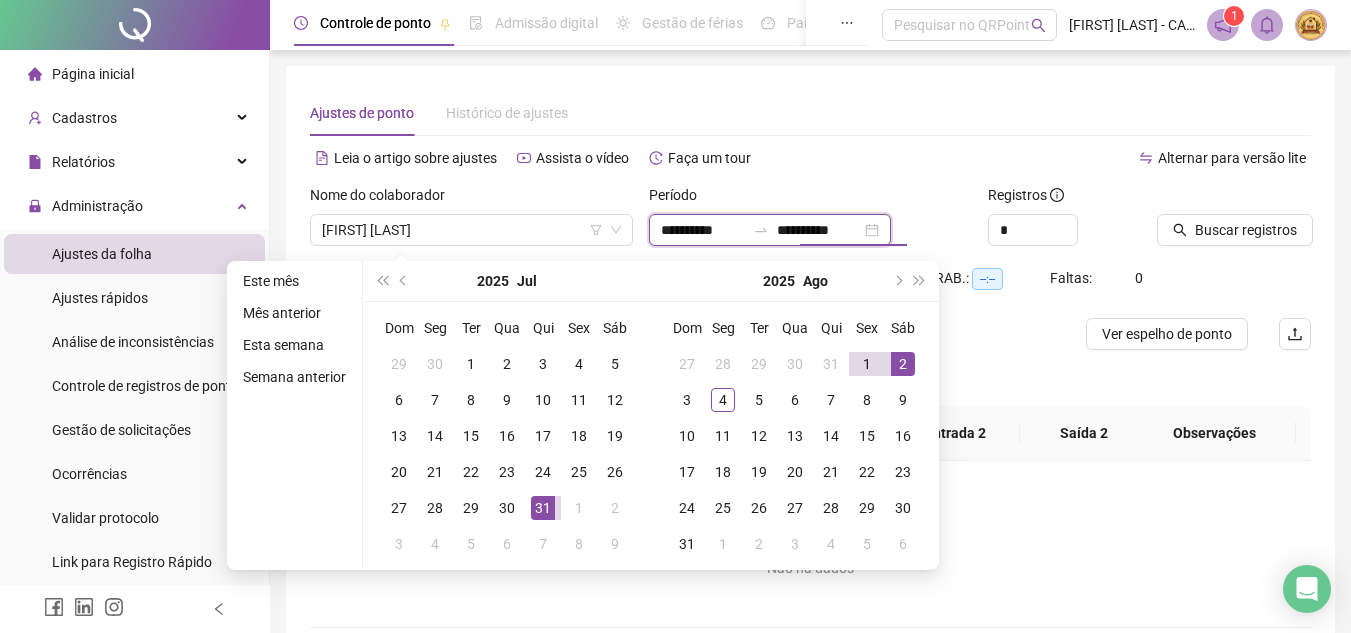 click on "**********" at bounding box center (770, 230) 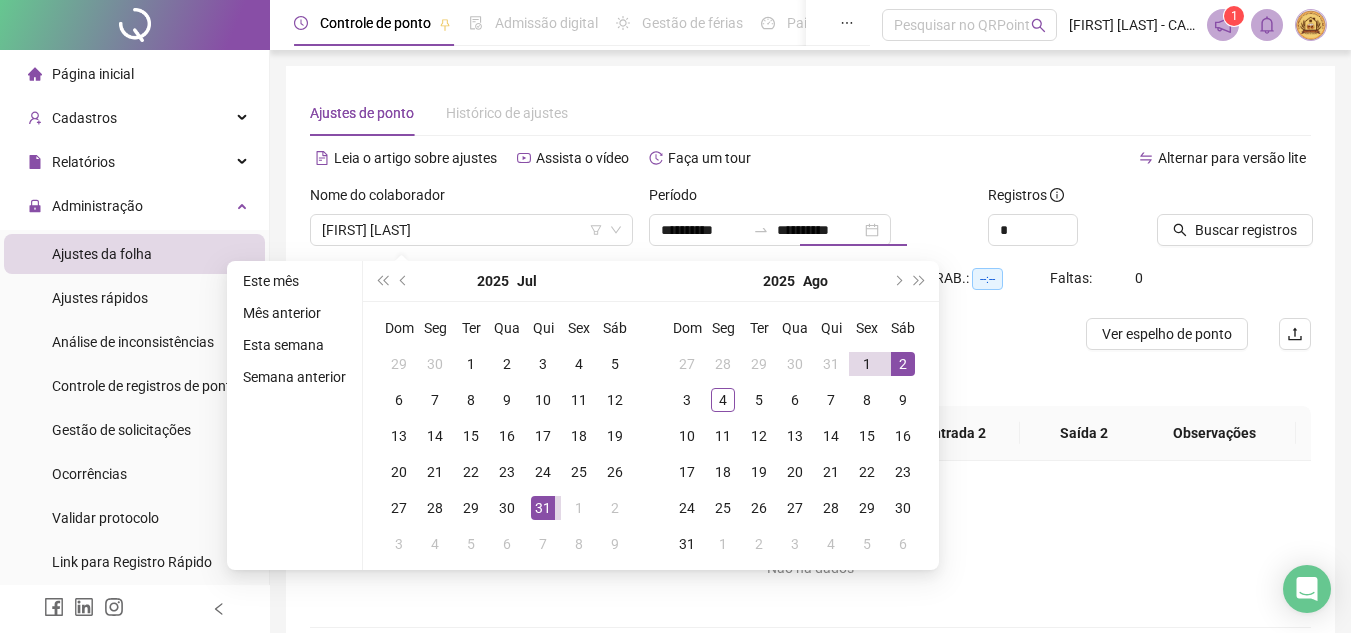 click on "Alternar para versão lite" at bounding box center [1061, 168] 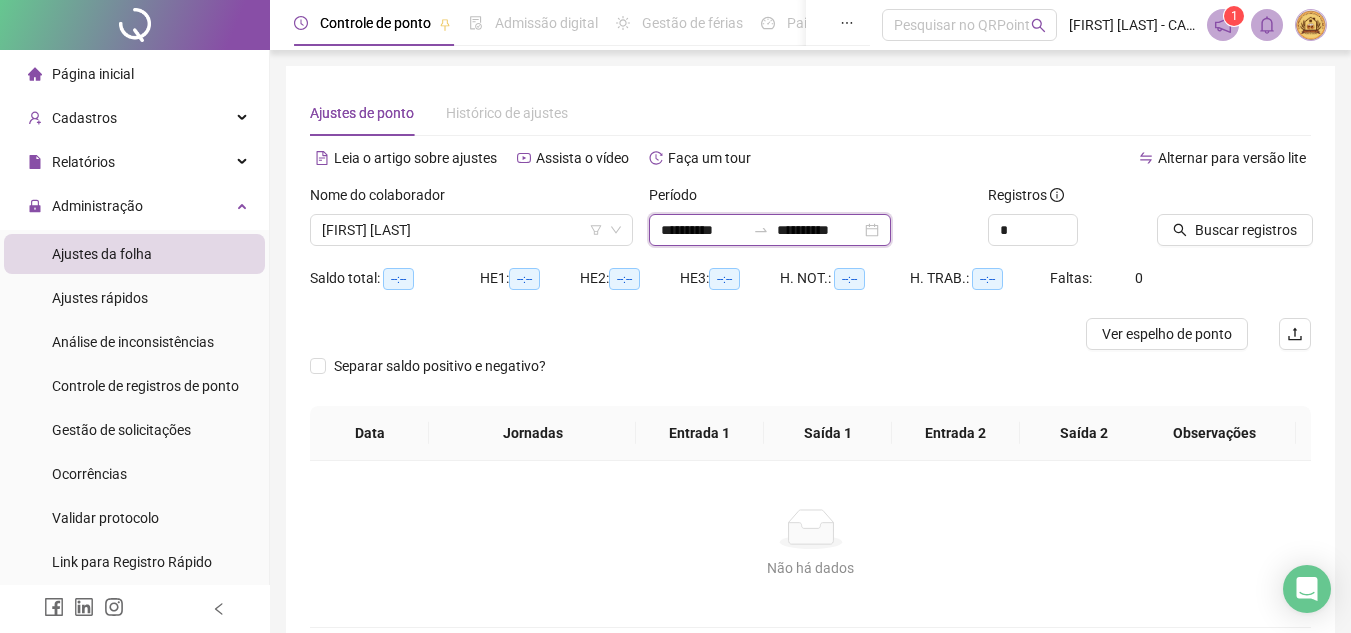 click on "**********" at bounding box center (703, 230) 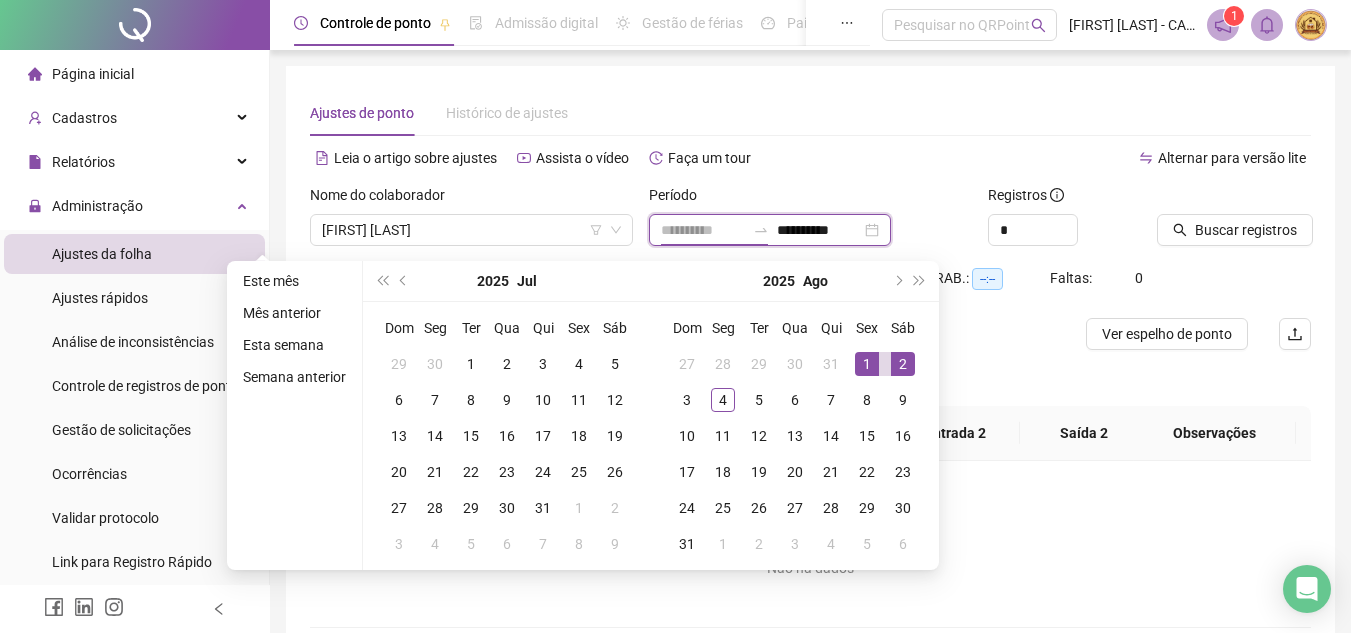 type on "**********" 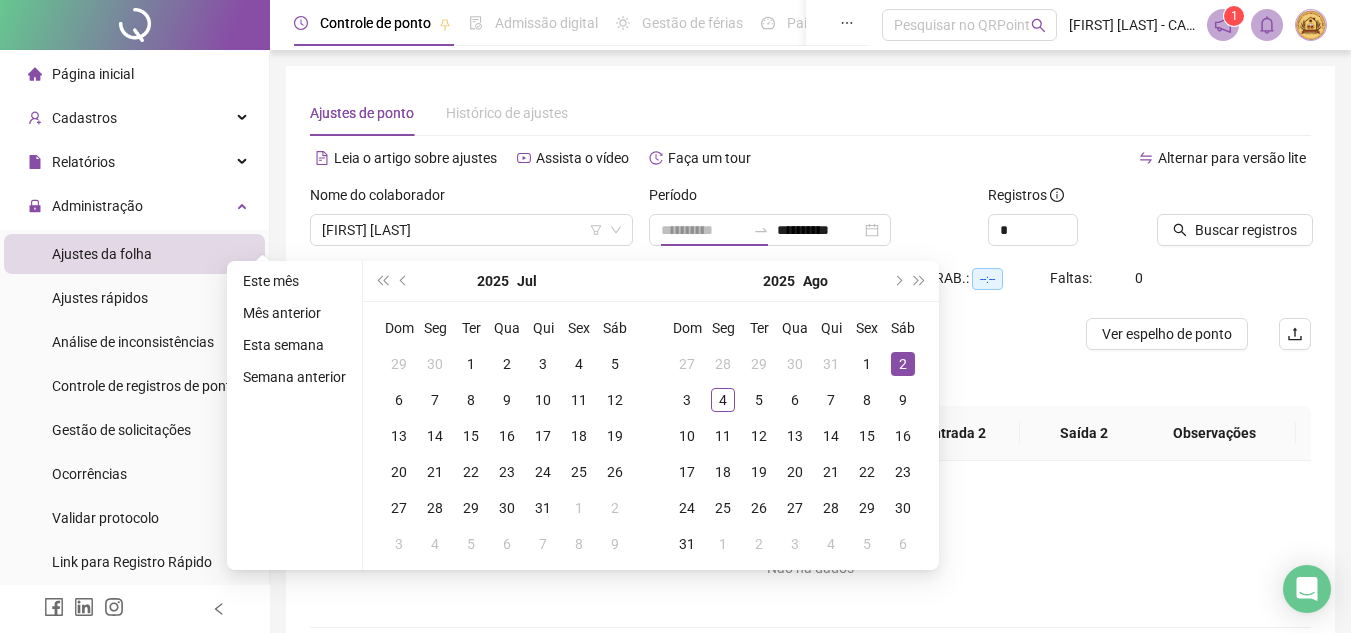 click on "2" at bounding box center [903, 364] 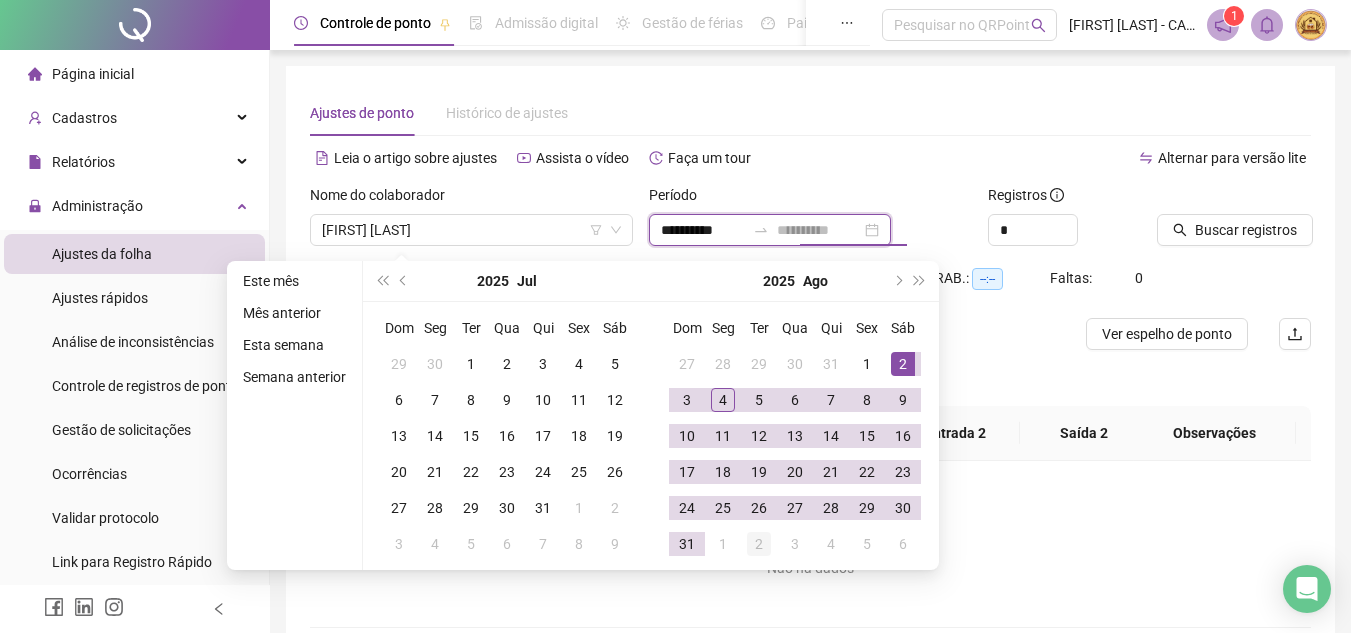 type on "**********" 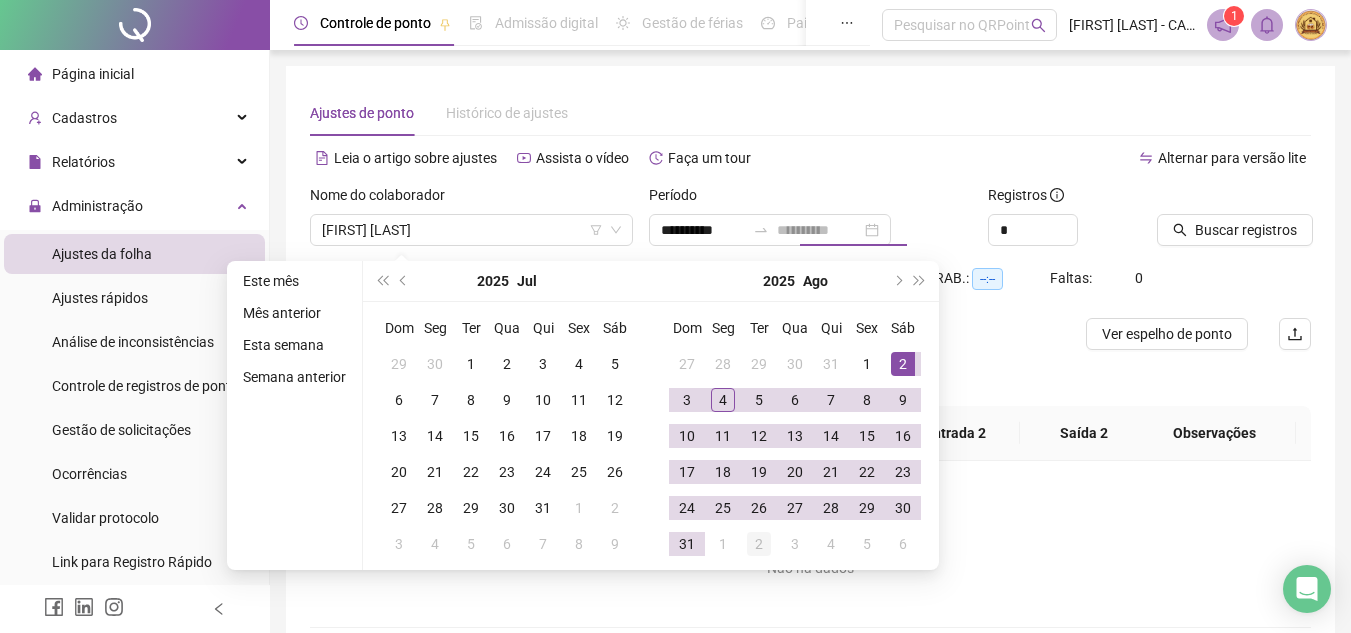 click on "2" at bounding box center (759, 544) 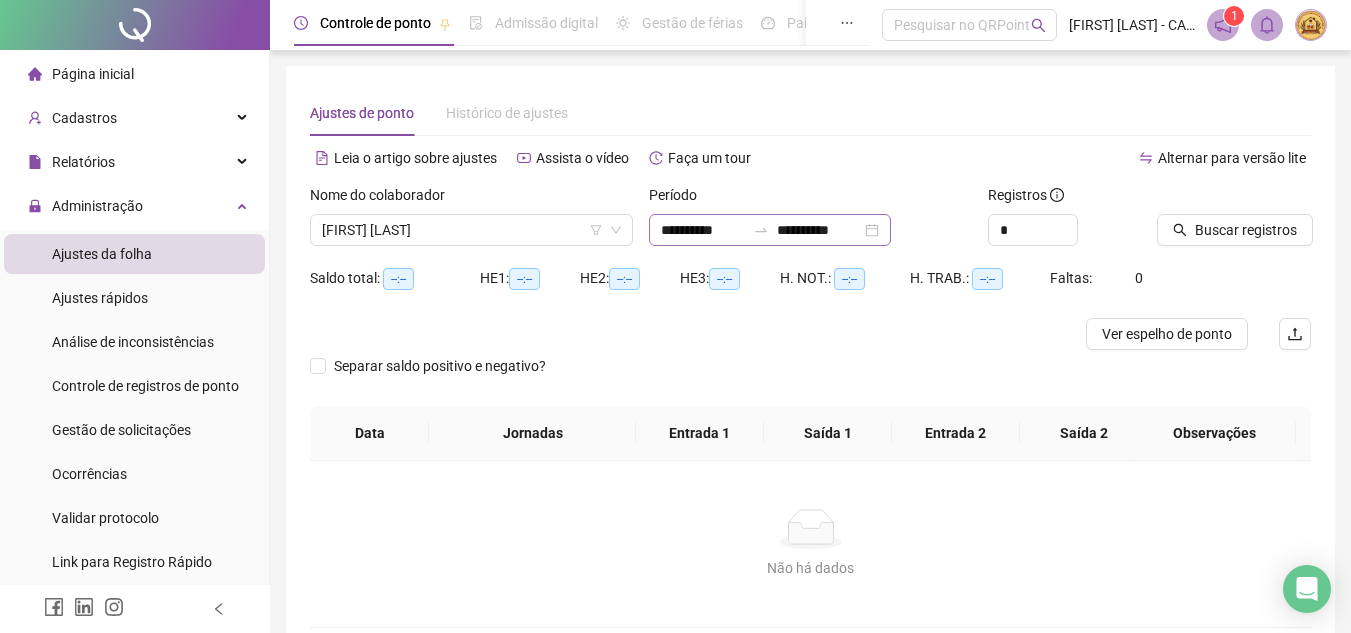 click 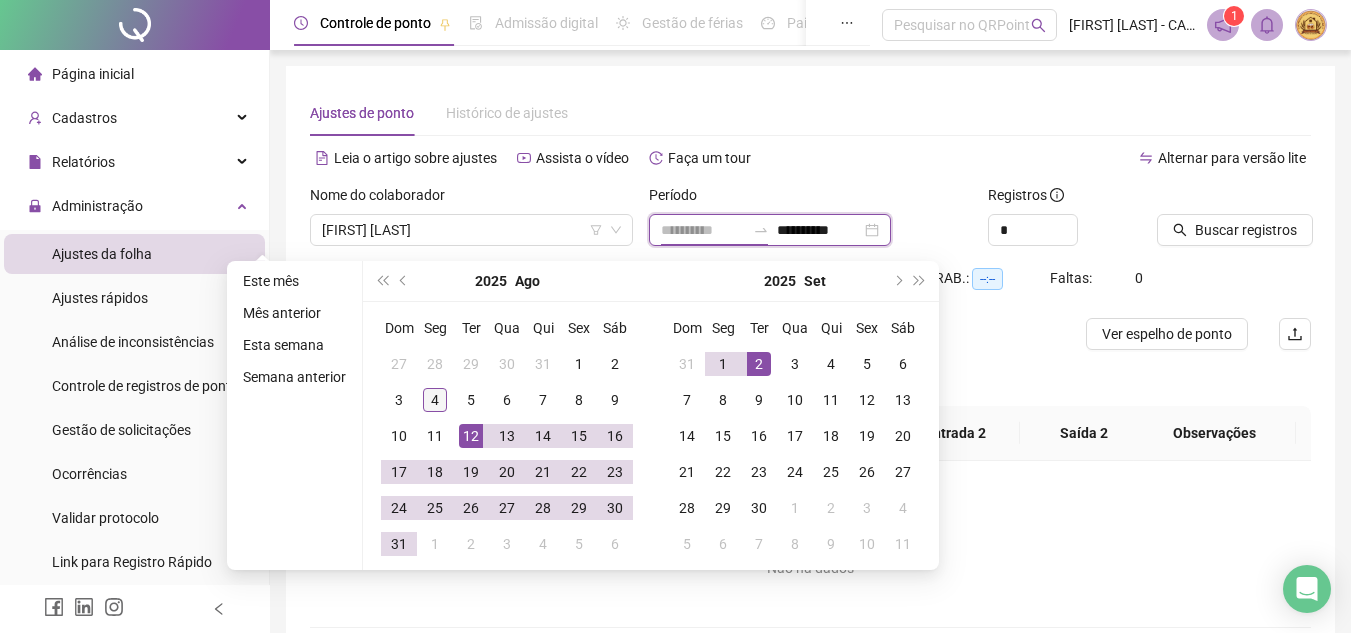 type on "**********" 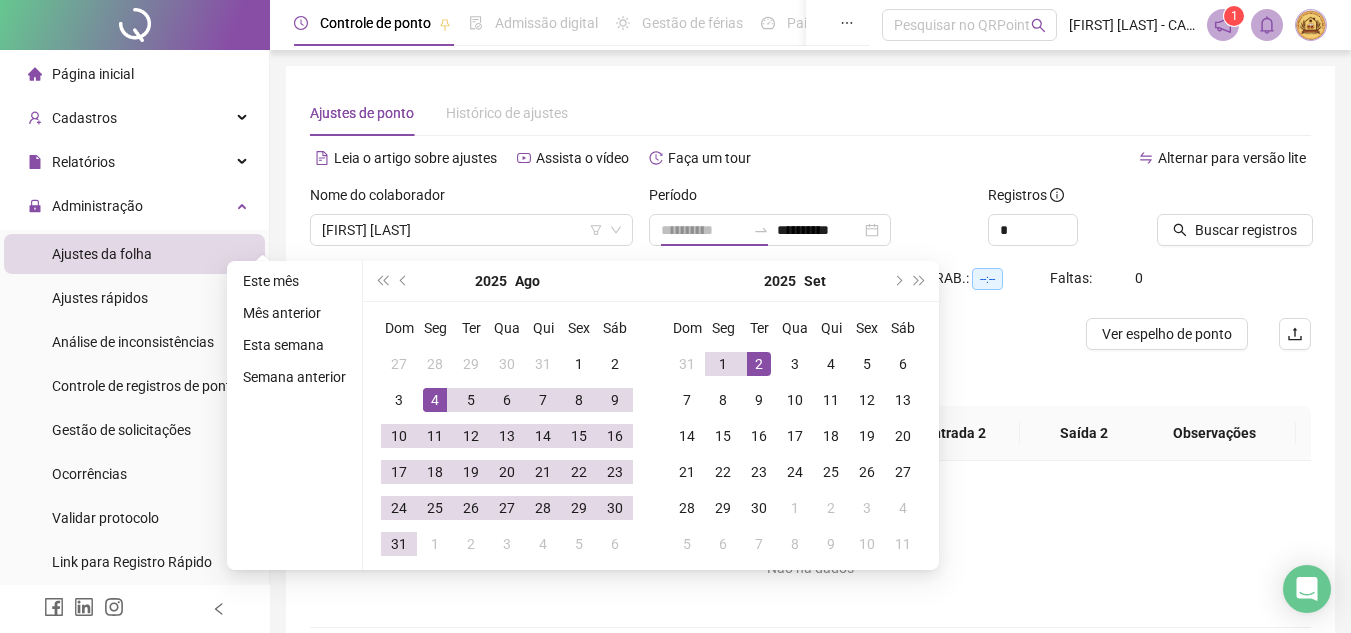 click on "4" at bounding box center [435, 400] 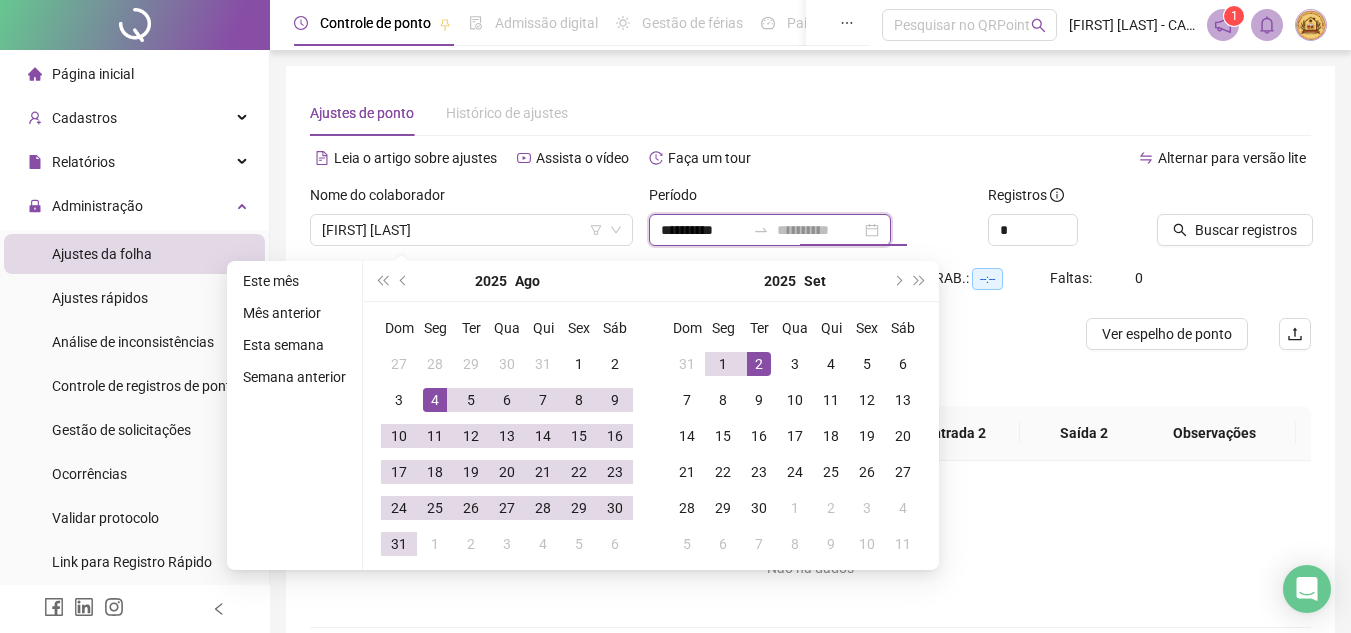 type on "**********" 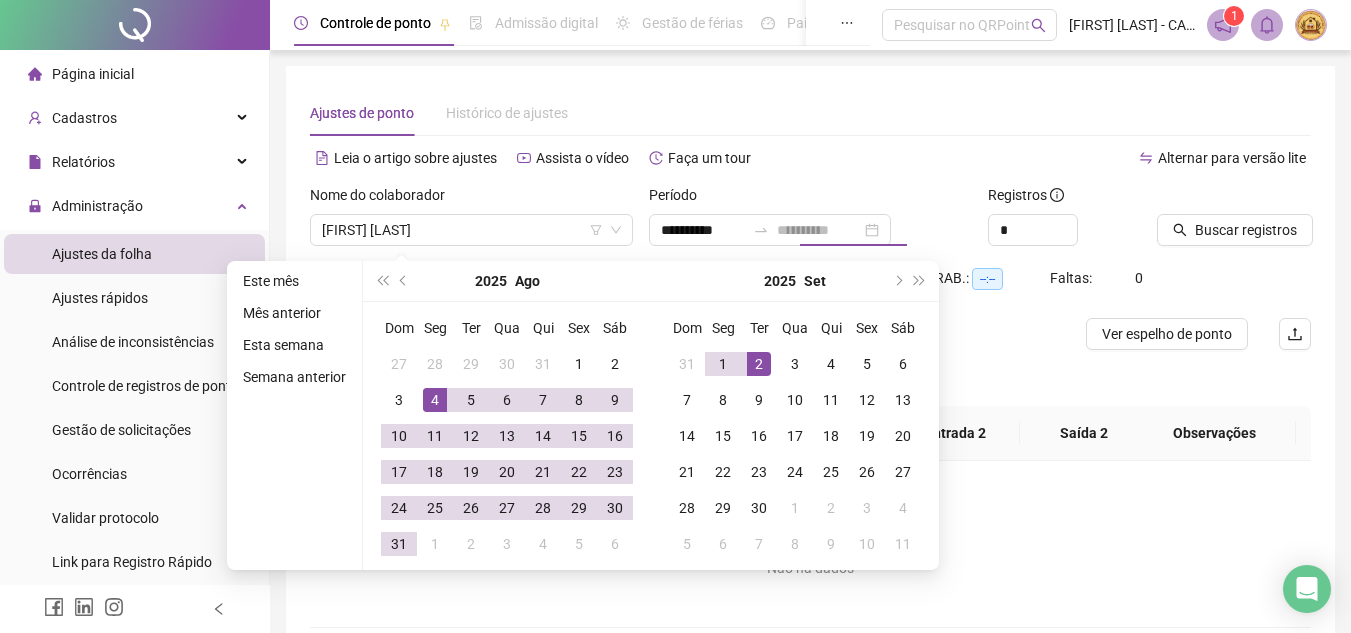 click on "2" at bounding box center [759, 364] 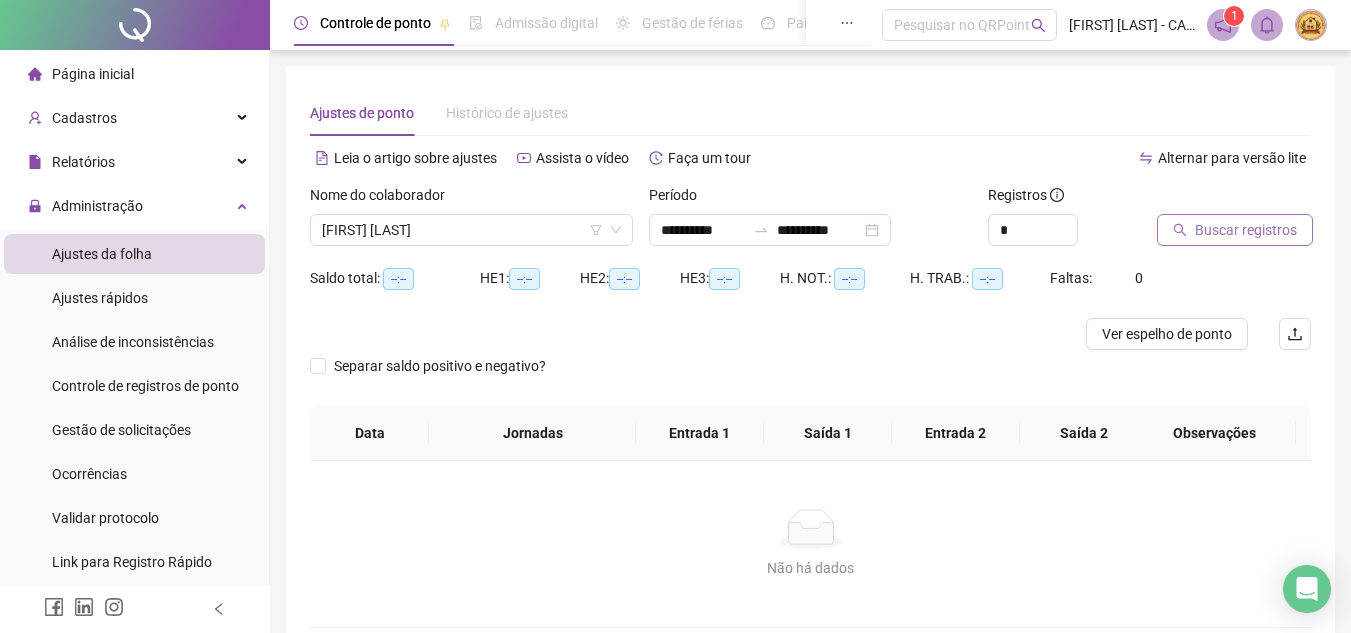click on "Buscar registros" at bounding box center (1246, 230) 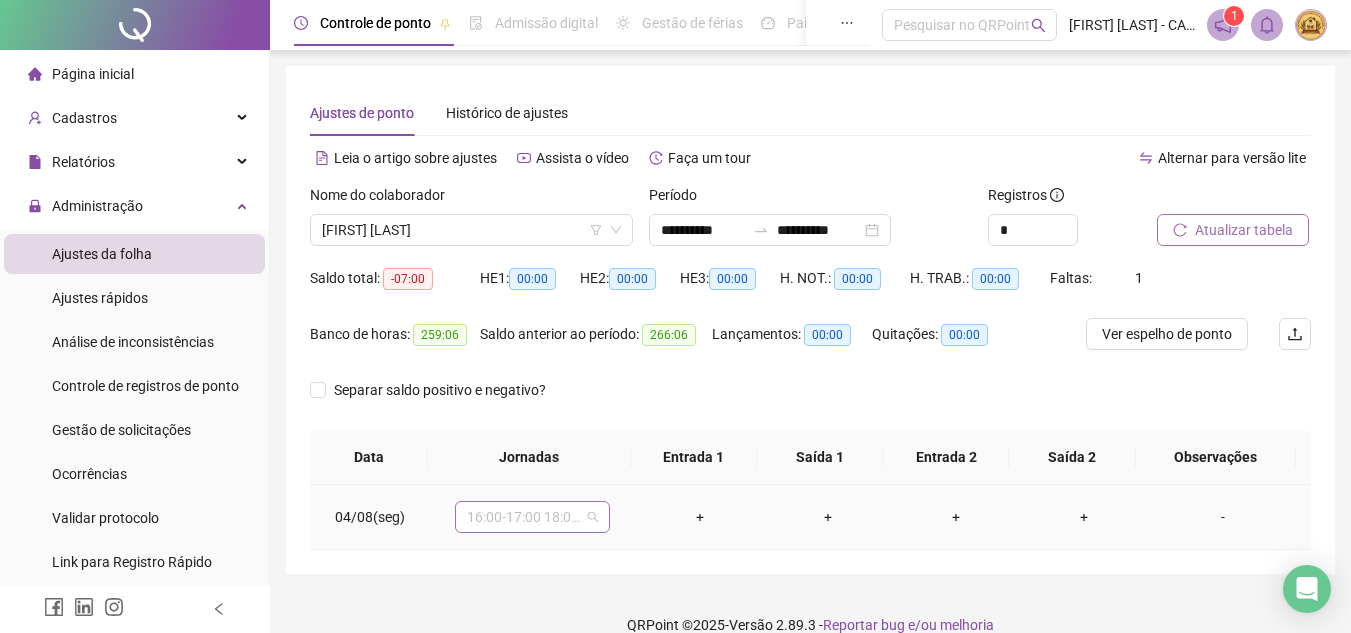 click on "16:00-17:00 18:00-00:00" at bounding box center [532, 517] 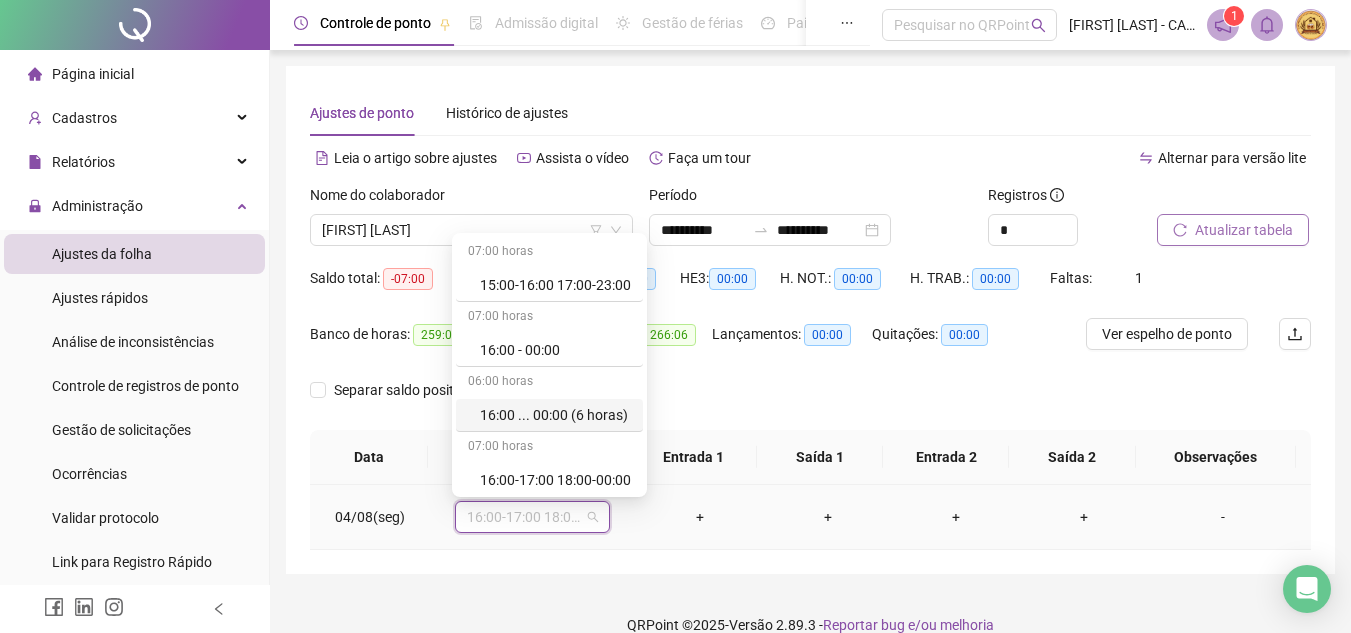 scroll, scrollTop: 300, scrollLeft: 0, axis: vertical 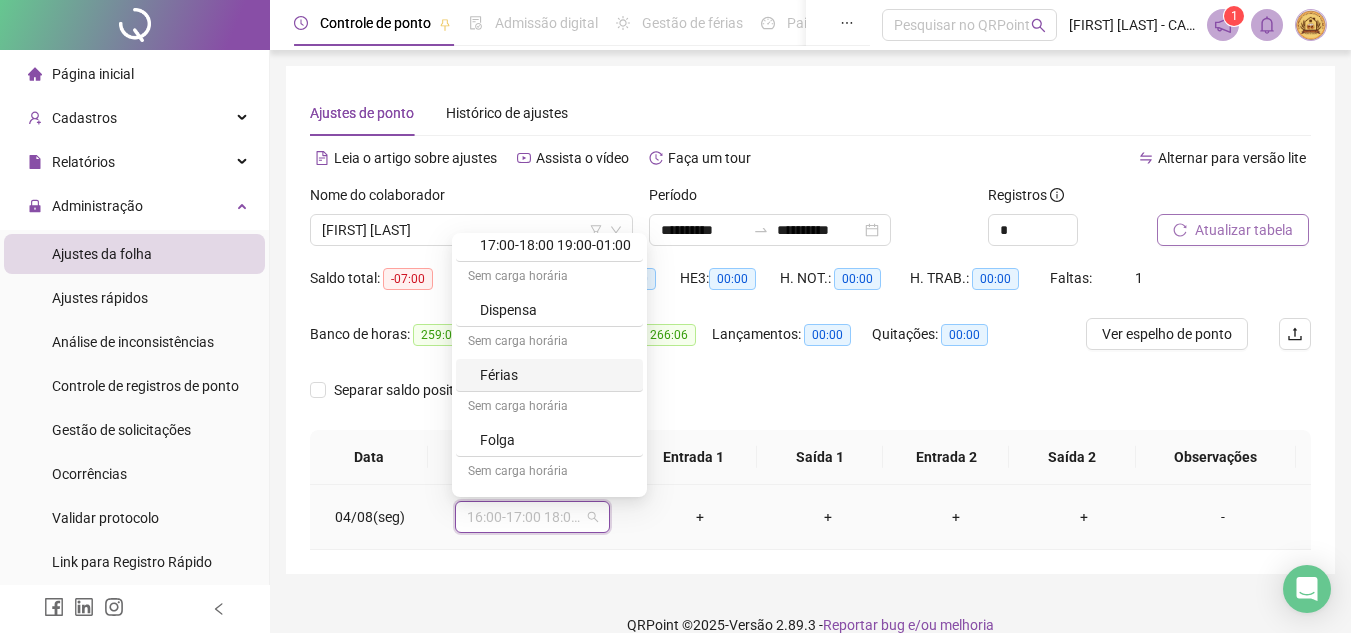 click on "Férias" at bounding box center (555, 375) 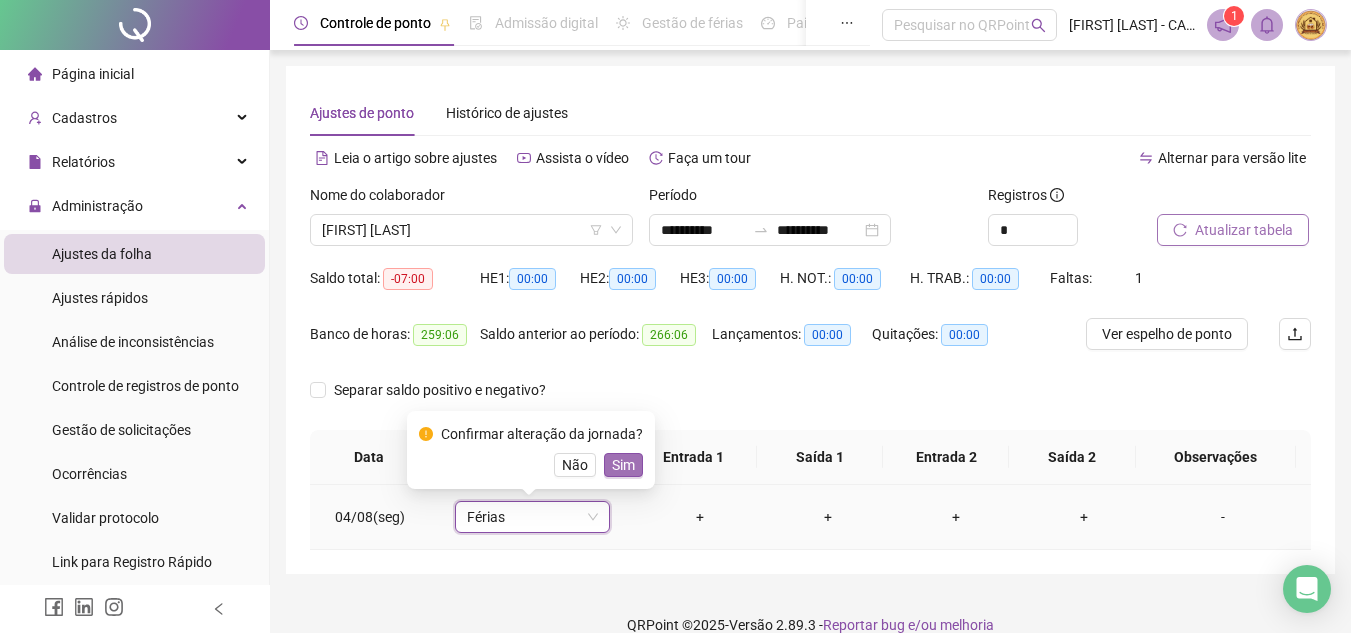 click on "Sim" at bounding box center (623, 465) 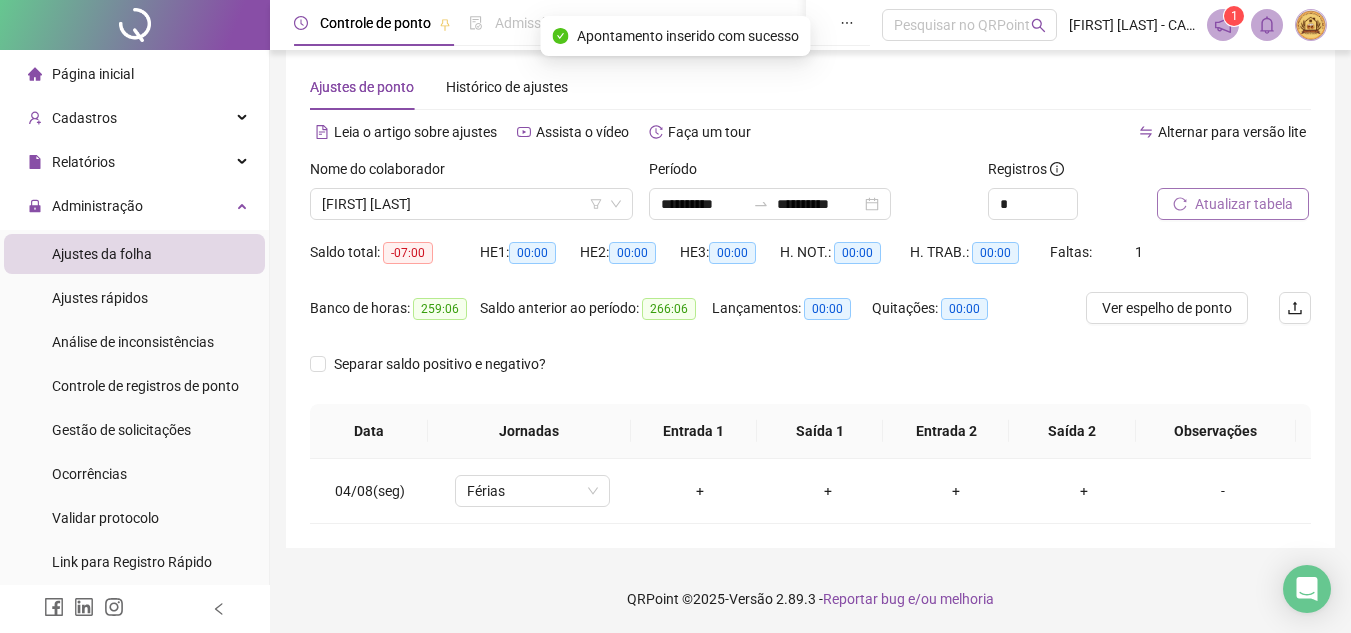 scroll, scrollTop: 27, scrollLeft: 0, axis: vertical 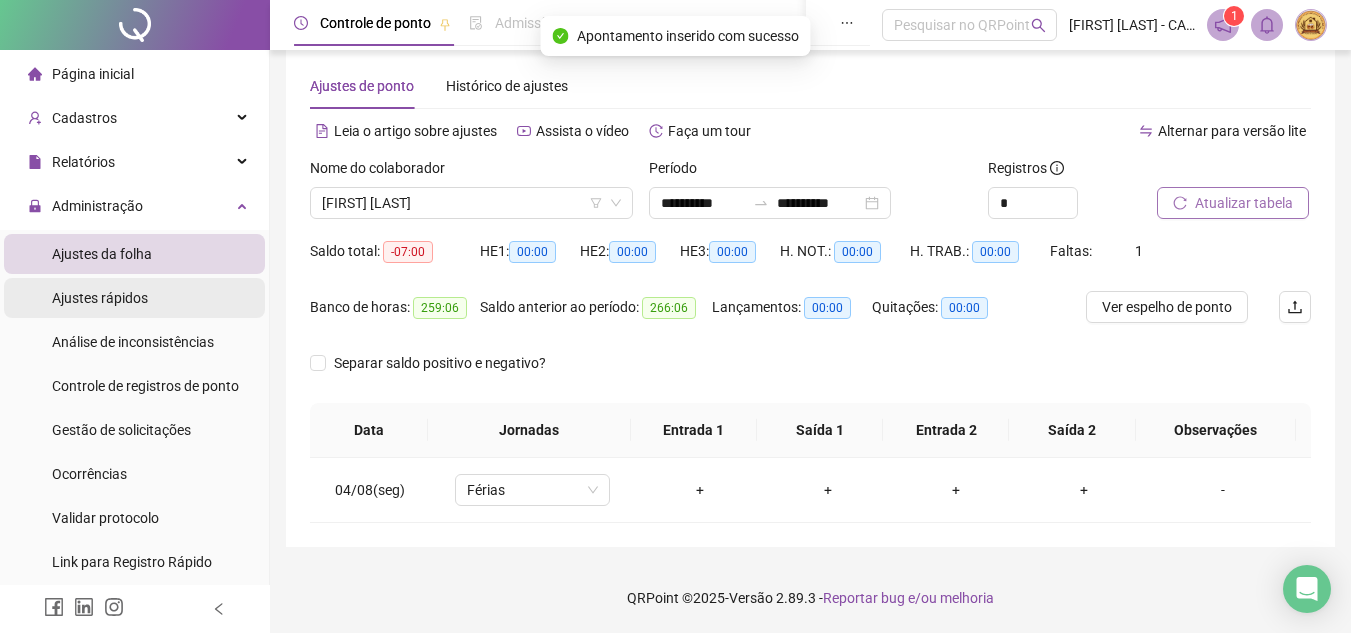 click on "Ajustes rápidos" at bounding box center (100, 298) 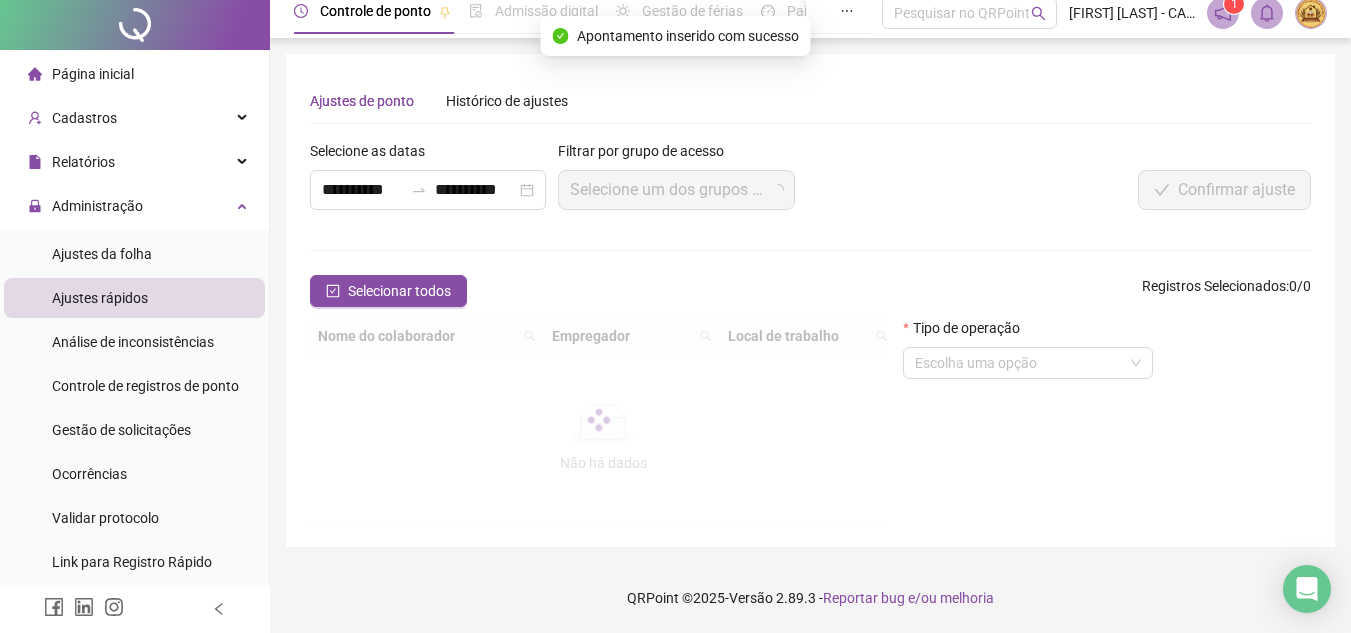 scroll, scrollTop: 0, scrollLeft: 0, axis: both 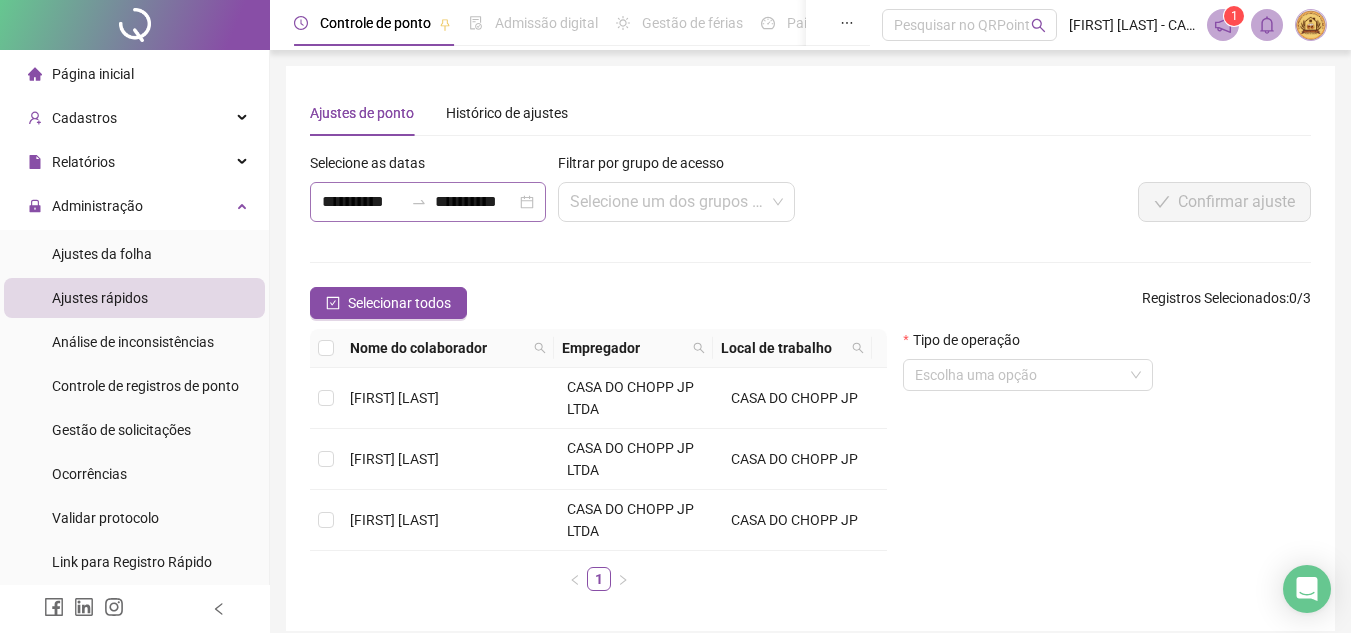 click 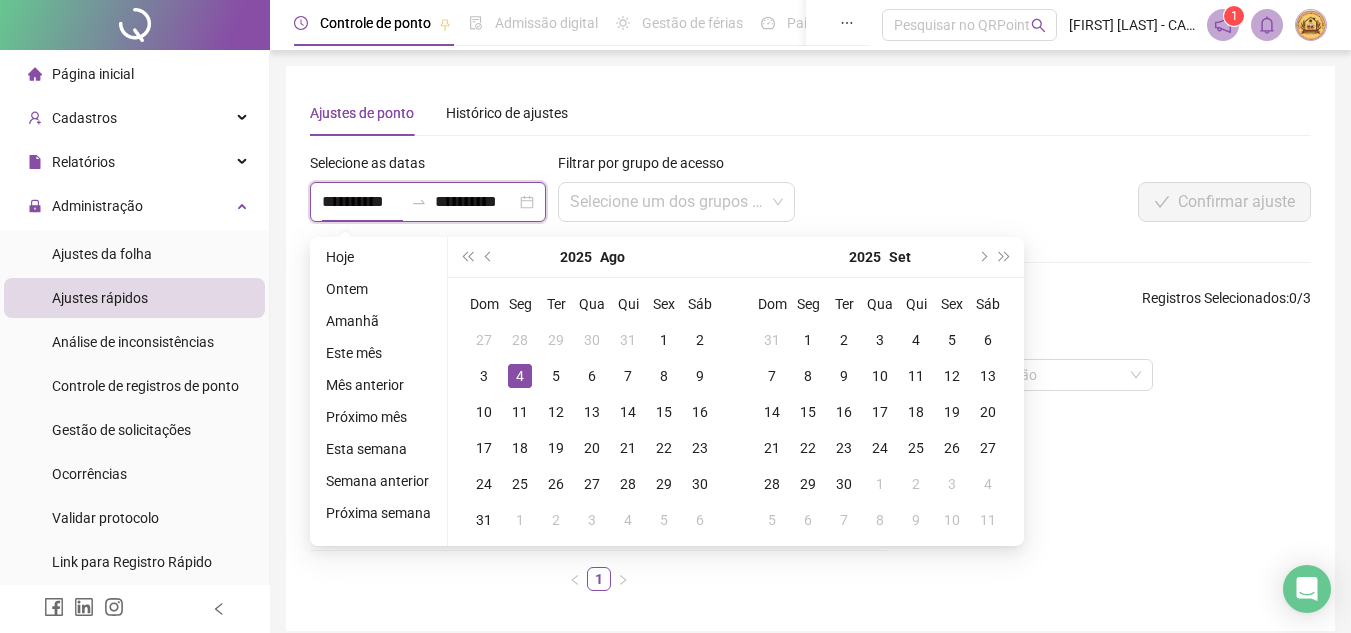 type on "**********" 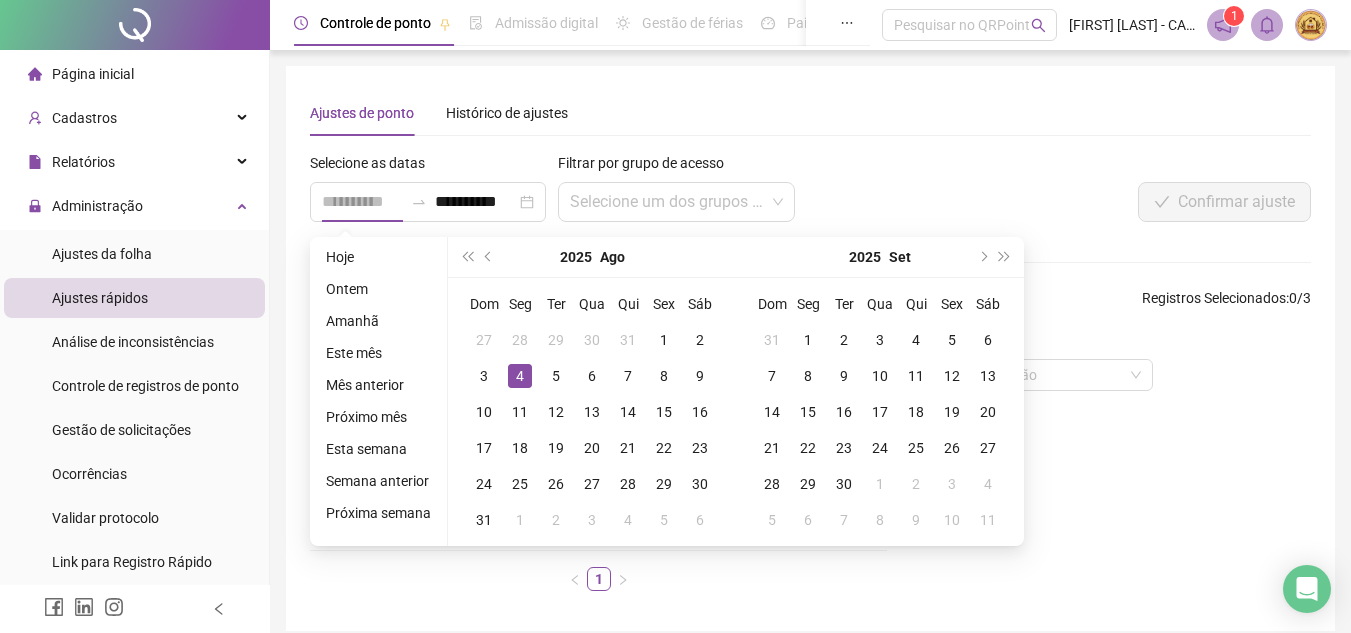 click on "4" at bounding box center [520, 376] 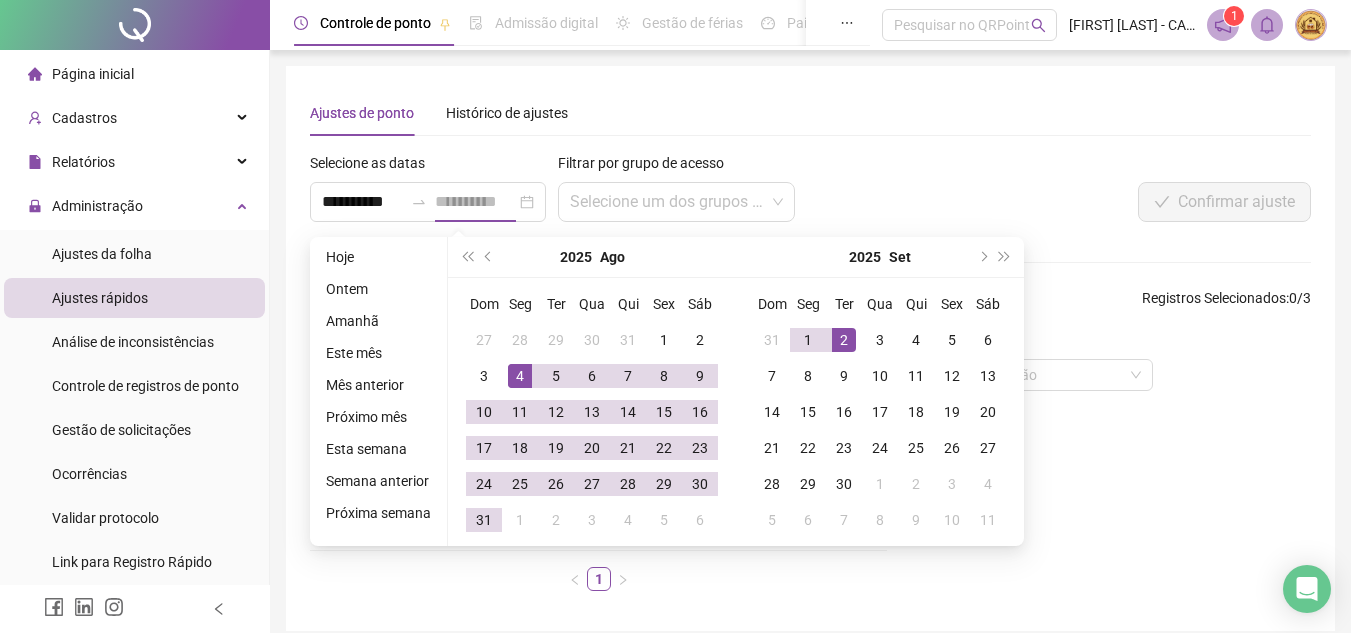 click on "2" at bounding box center [844, 340] 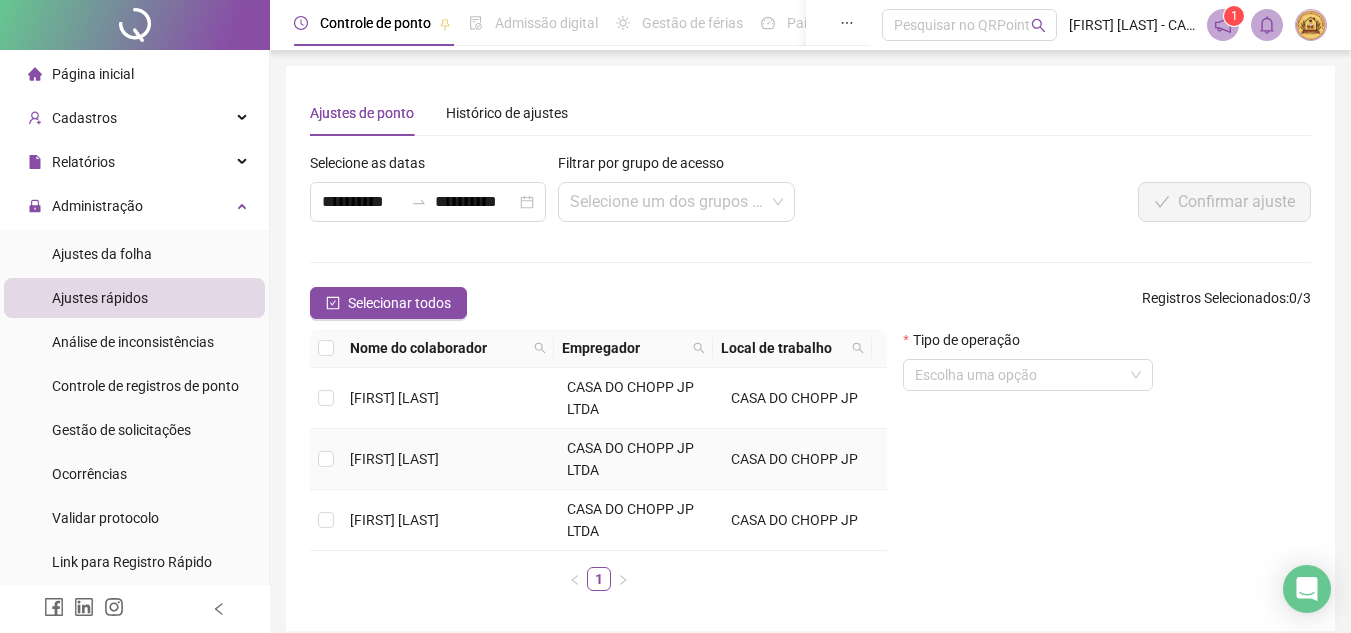 click on "[FIRST] [LAST]" at bounding box center [394, 459] 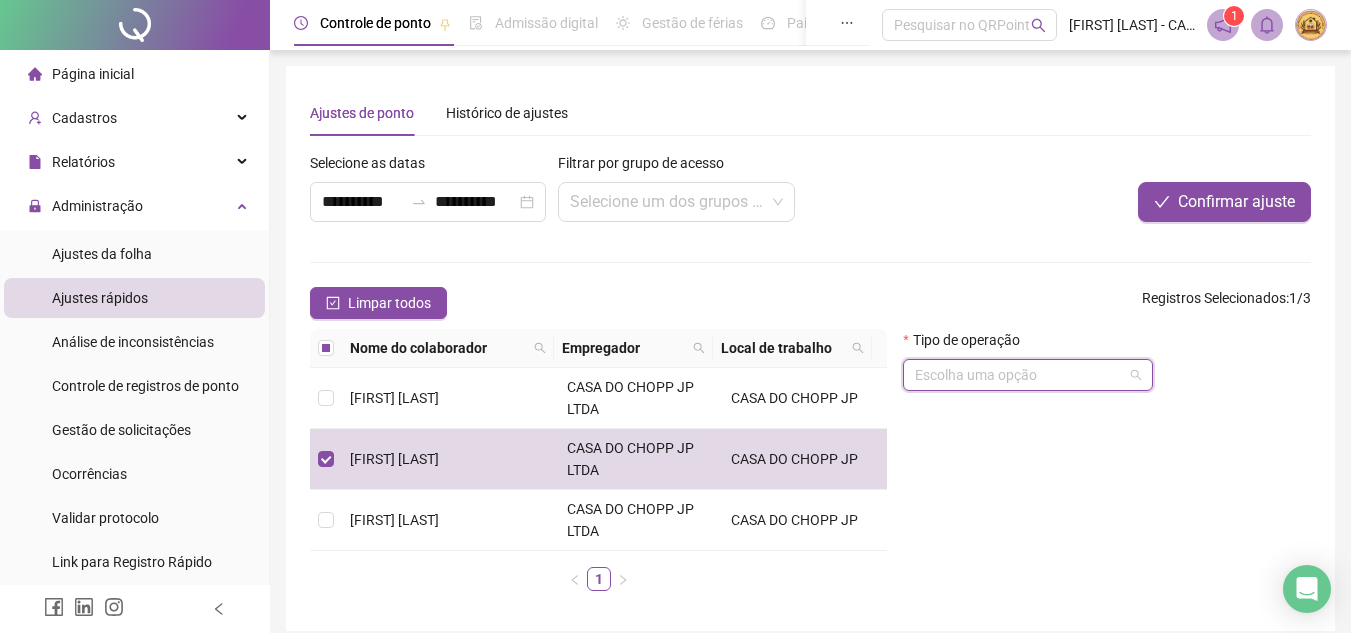 click at bounding box center [1019, 375] 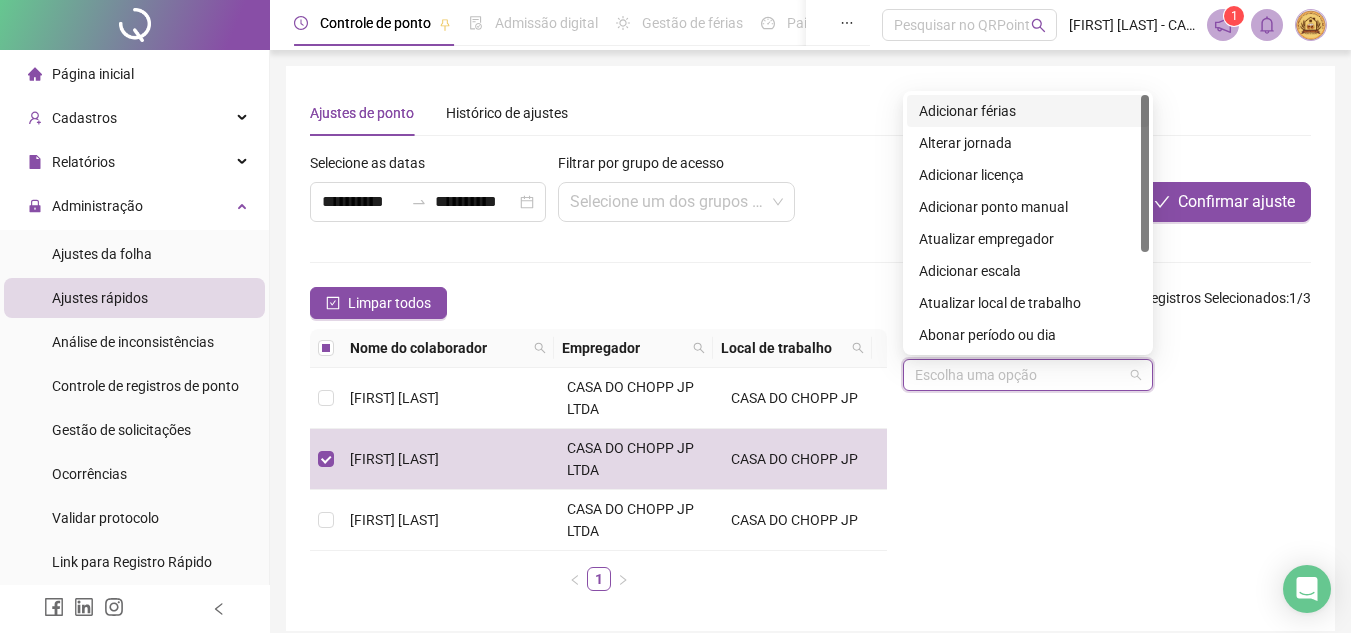 click on "Adicionar férias" at bounding box center [1028, 111] 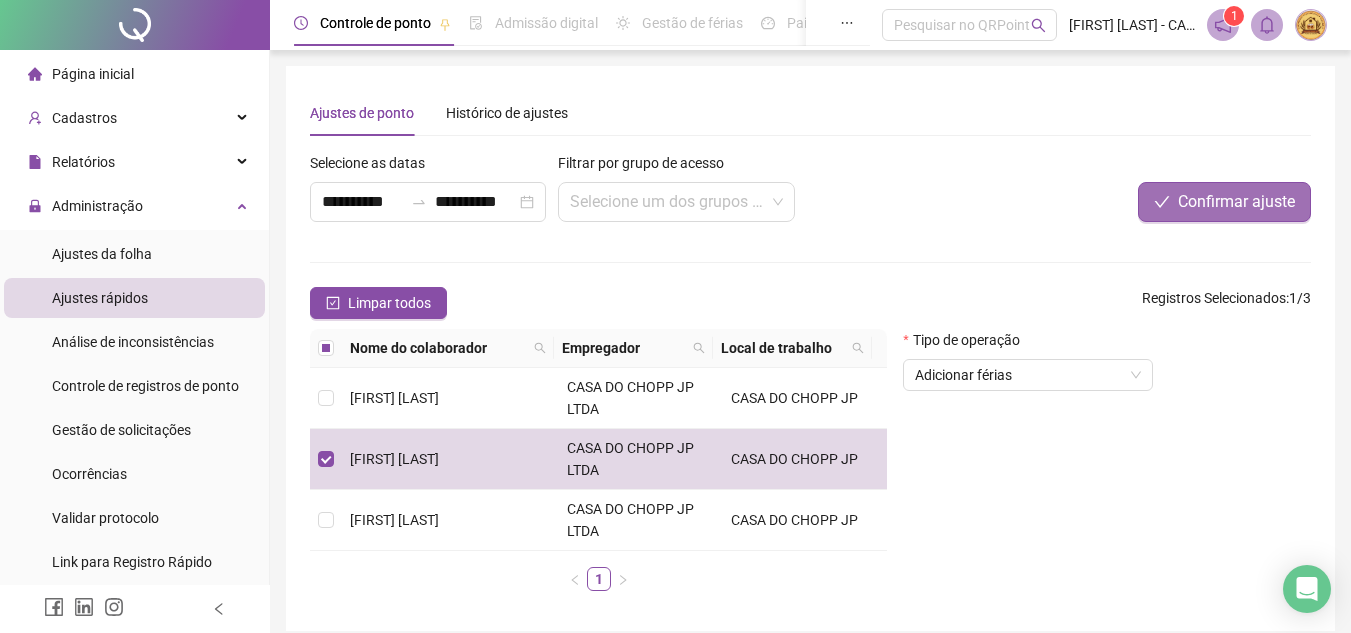 click on "Confirmar ajuste" at bounding box center [1236, 202] 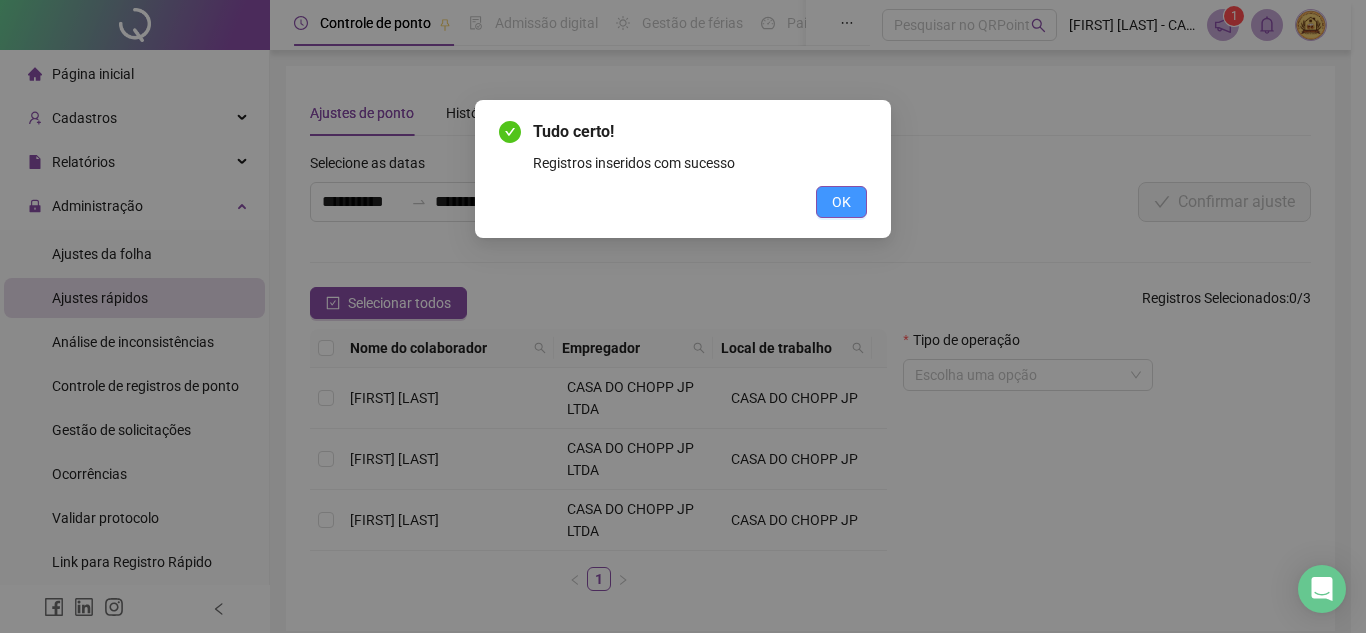 click on "OK" at bounding box center [841, 202] 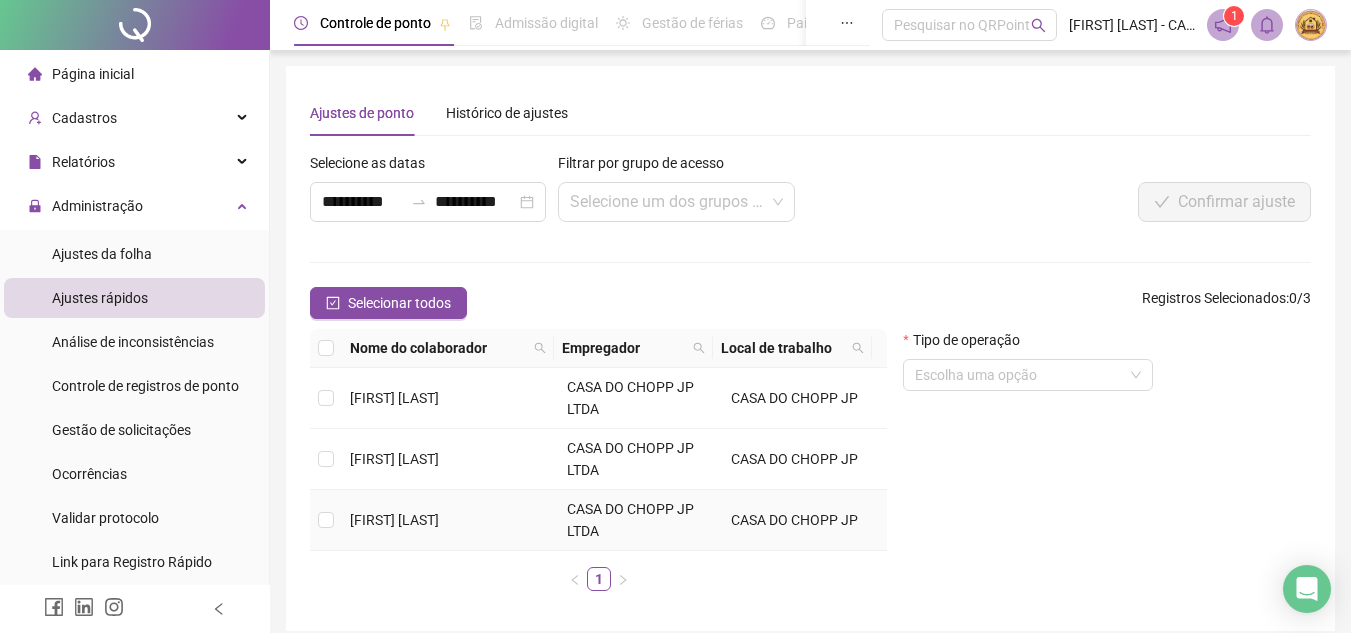 click on "[FIRST] [LAST]" at bounding box center (394, 520) 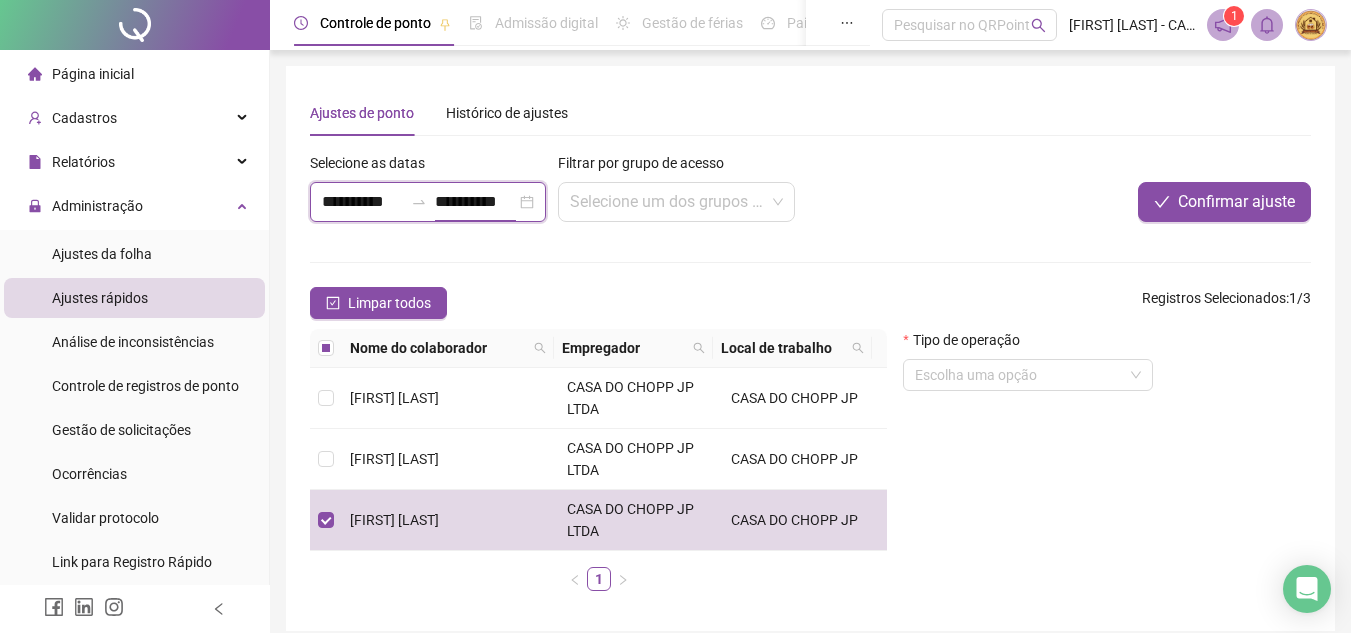 click on "**********" at bounding box center [475, 202] 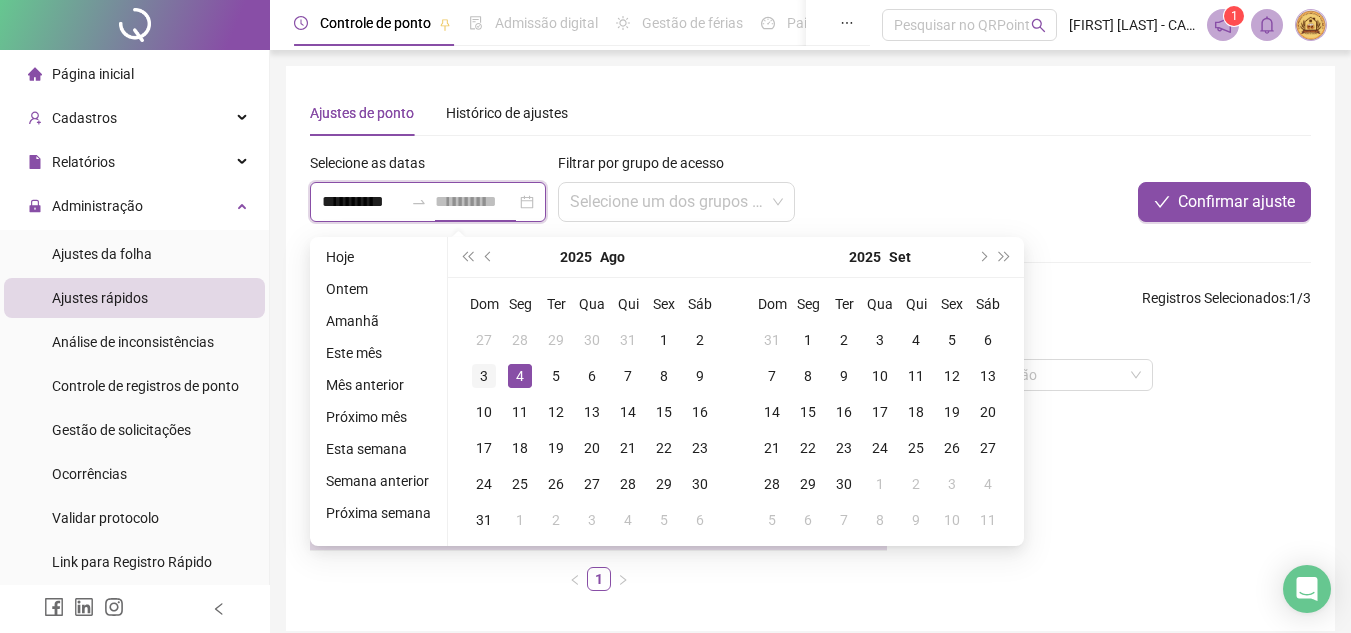 type on "**********" 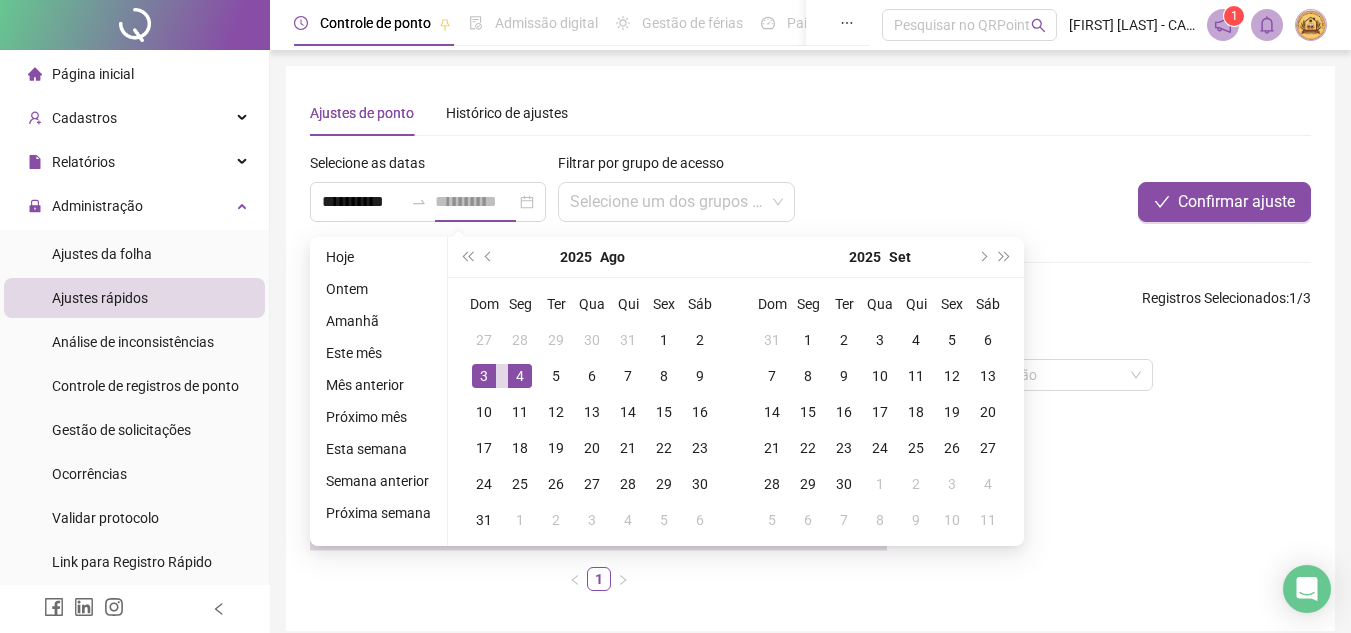 click on "3" at bounding box center (484, 376) 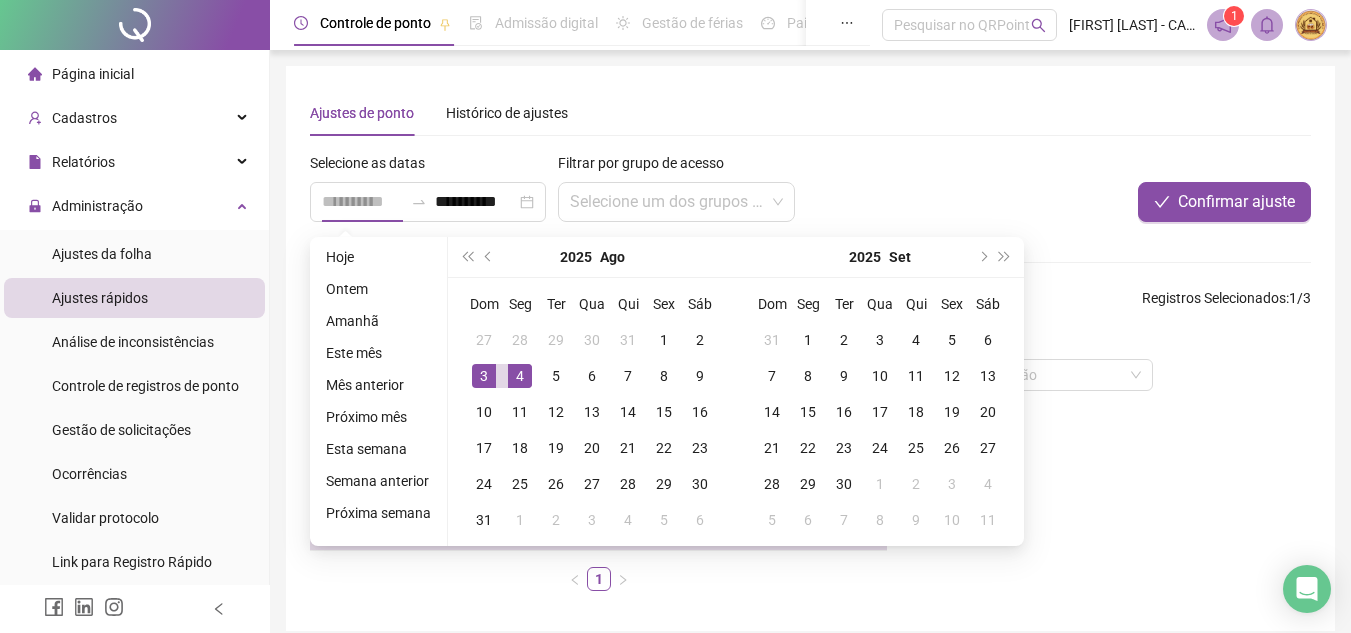 click on "3" at bounding box center (484, 376) 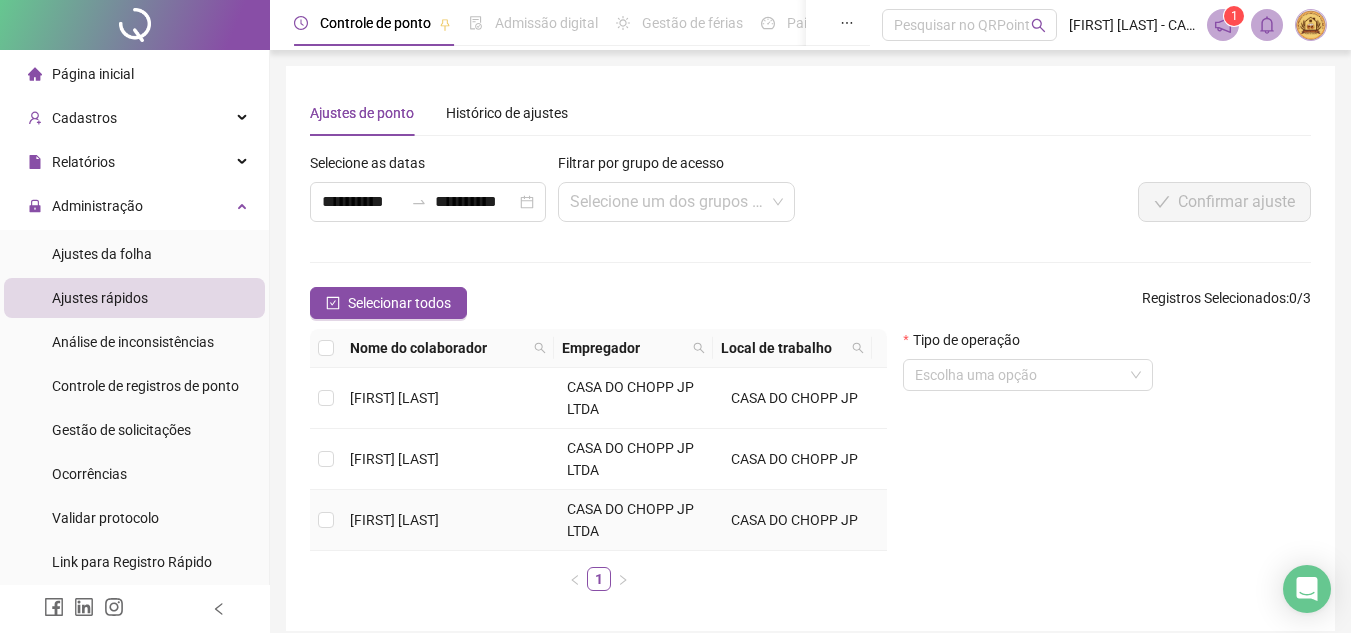 click on "[FIRST] [LAST]" at bounding box center [394, 520] 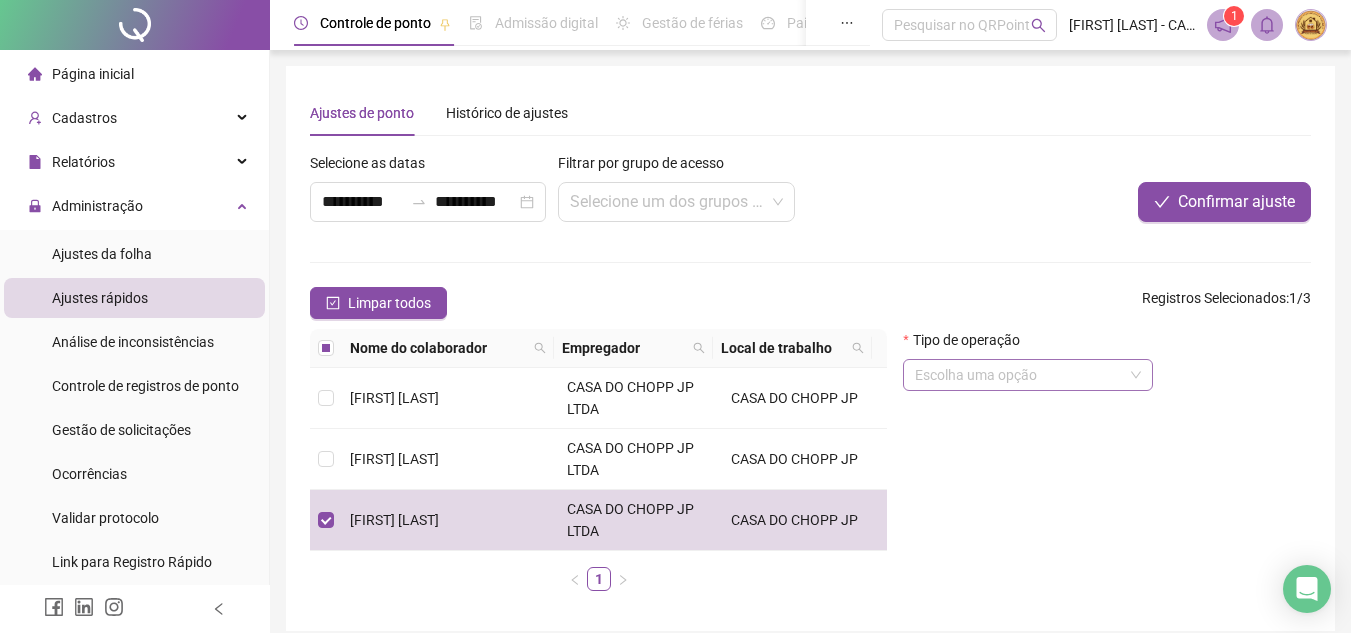 click at bounding box center (1019, 375) 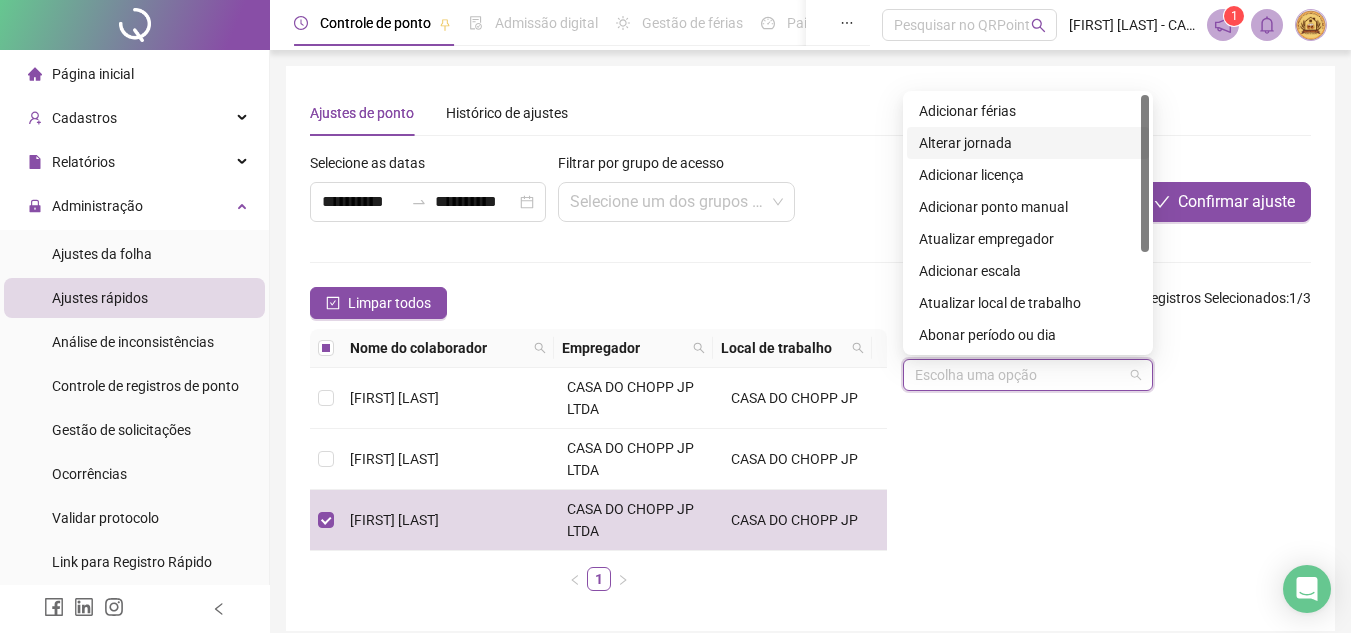 click on "Alterar jornada" at bounding box center (1028, 143) 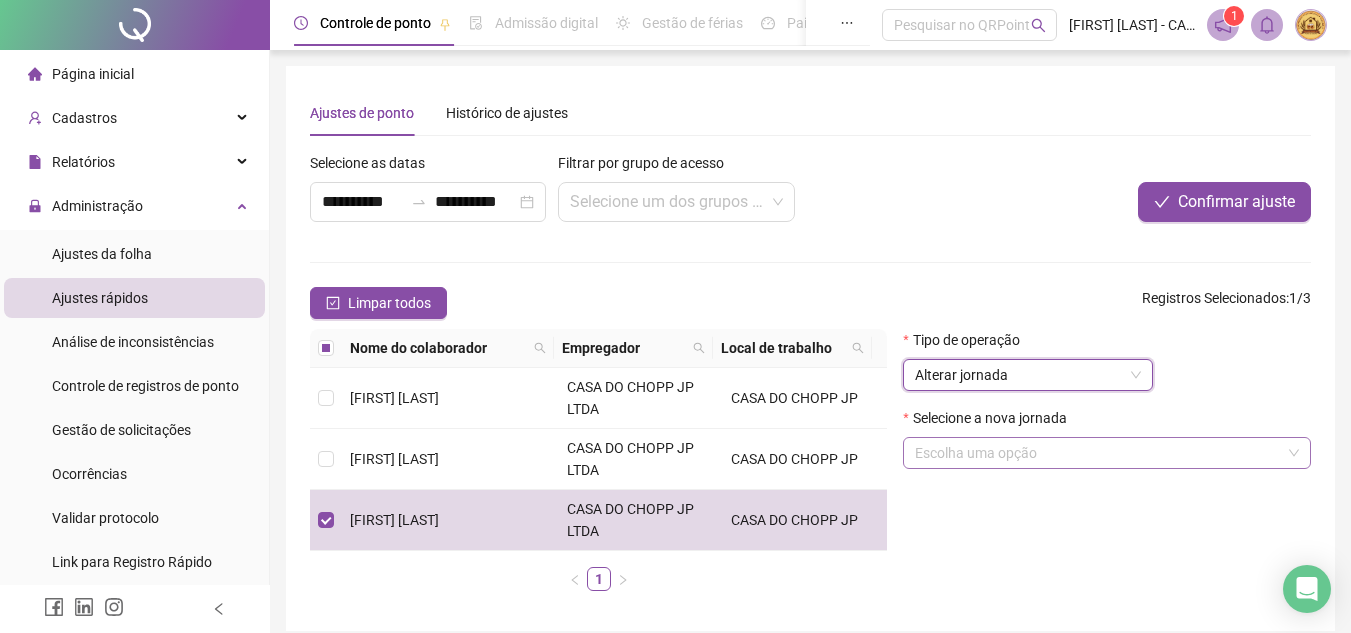click at bounding box center [1098, 453] 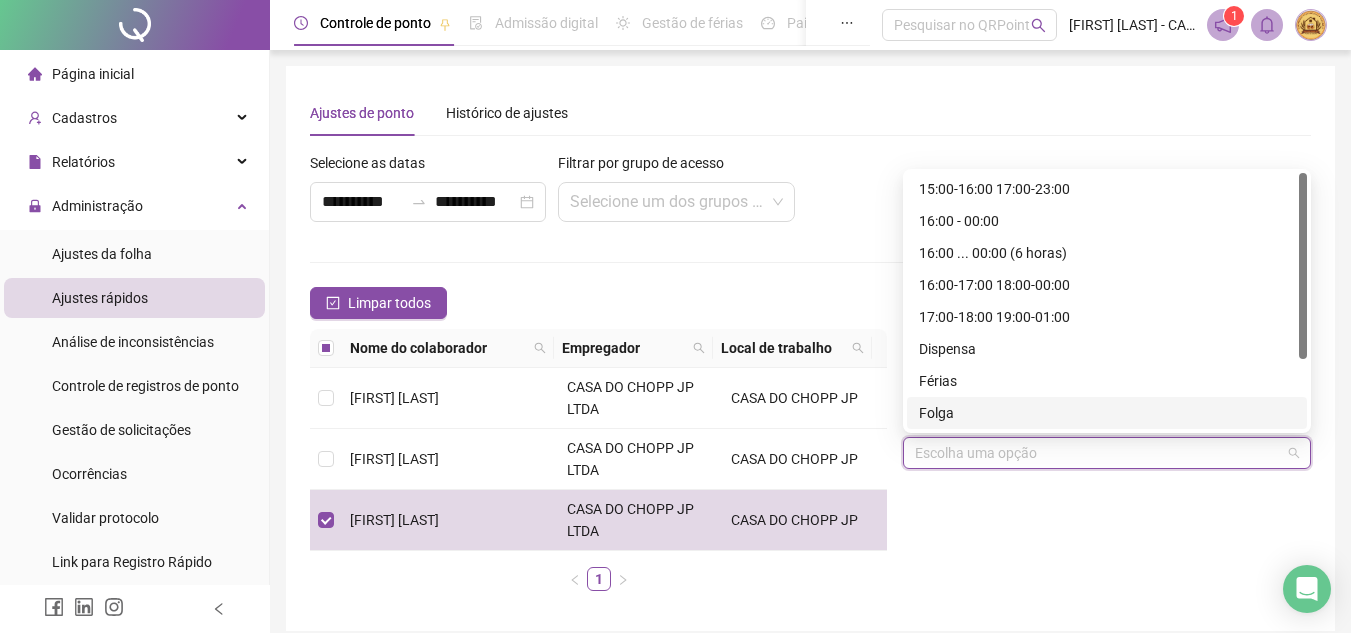 click on "Folga" at bounding box center [1107, 413] 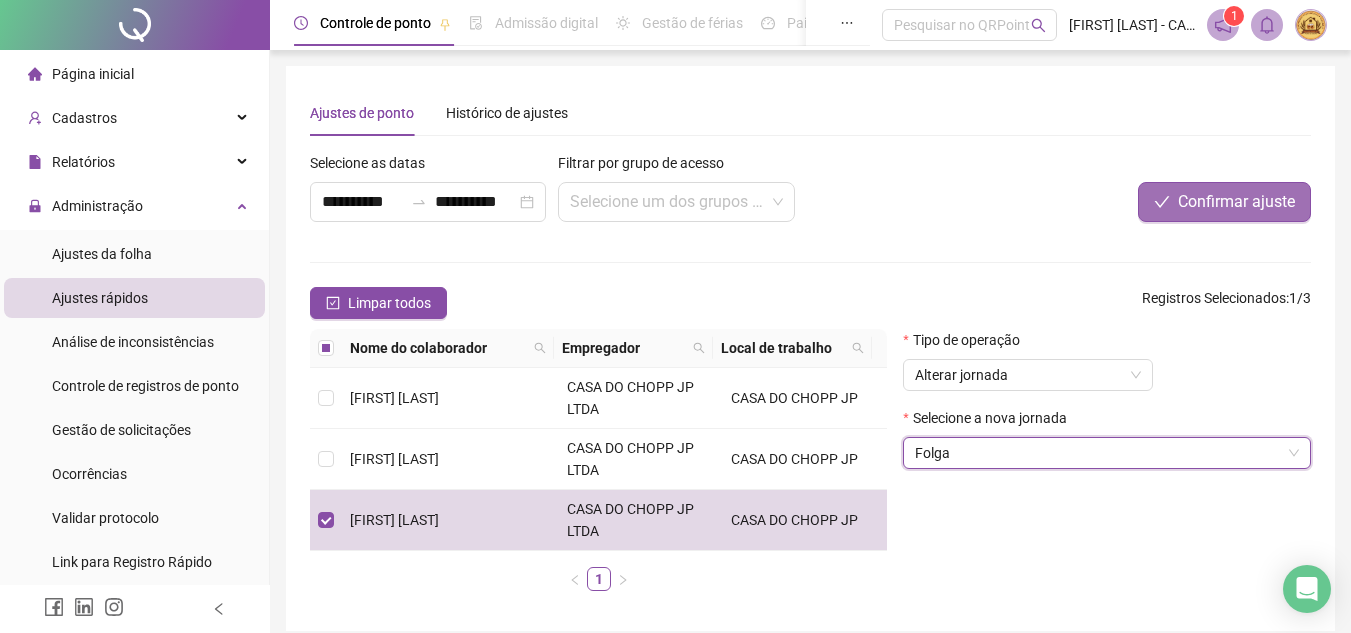 click on "Confirmar ajuste" at bounding box center (1236, 202) 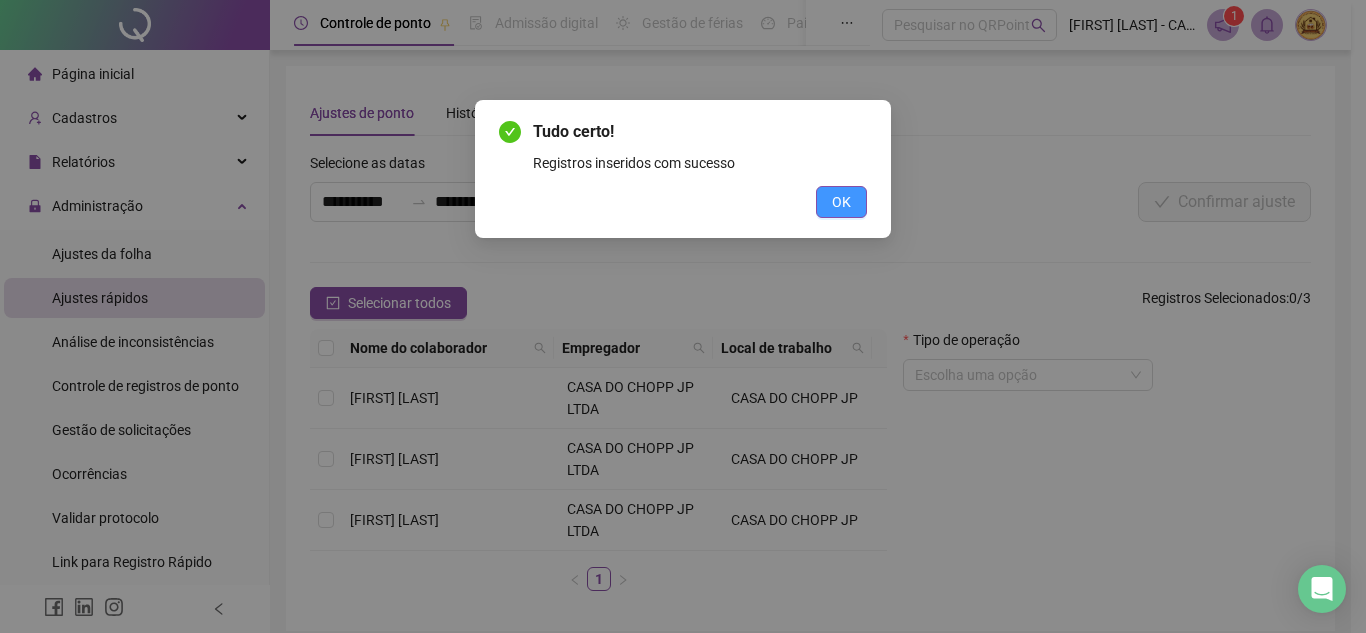 click on "OK" at bounding box center (841, 202) 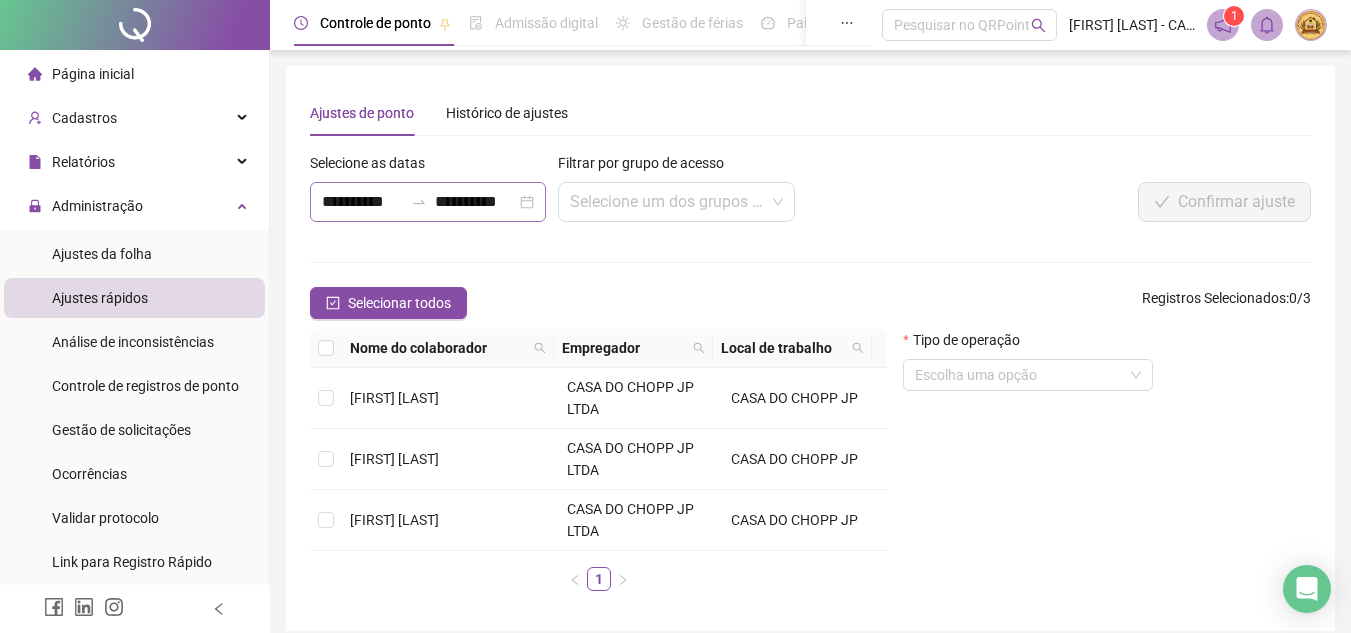click on "**********" at bounding box center [428, 202] 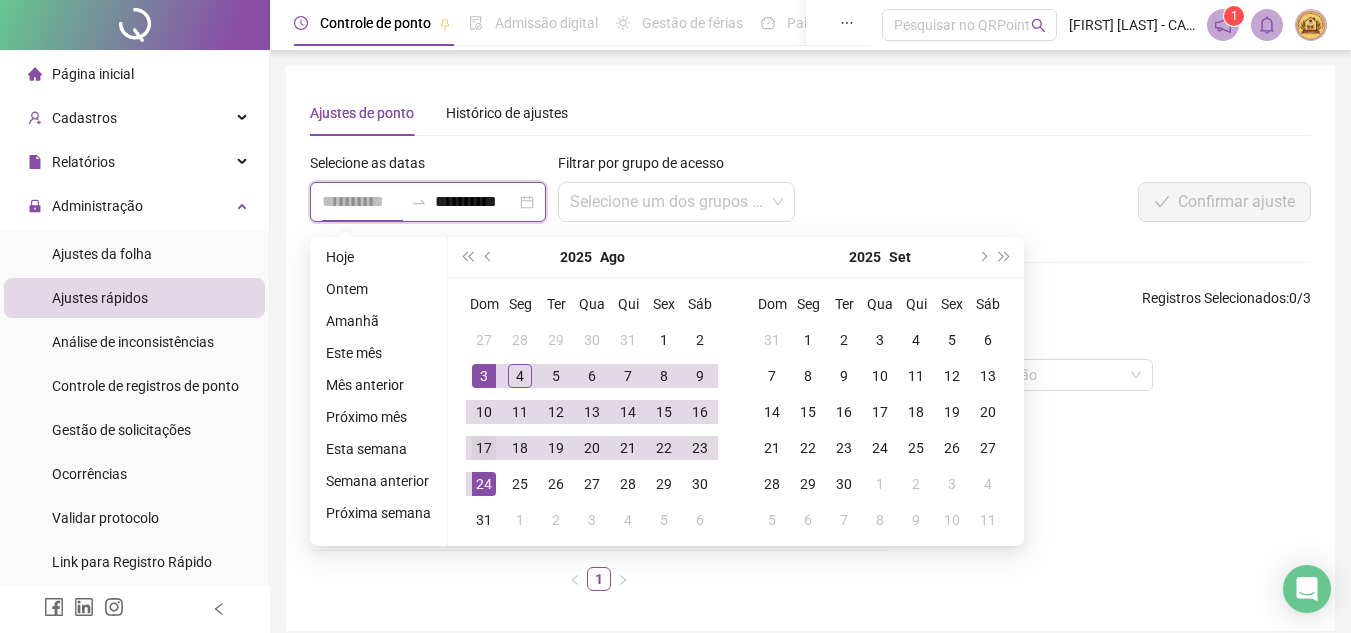 type on "**********" 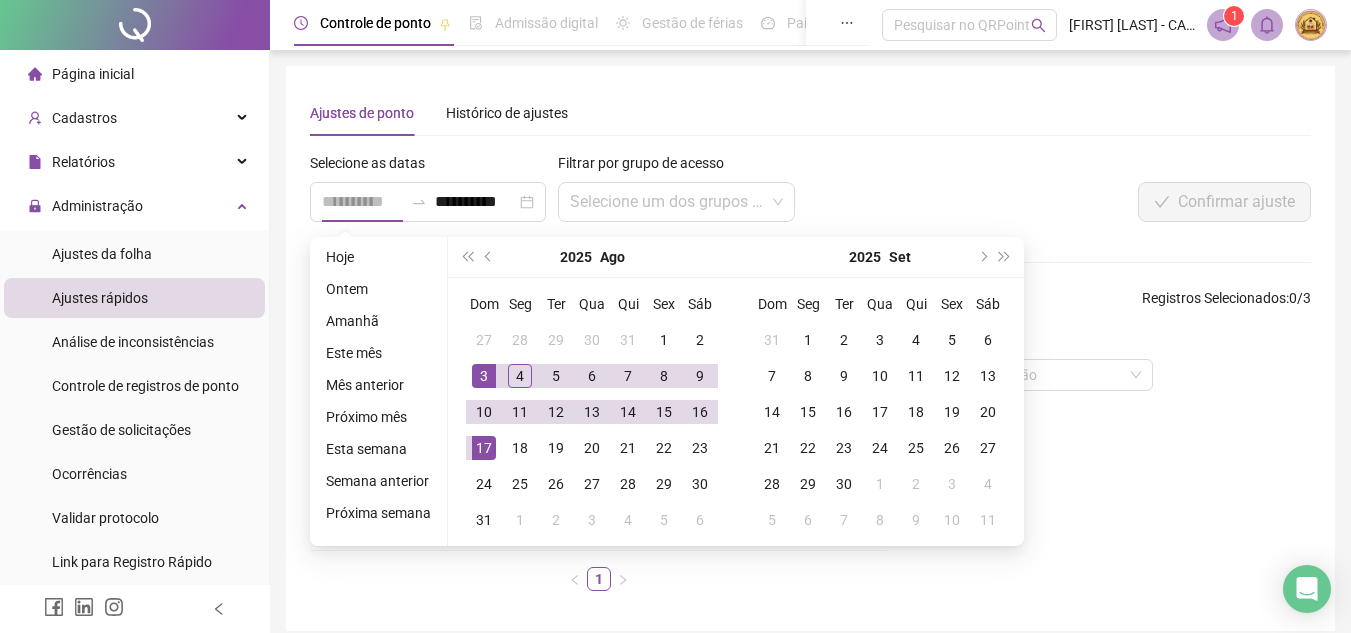 click on "17" at bounding box center (484, 448) 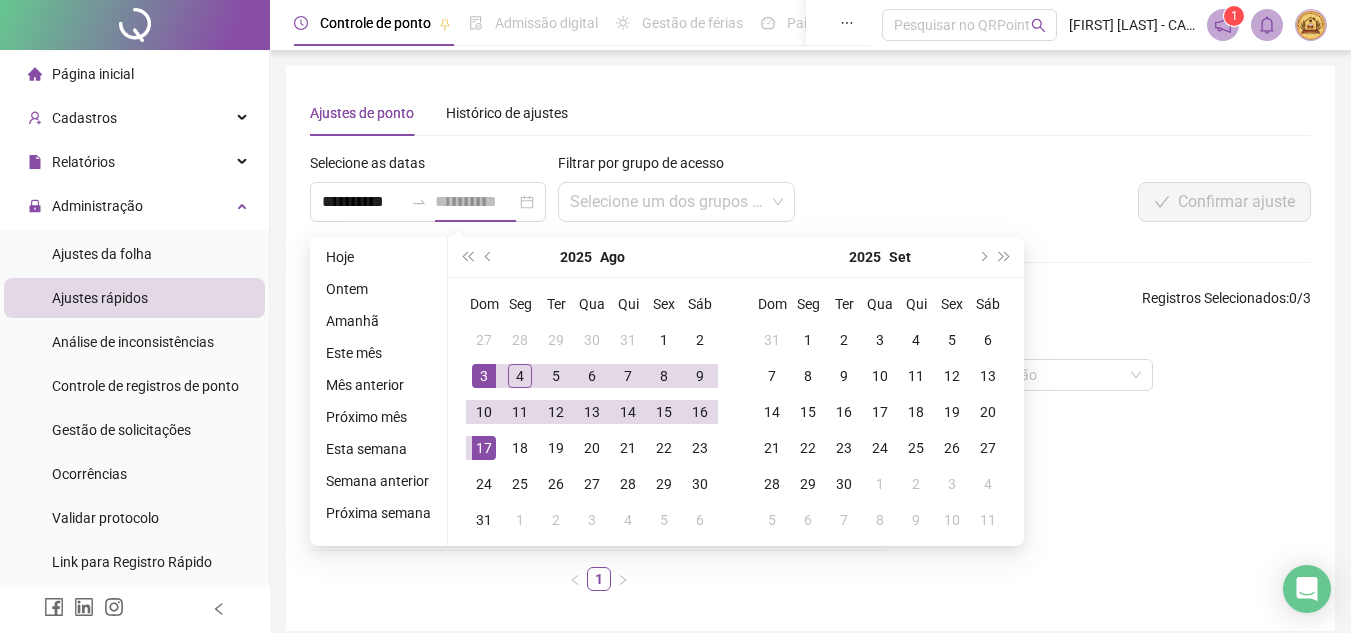 click on "17" at bounding box center [484, 448] 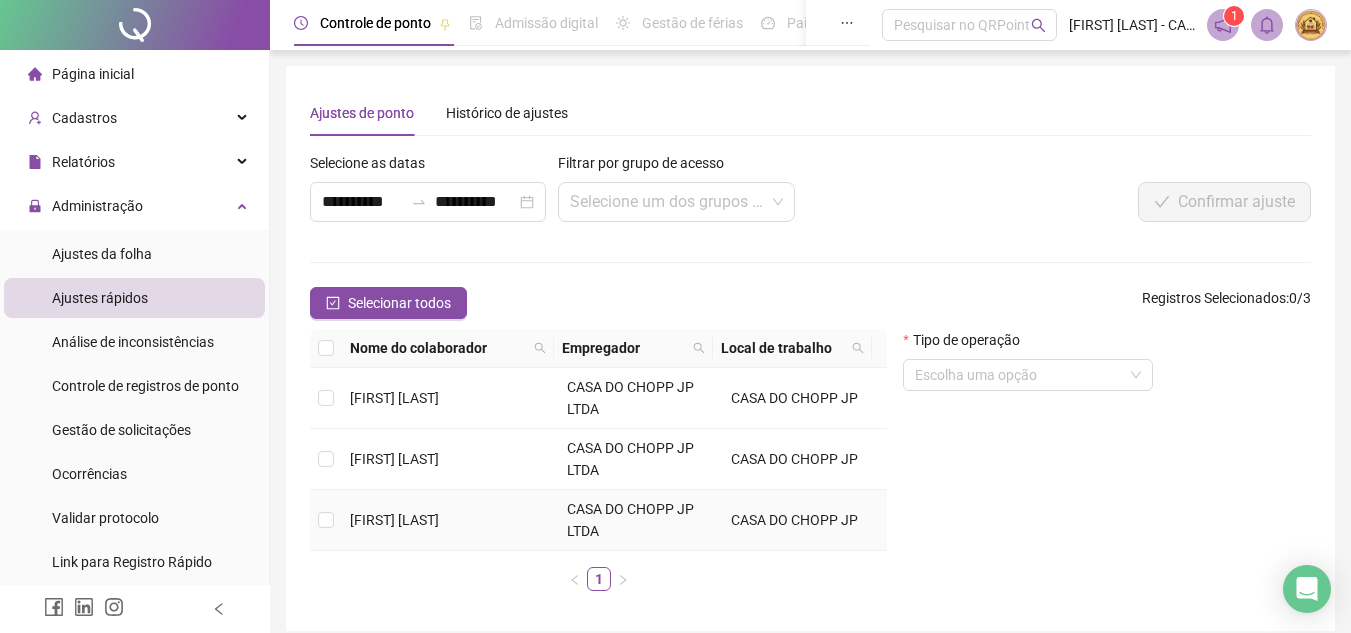 click on "[FIRST] [LAST]" at bounding box center (394, 520) 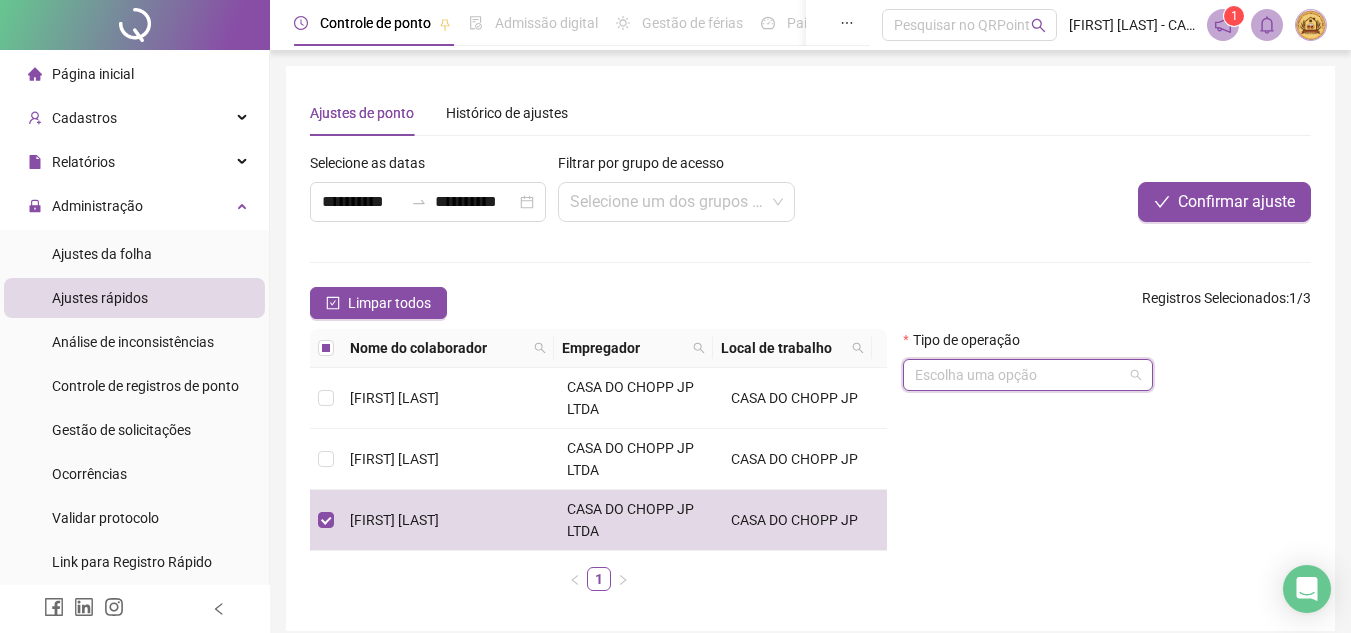 click at bounding box center (1019, 375) 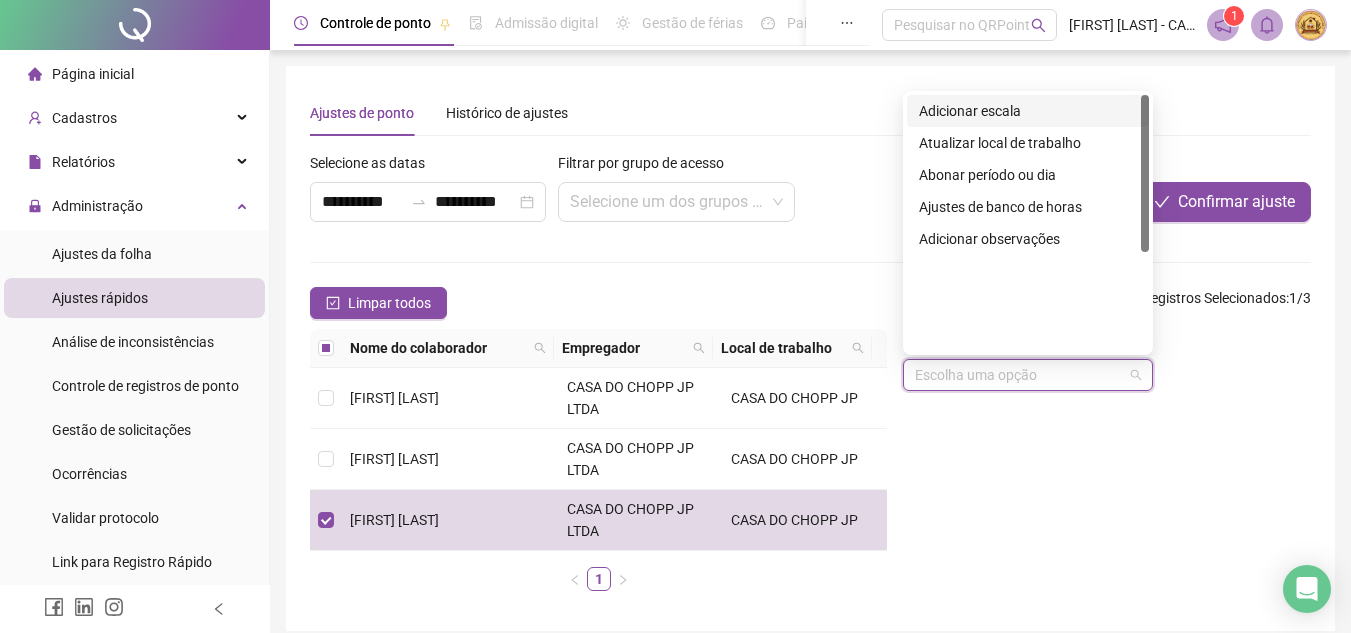 scroll, scrollTop: 0, scrollLeft: 0, axis: both 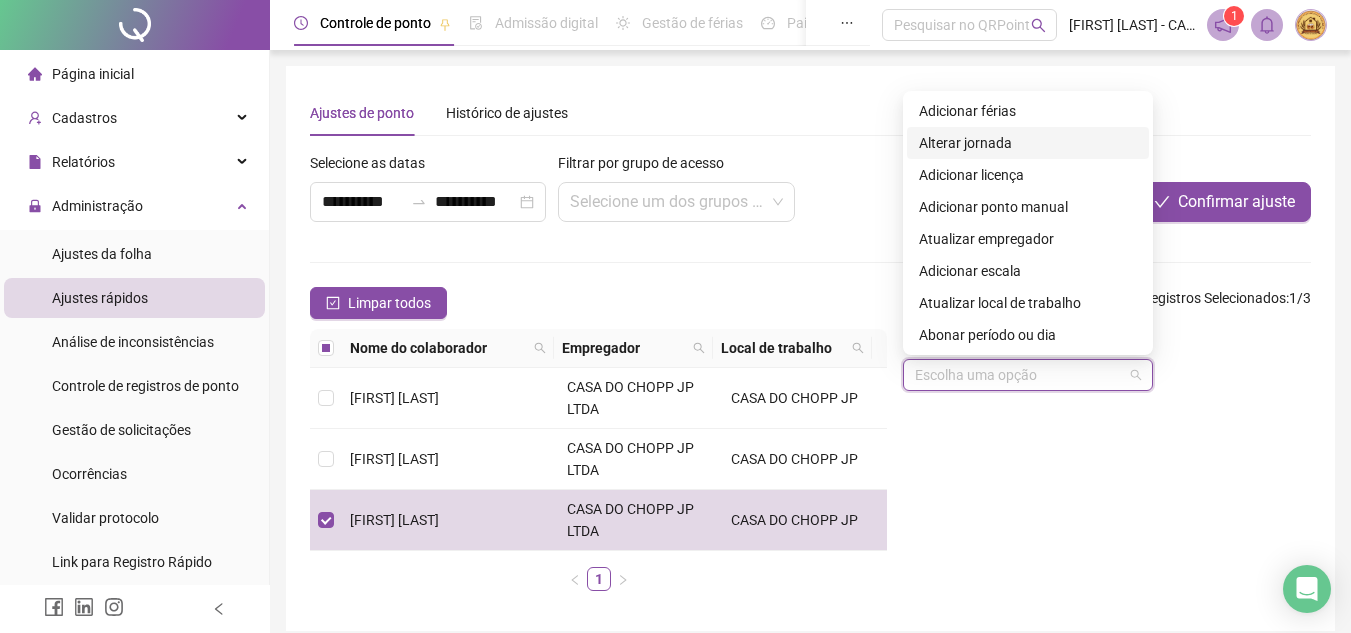 click on "Alterar jornada" at bounding box center (1028, 143) 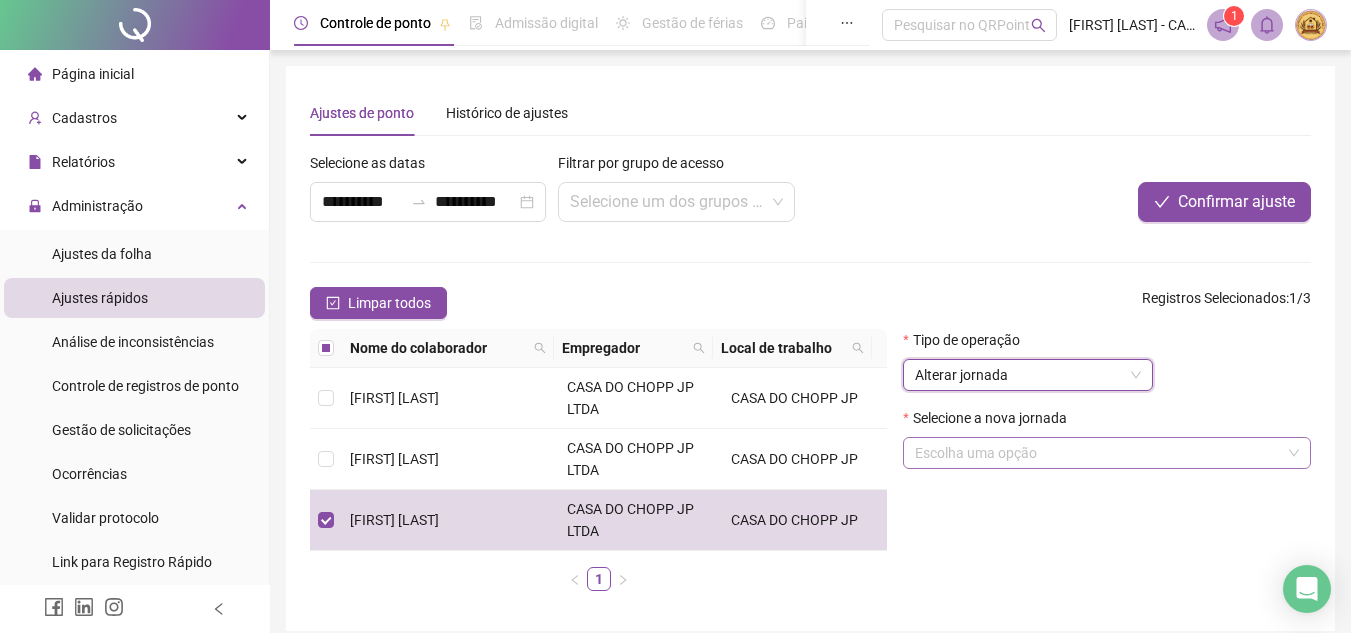 click at bounding box center [1098, 453] 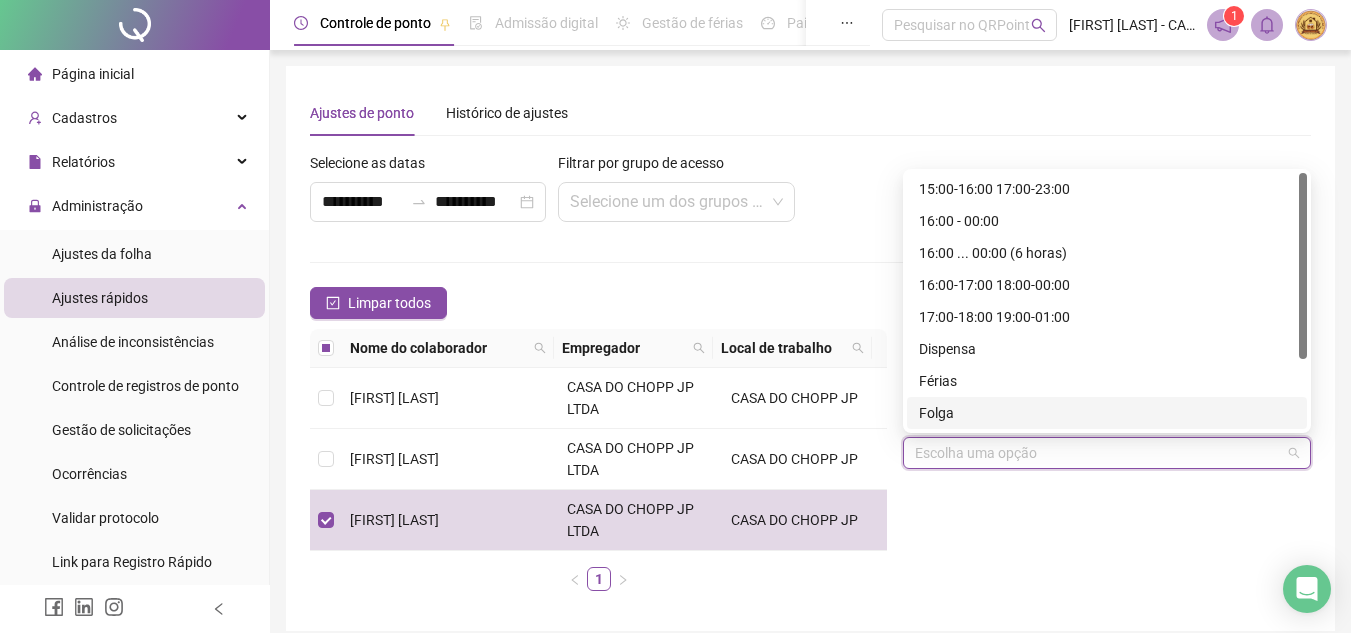 click on "Folga" at bounding box center (1107, 413) 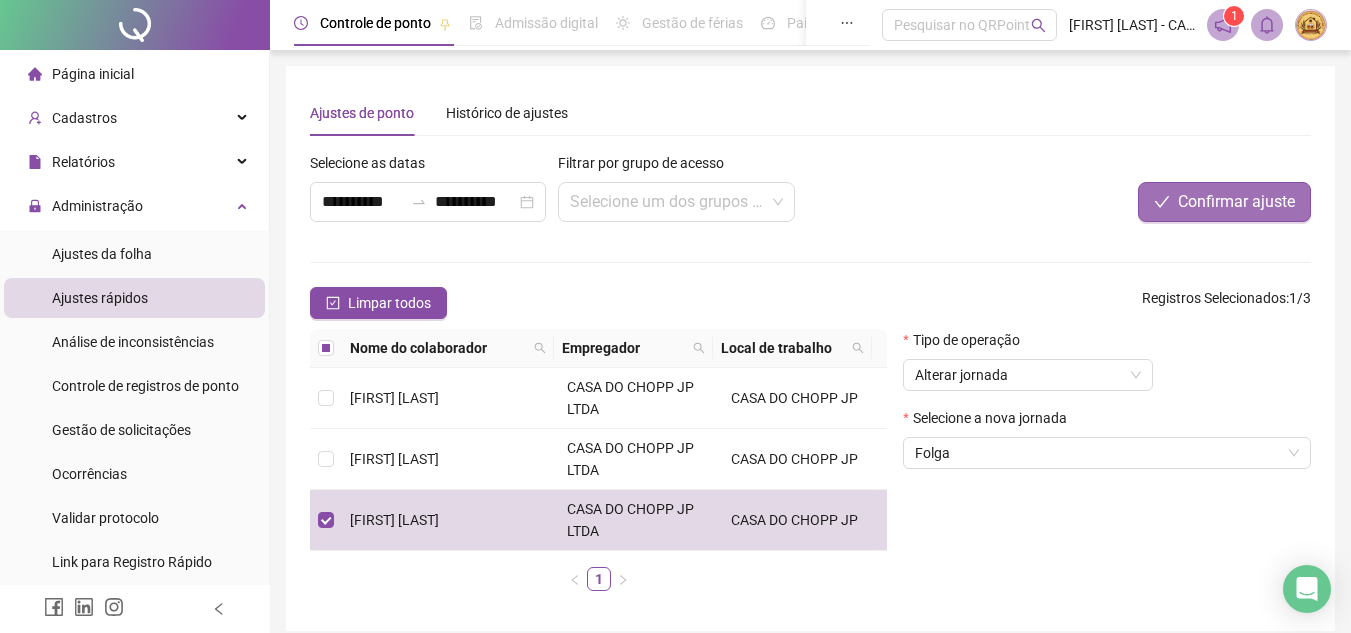 click on "Confirmar ajuste" at bounding box center [1236, 202] 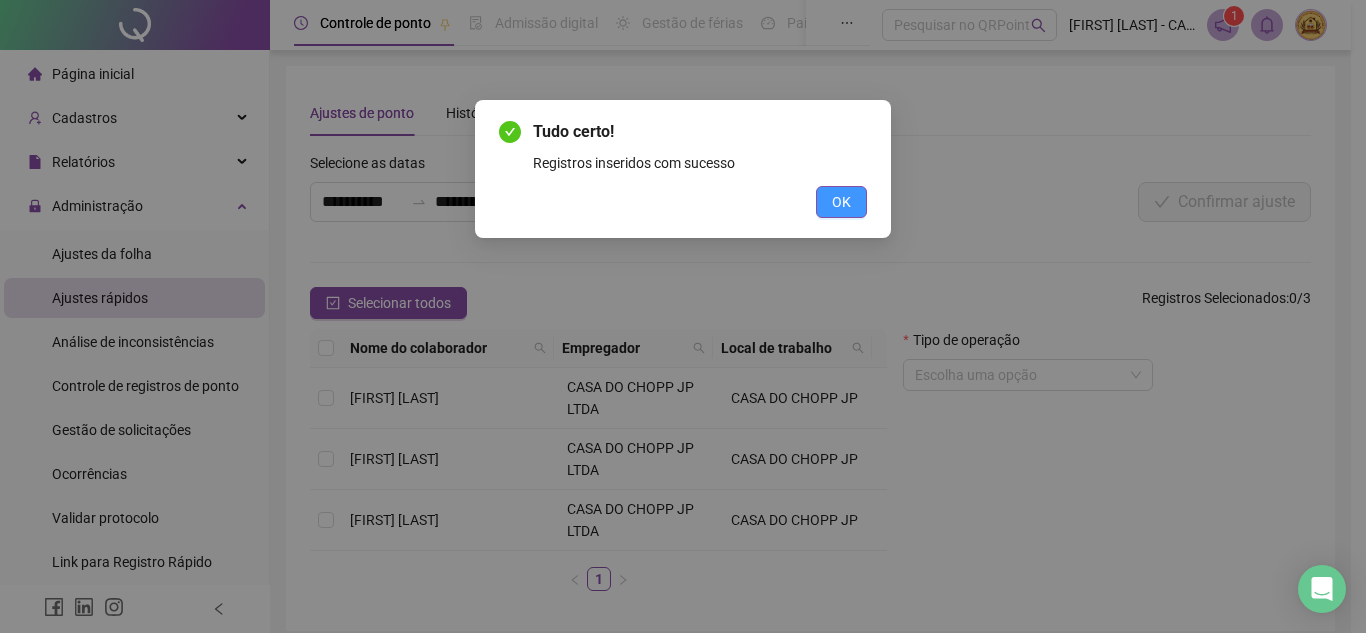 click on "OK" at bounding box center [841, 202] 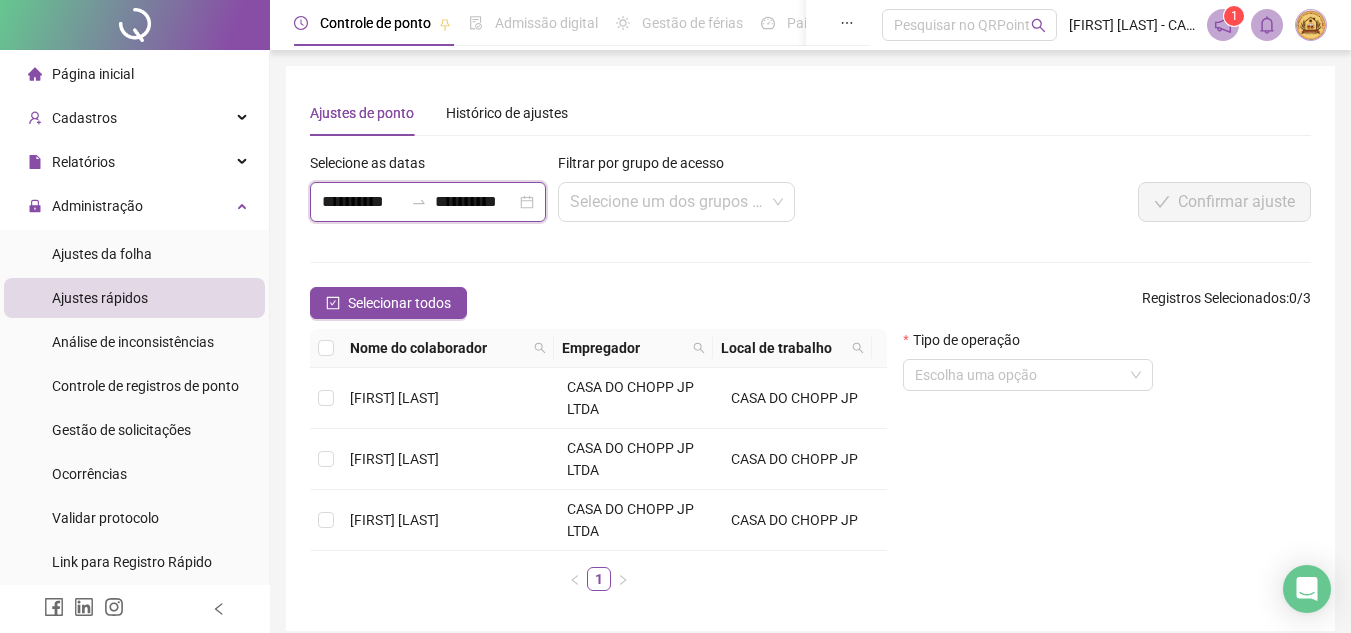 click on "**********" at bounding box center (475, 202) 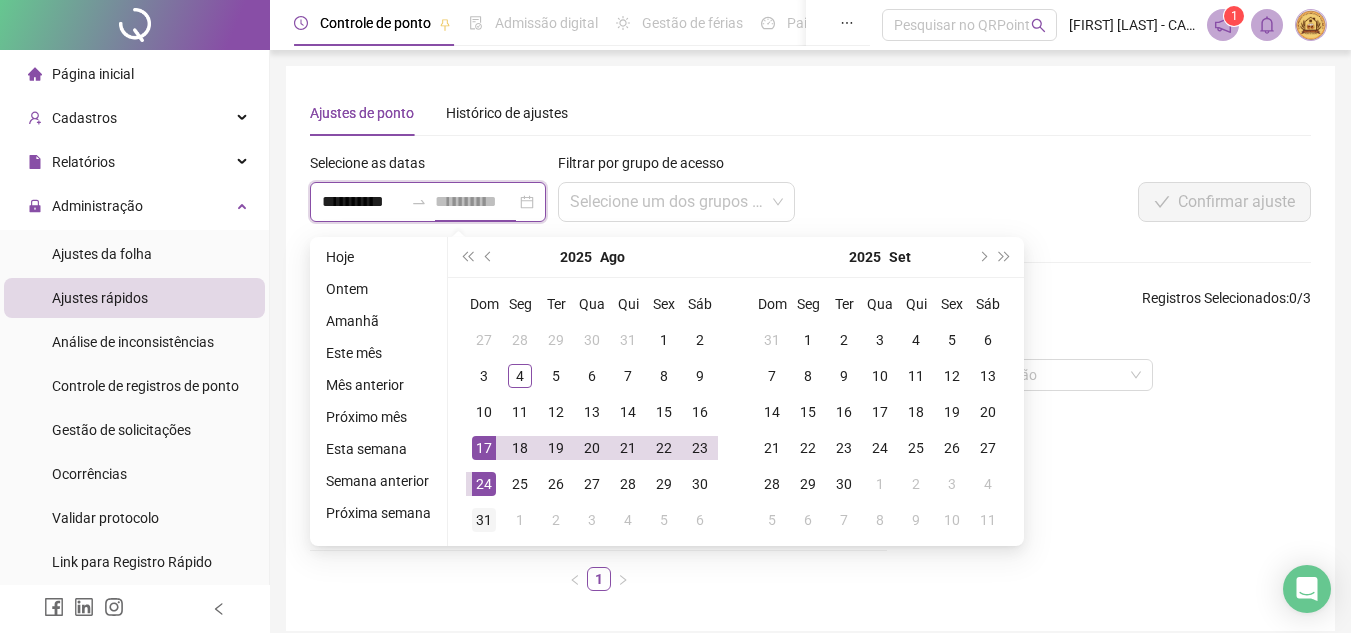 type on "**********" 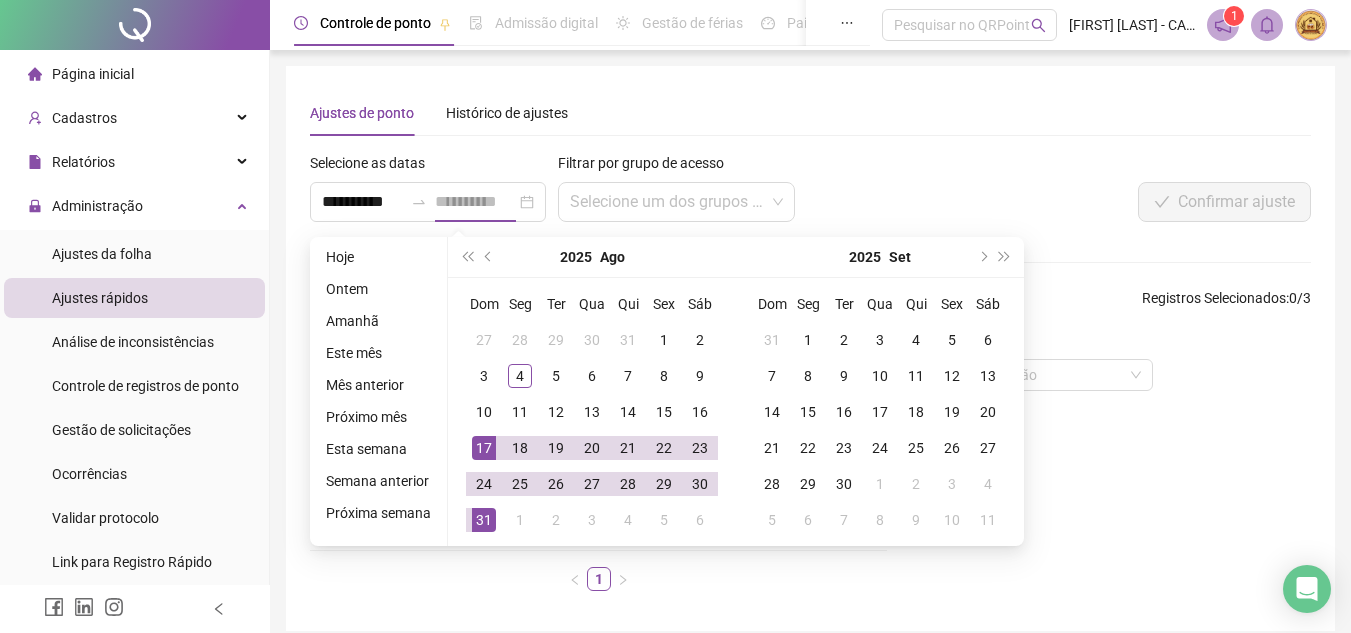 click on "31" at bounding box center (484, 520) 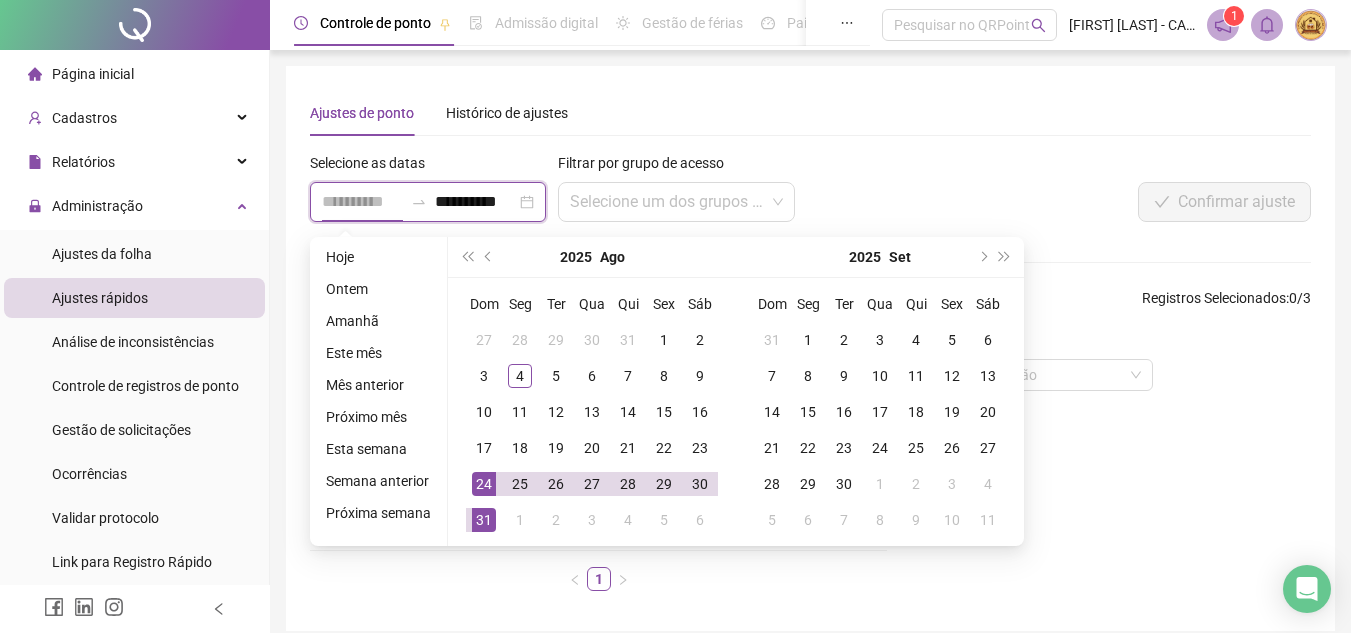 type on "**********" 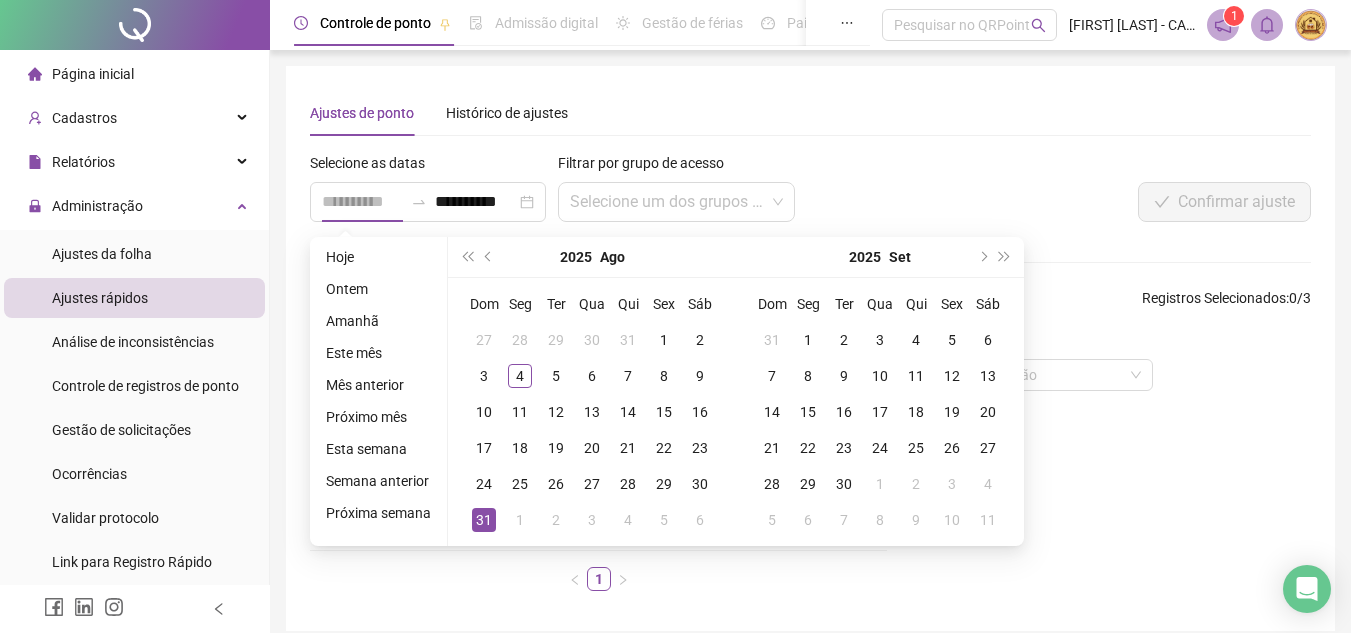 click on "31" at bounding box center (484, 520) 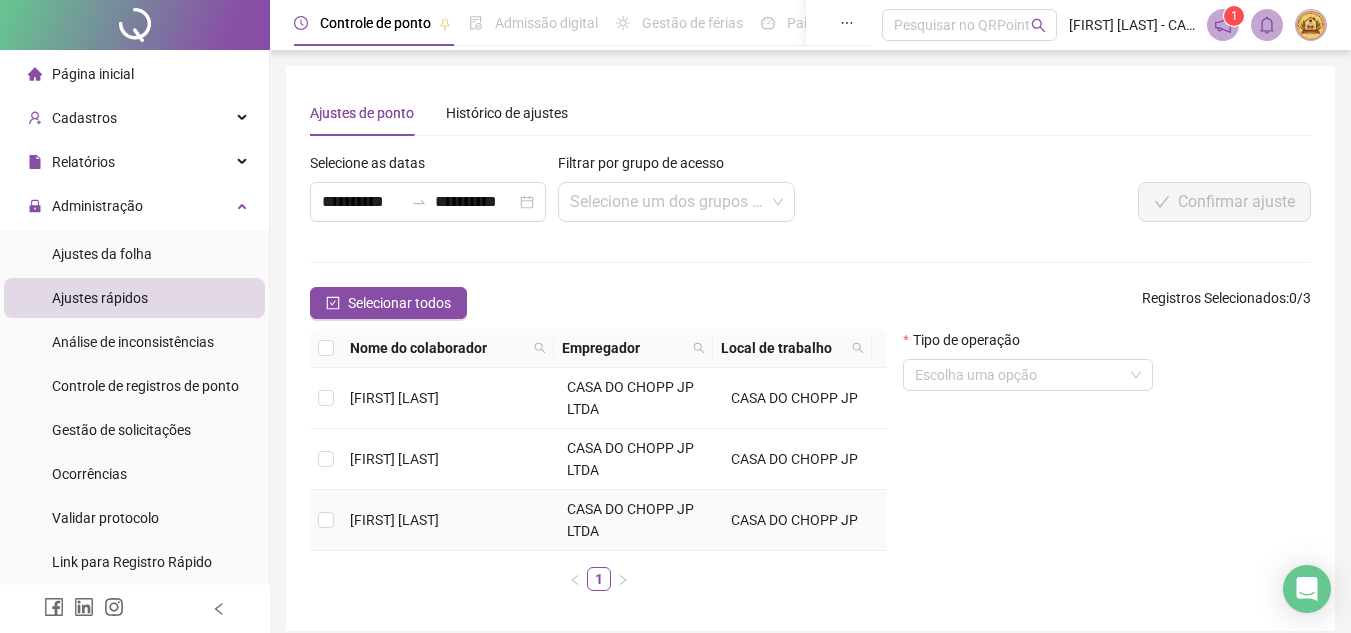 click on "[FIRST] [LAST]" at bounding box center [394, 520] 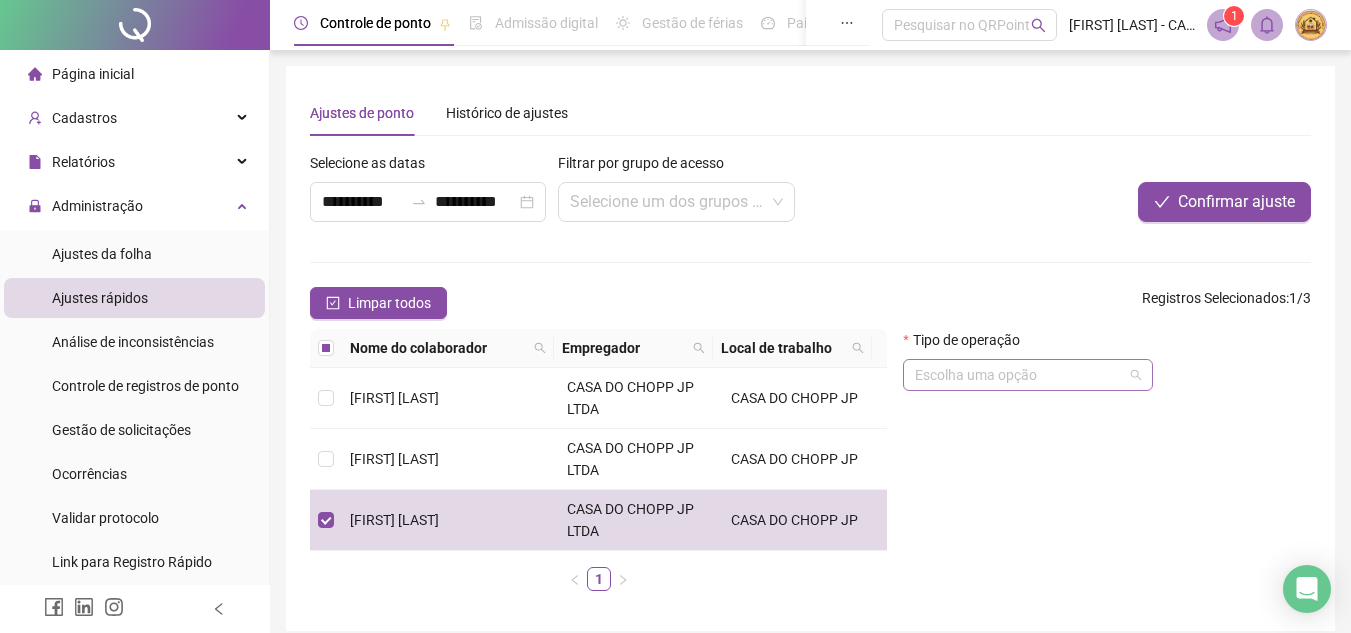 click at bounding box center (1019, 375) 